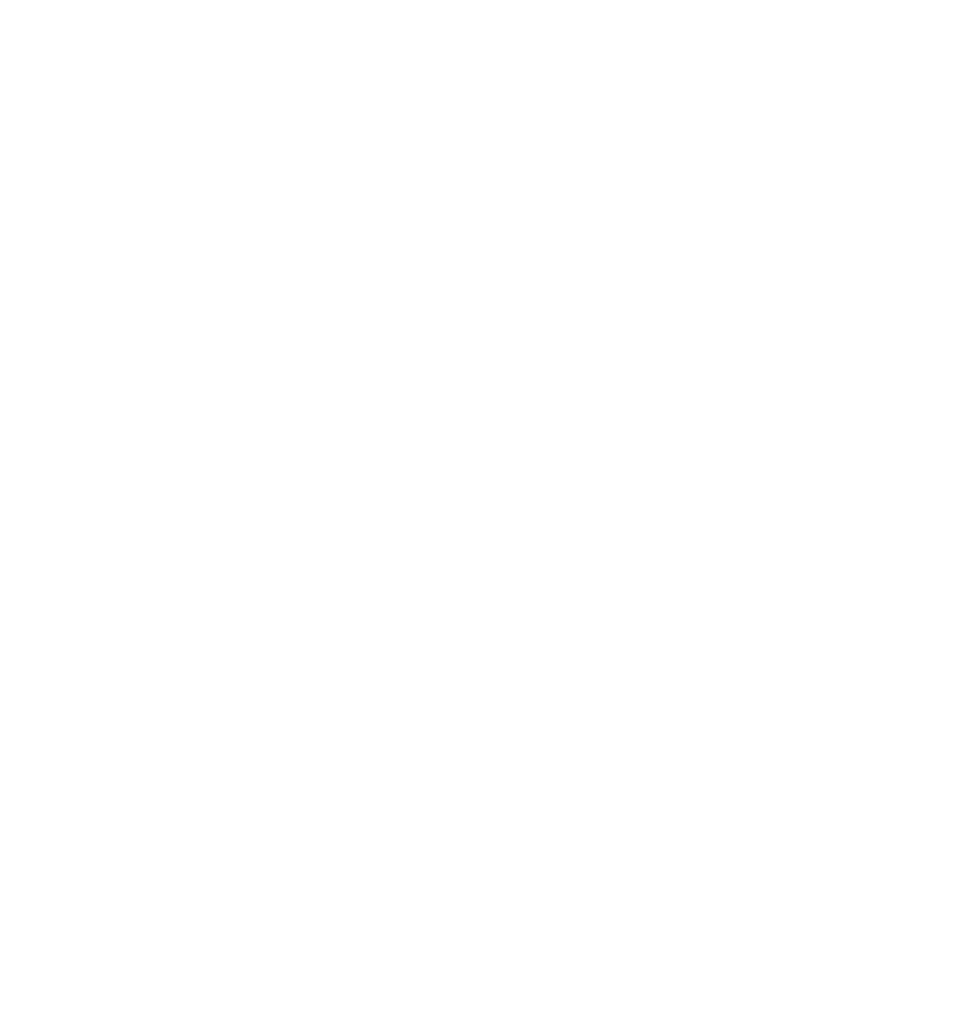 scroll, scrollTop: 0, scrollLeft: 0, axis: both 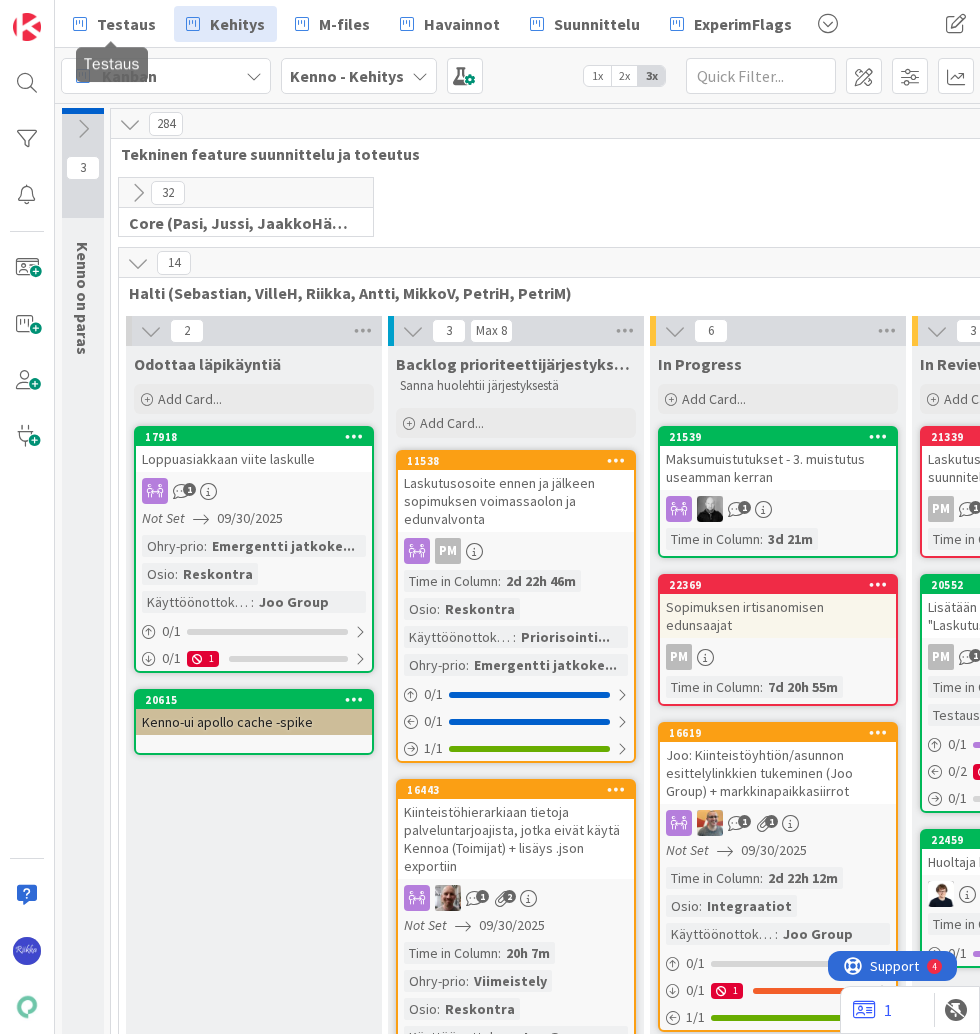 click on "Testaus" at bounding box center [126, 24] 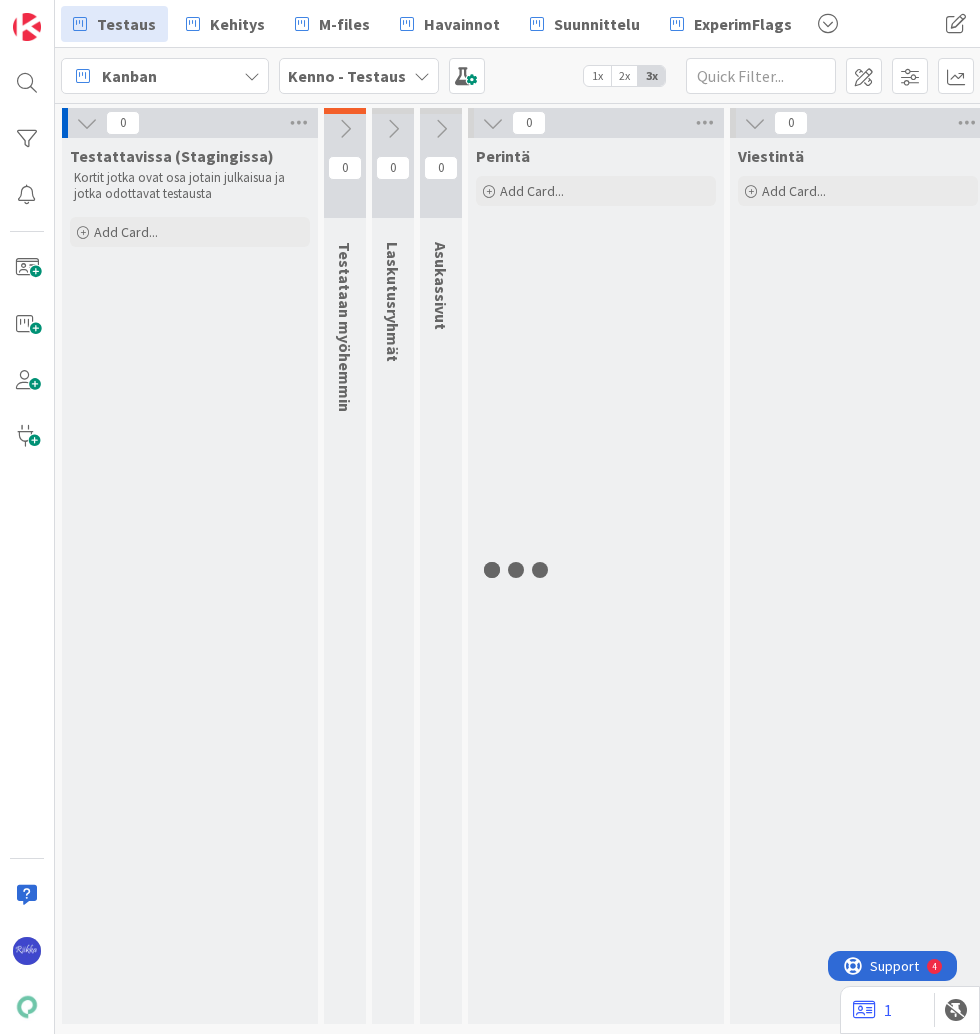 scroll, scrollTop: 0, scrollLeft: 0, axis: both 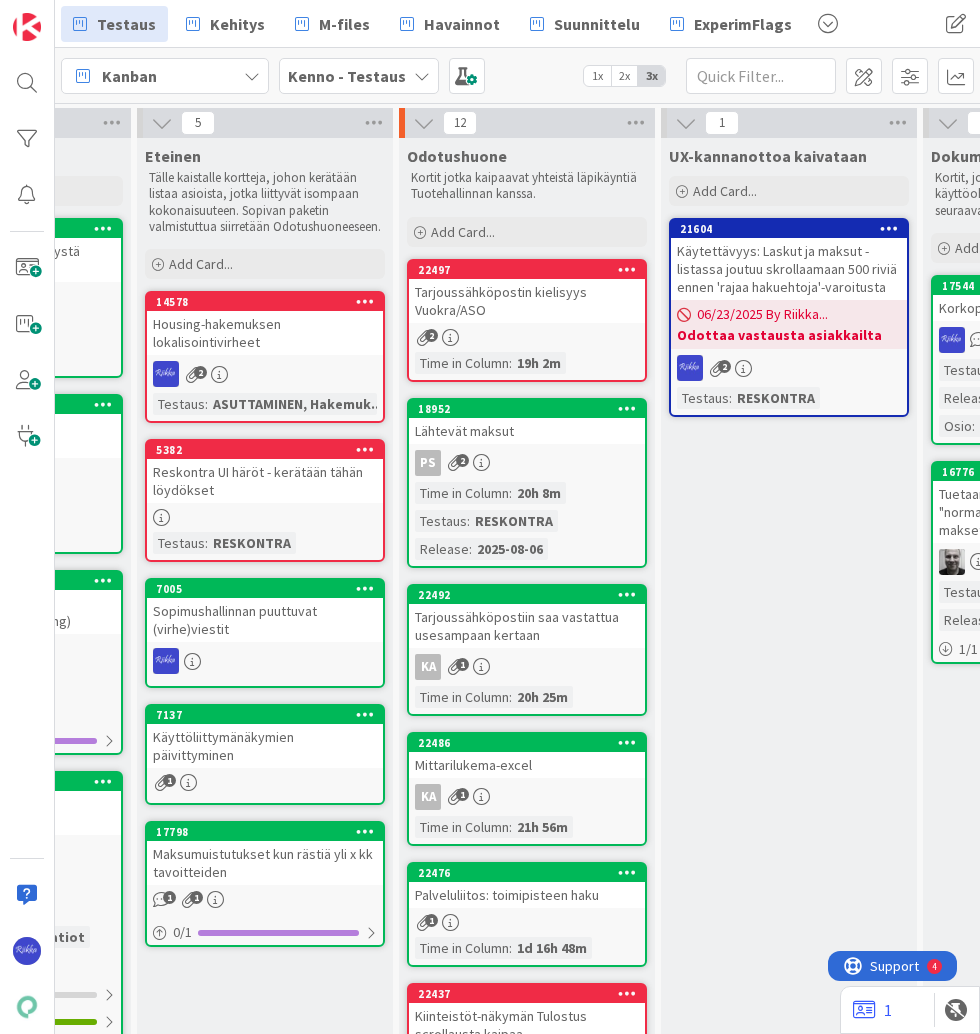 click on "Add Card..." at bounding box center [527, 232] 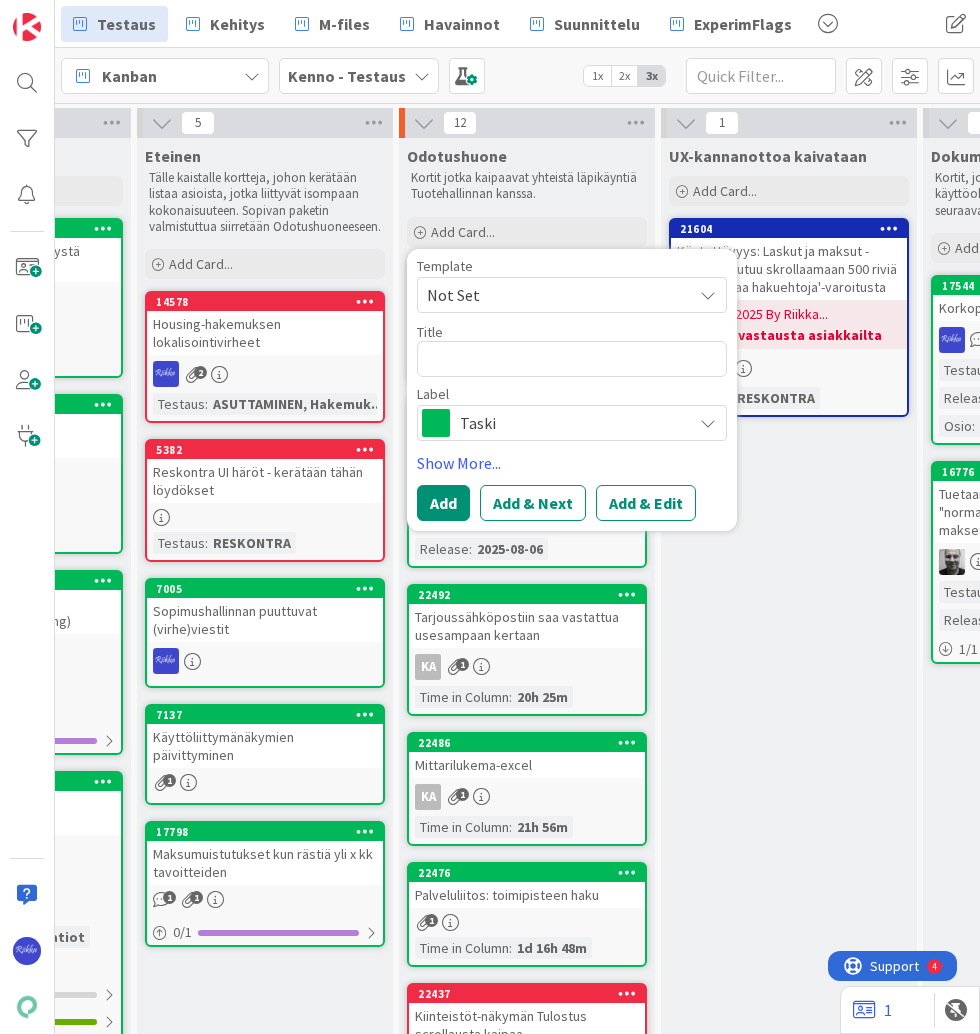 click on "Not Set" at bounding box center (552, 295) 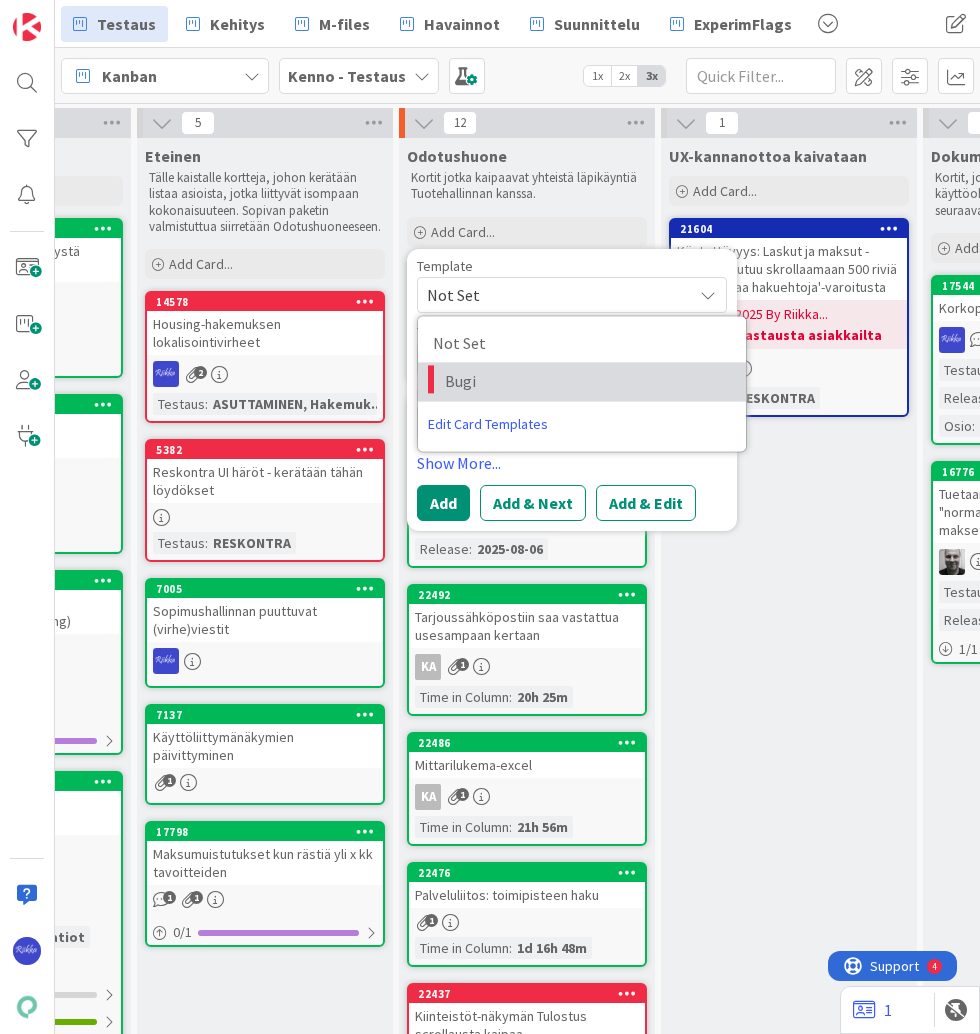 click on "Bugi" at bounding box center (588, 381) 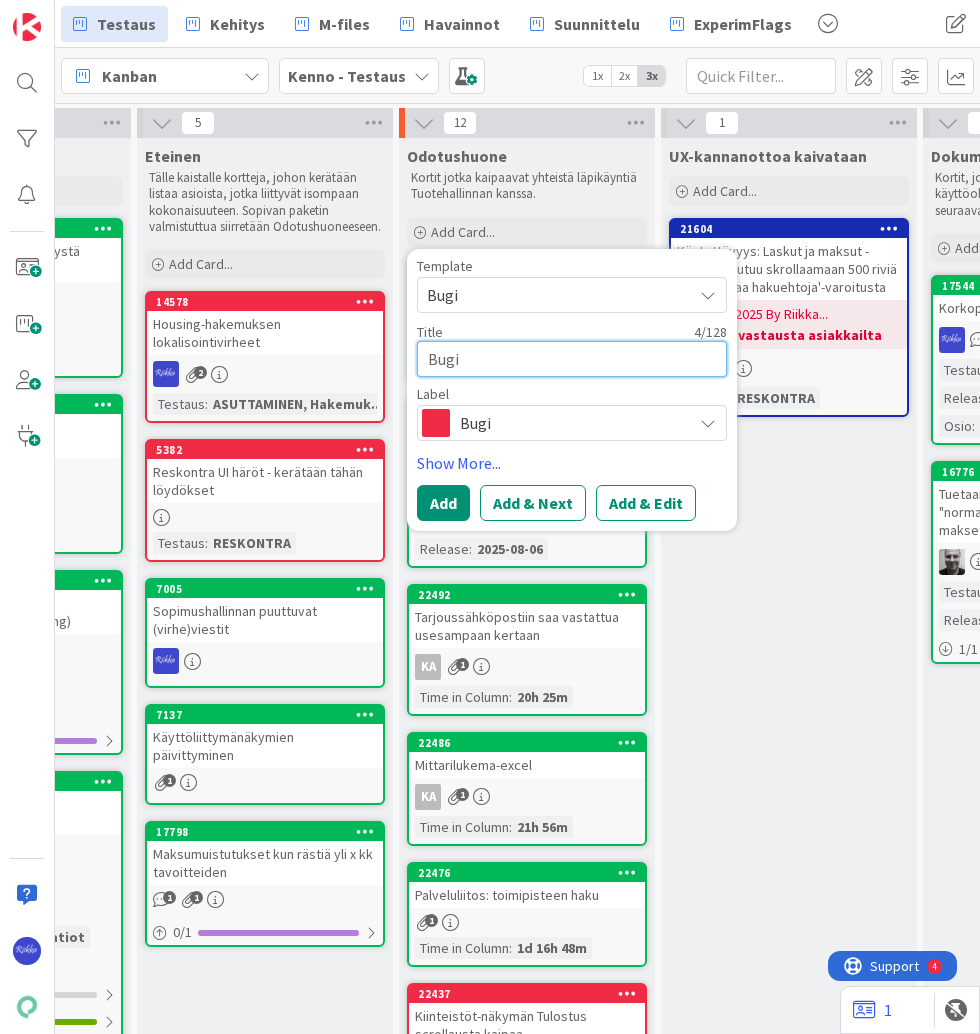 click on "Bugi" at bounding box center (572, 359) 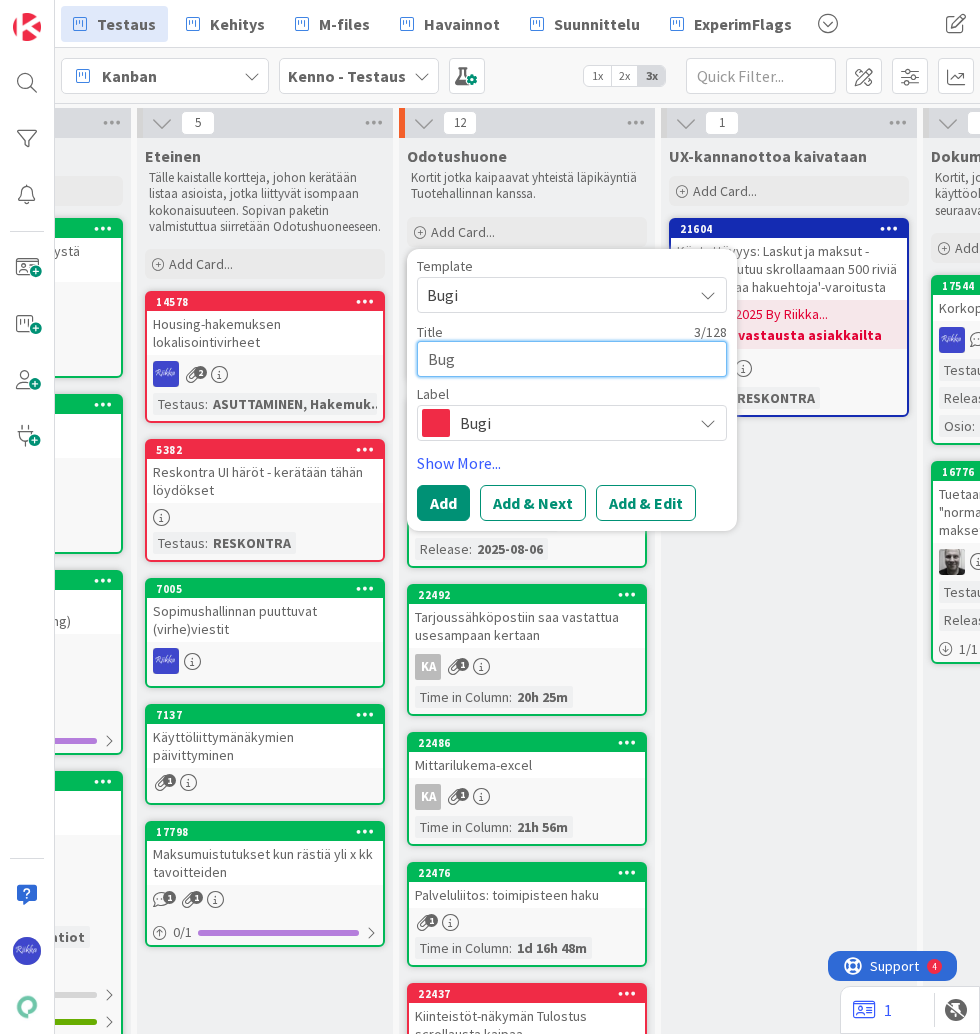 type on "x" 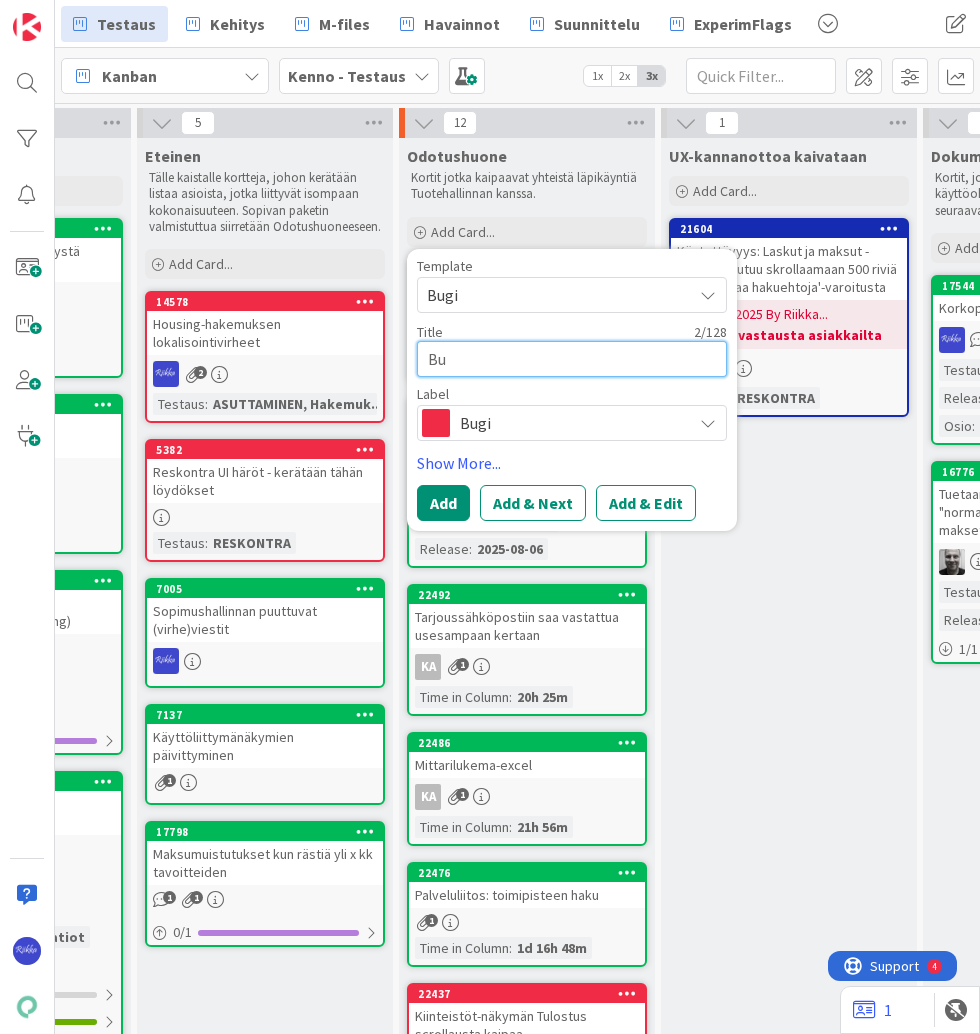 type on "x" 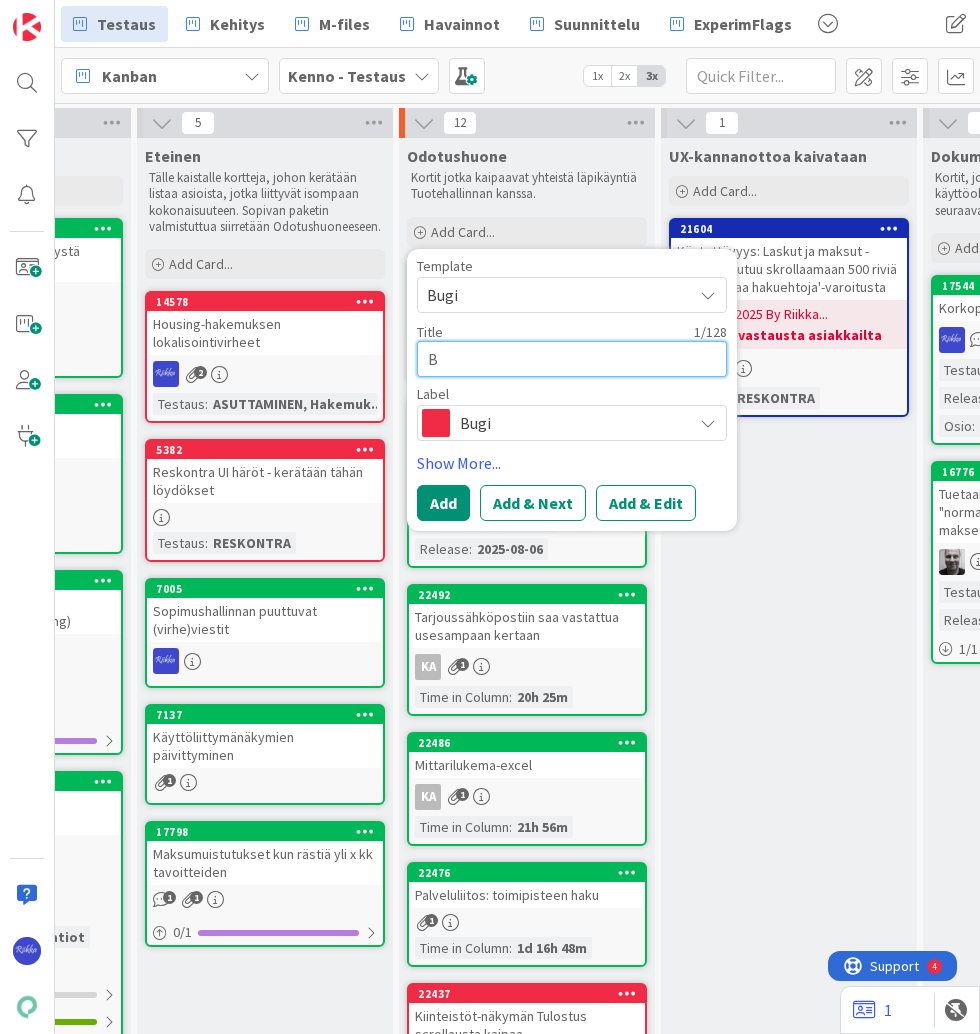 type 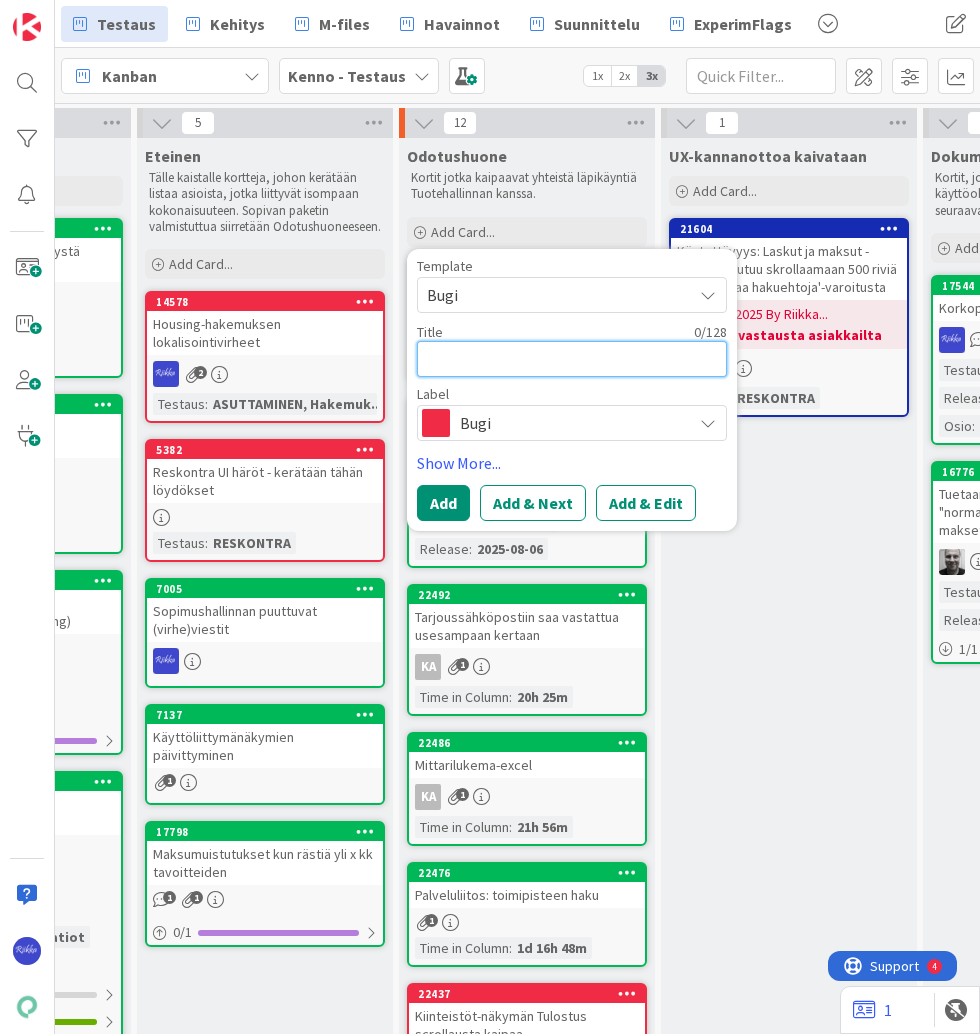 type on "x" 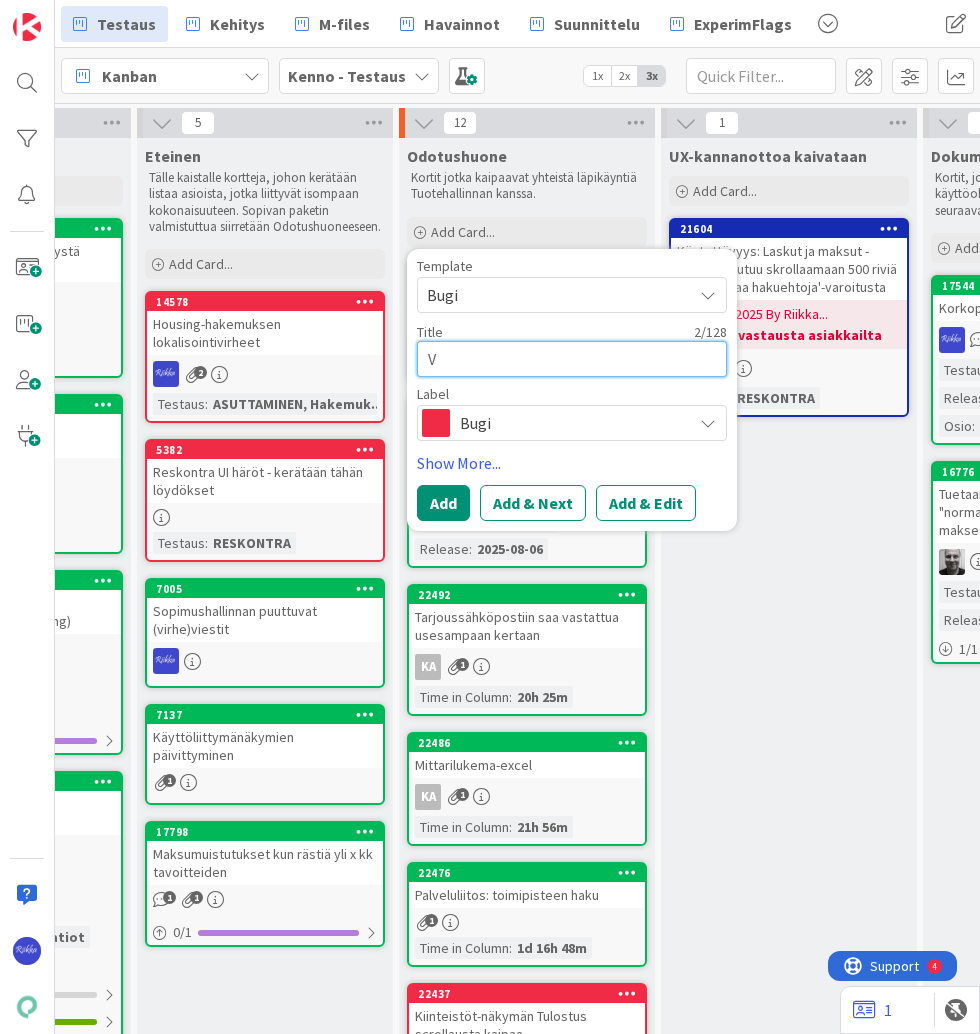 type on "x" 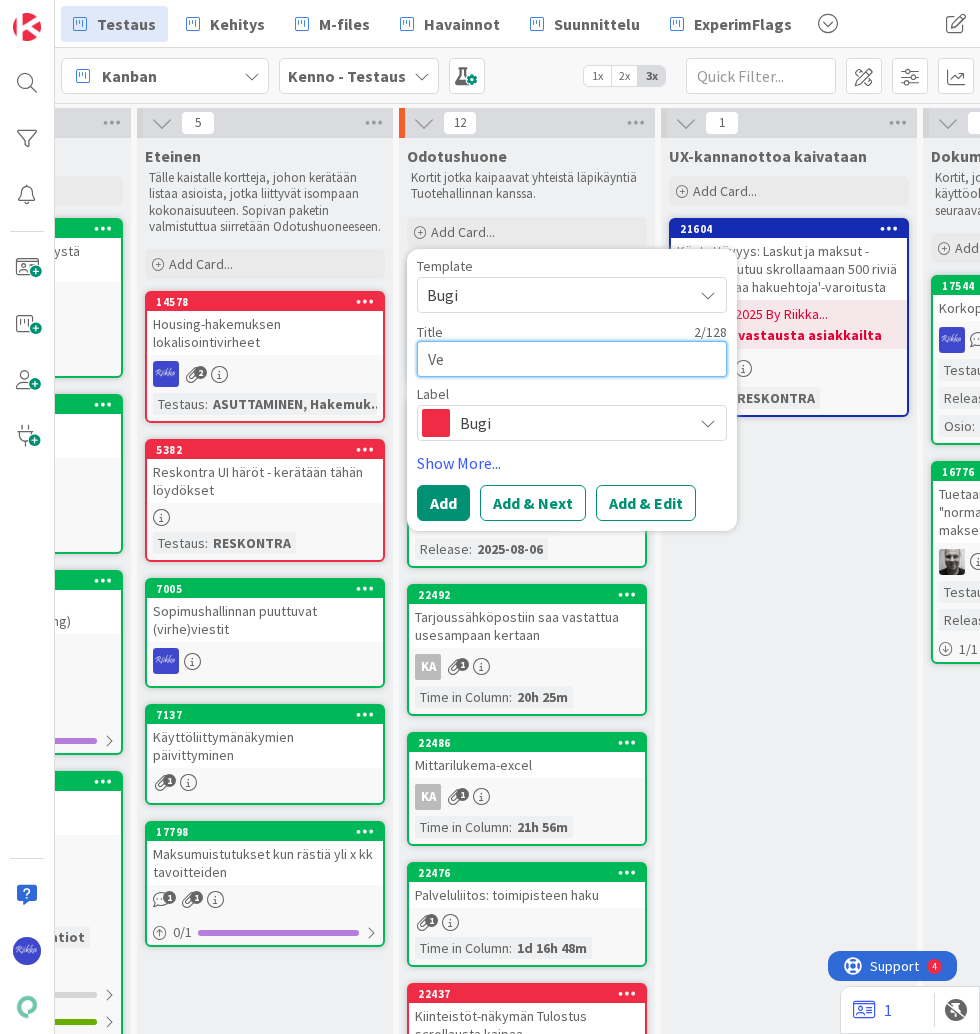 type on "x" 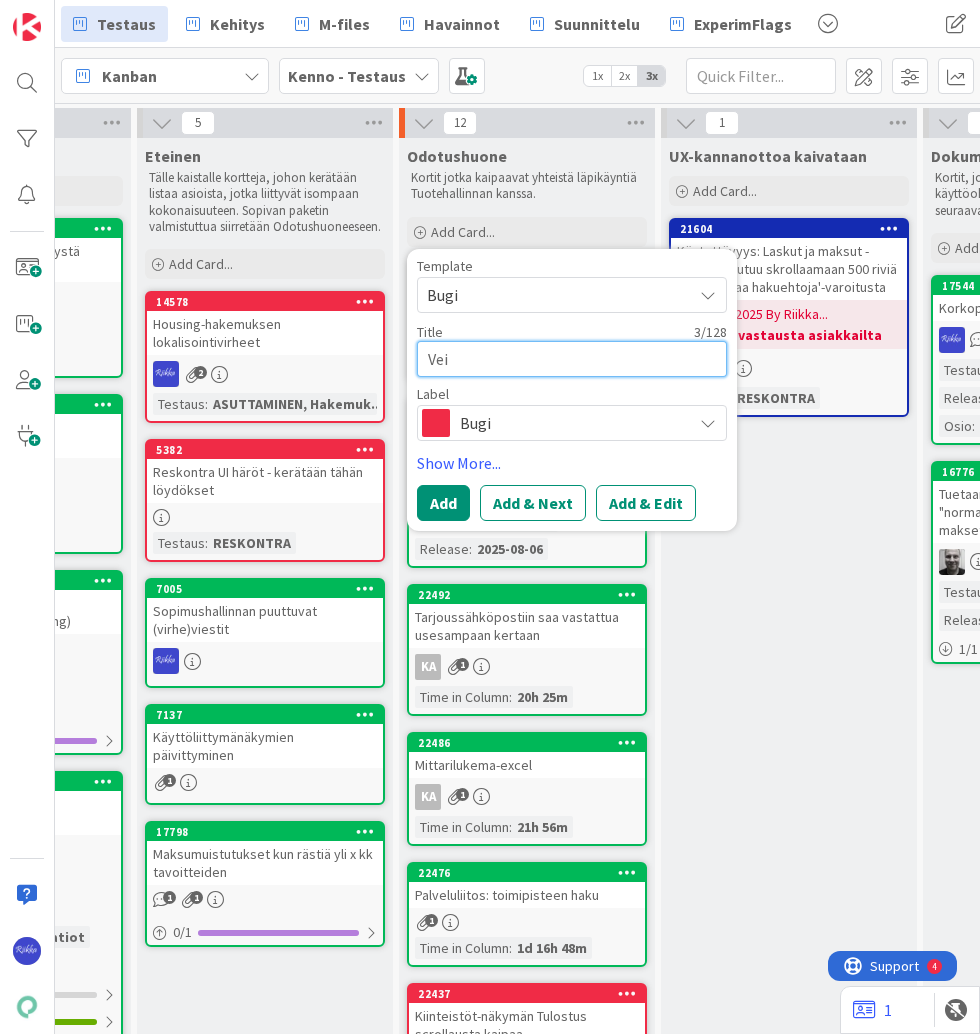 type on "x" 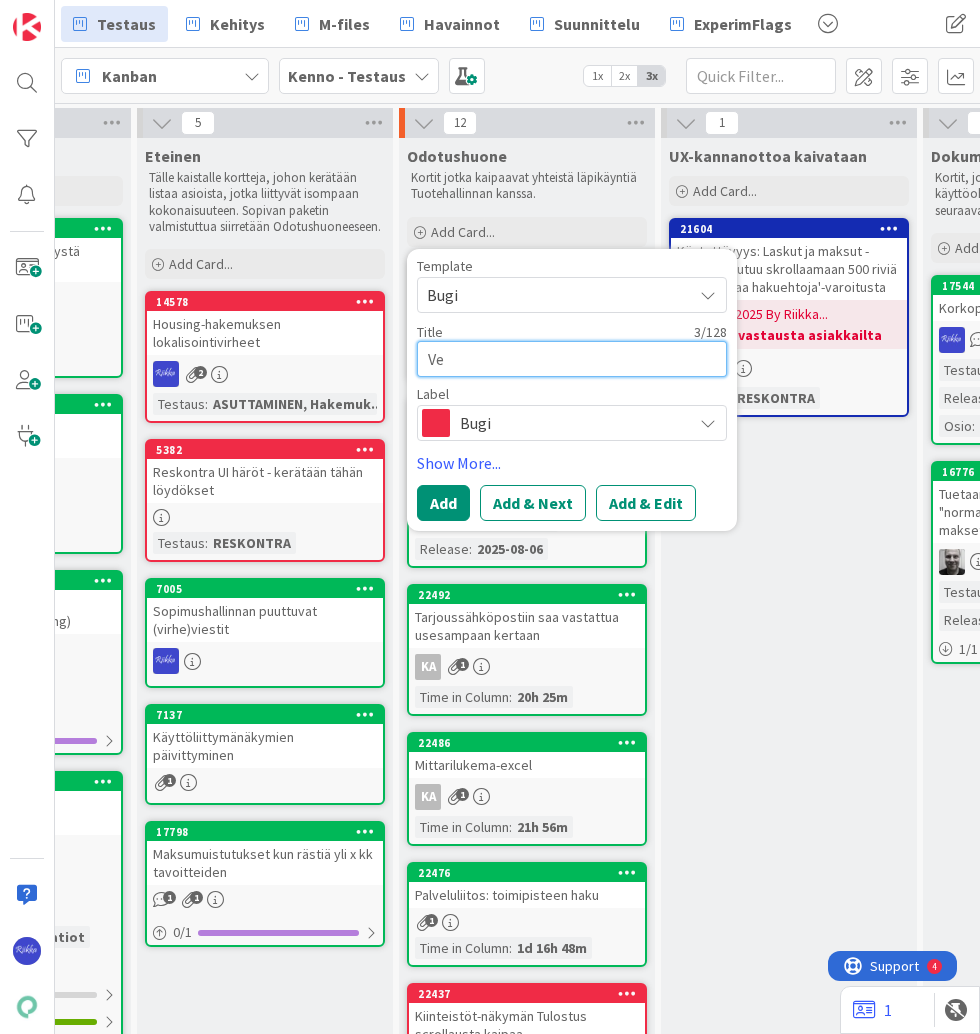 type on "x" 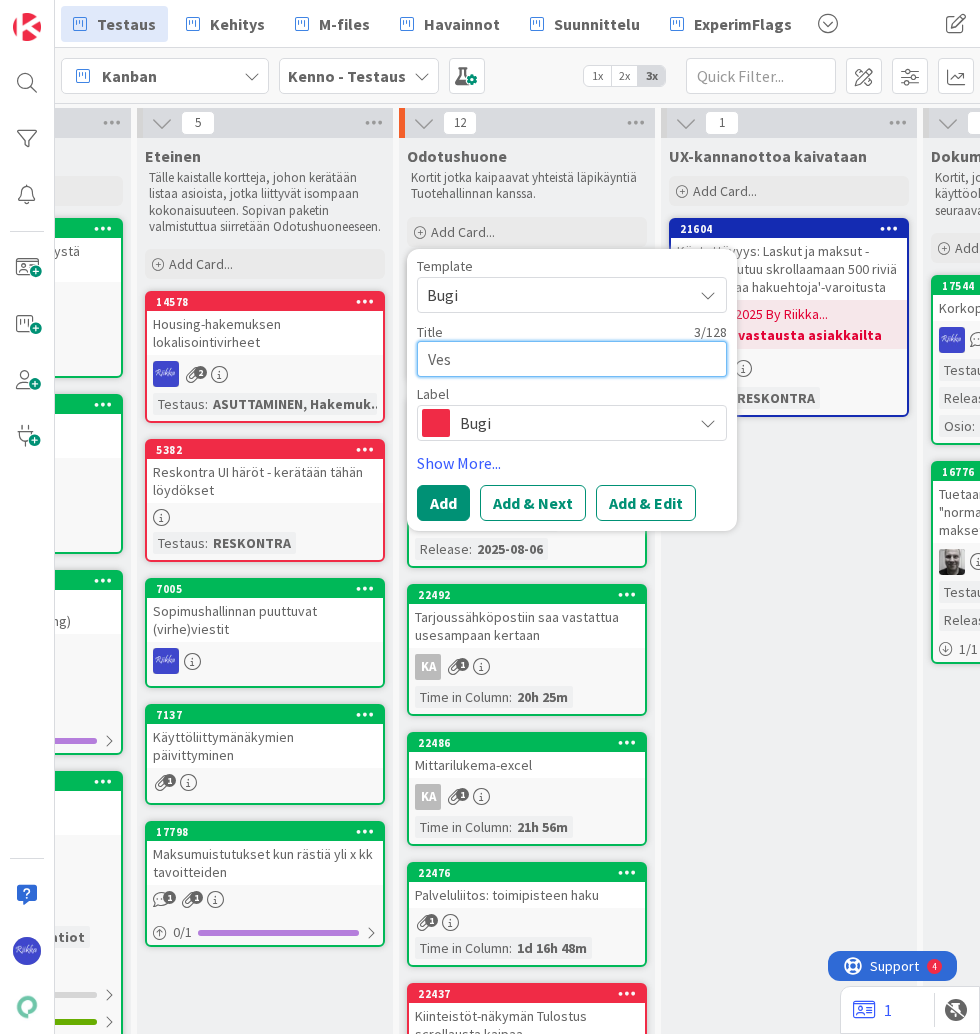 type on "x" 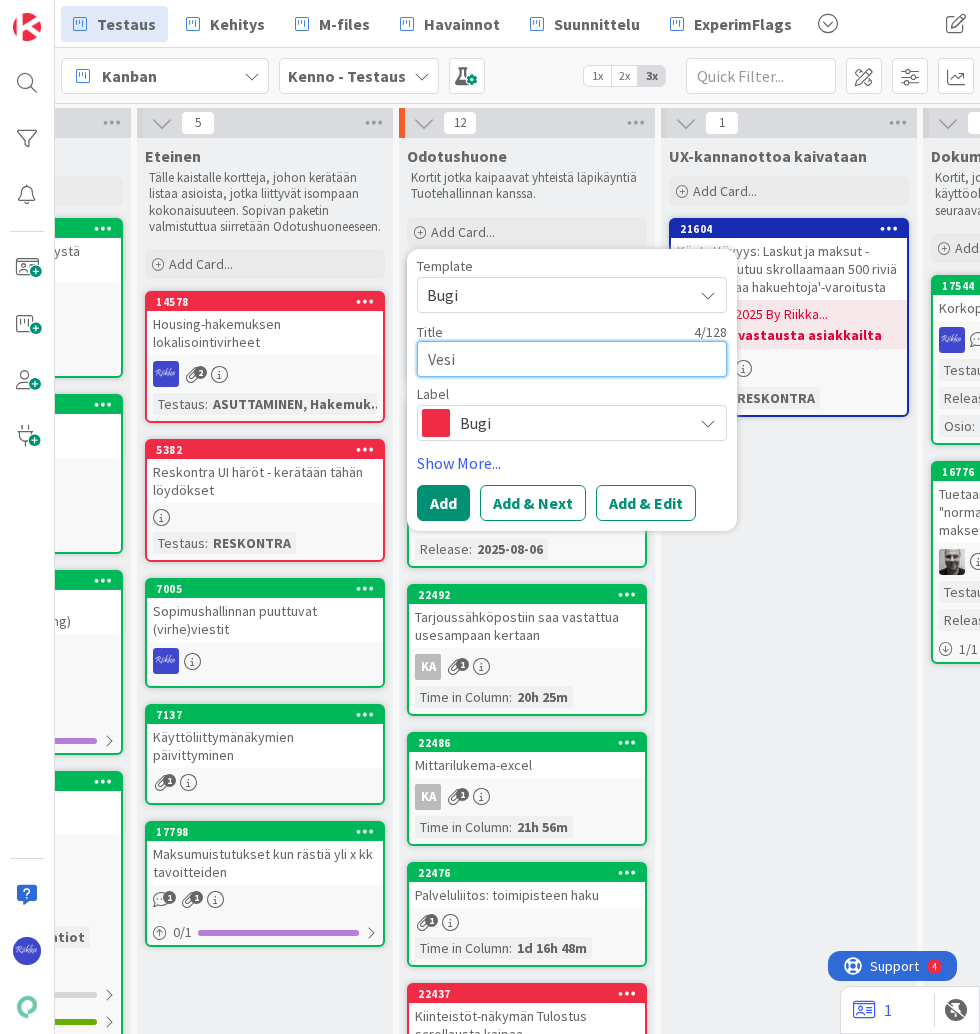 type on "x" 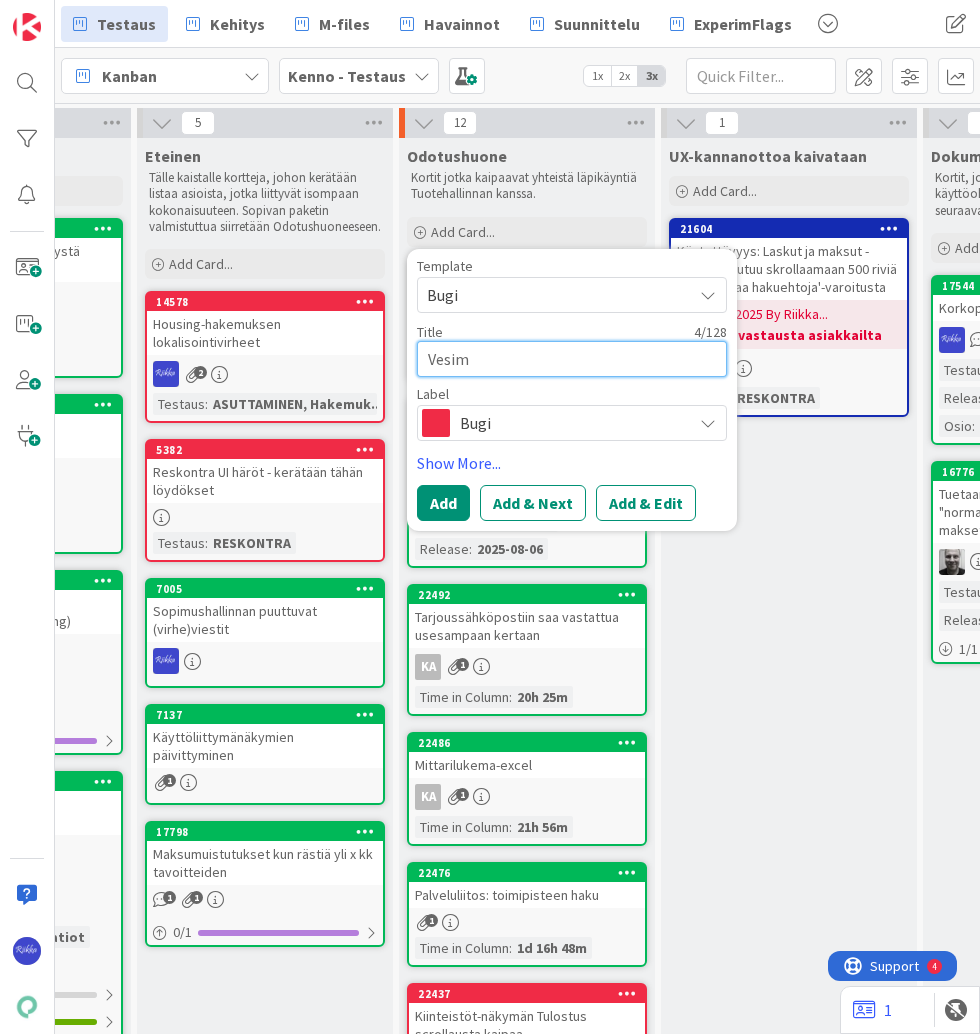 type on "x" 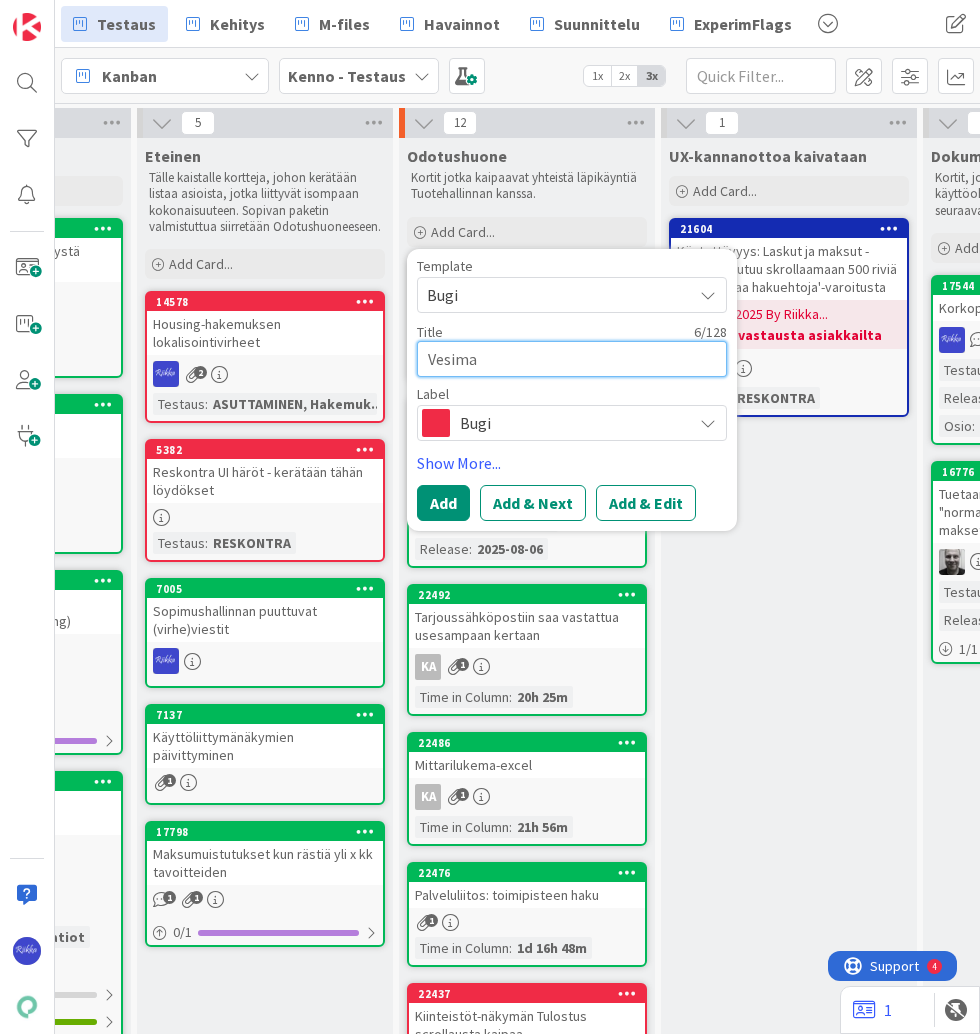 type on "x" 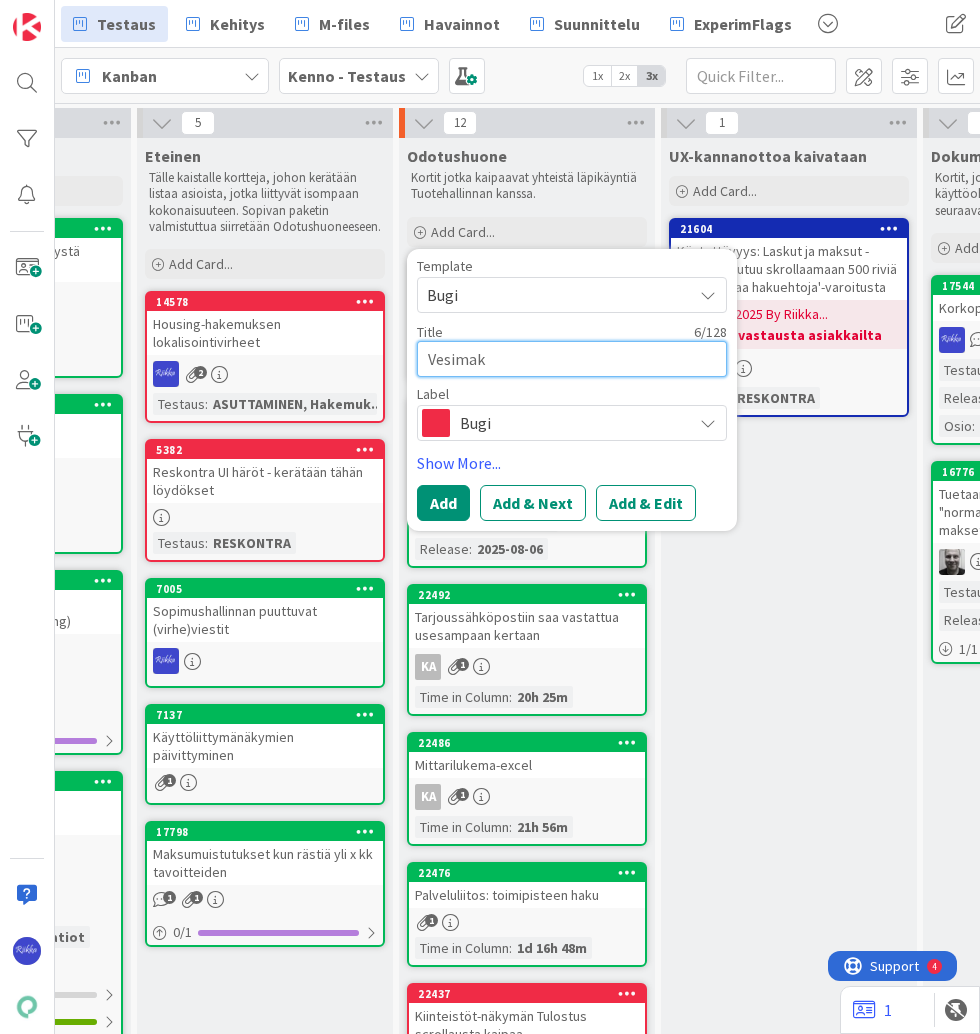 type on "x" 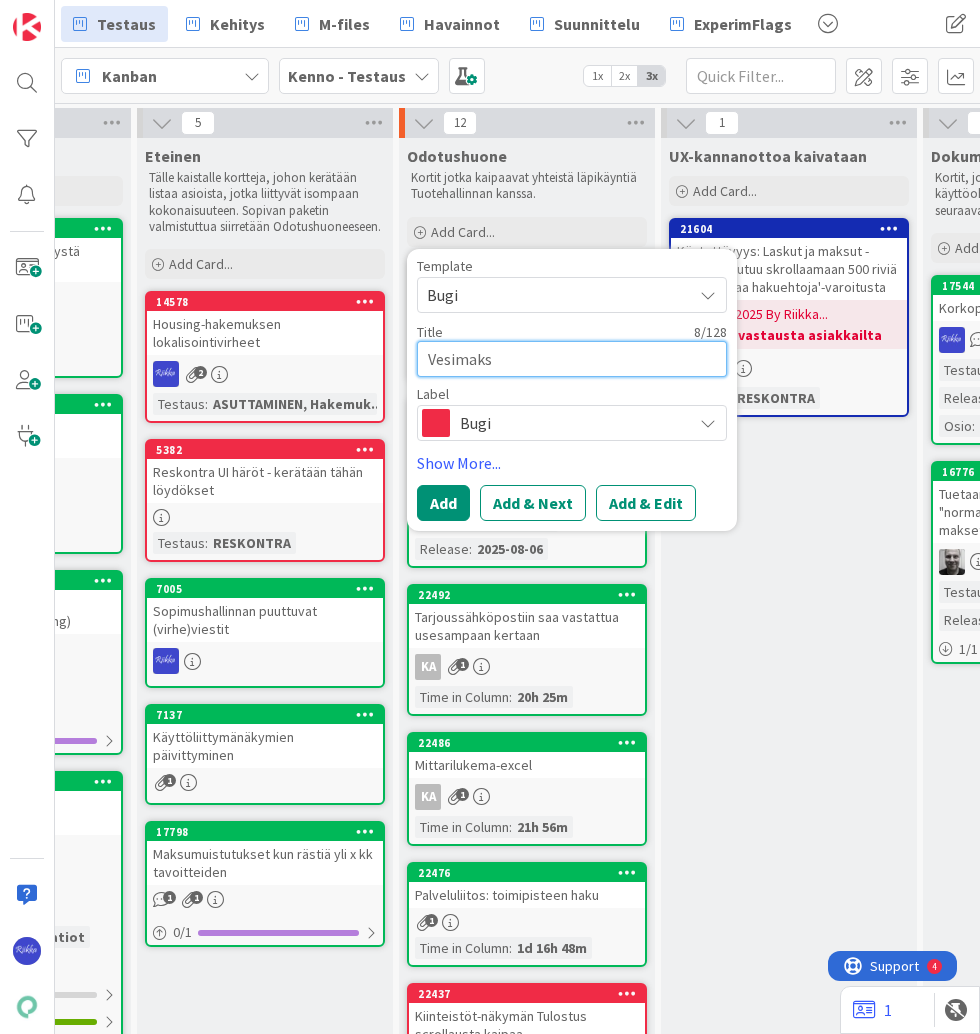 type on "x" 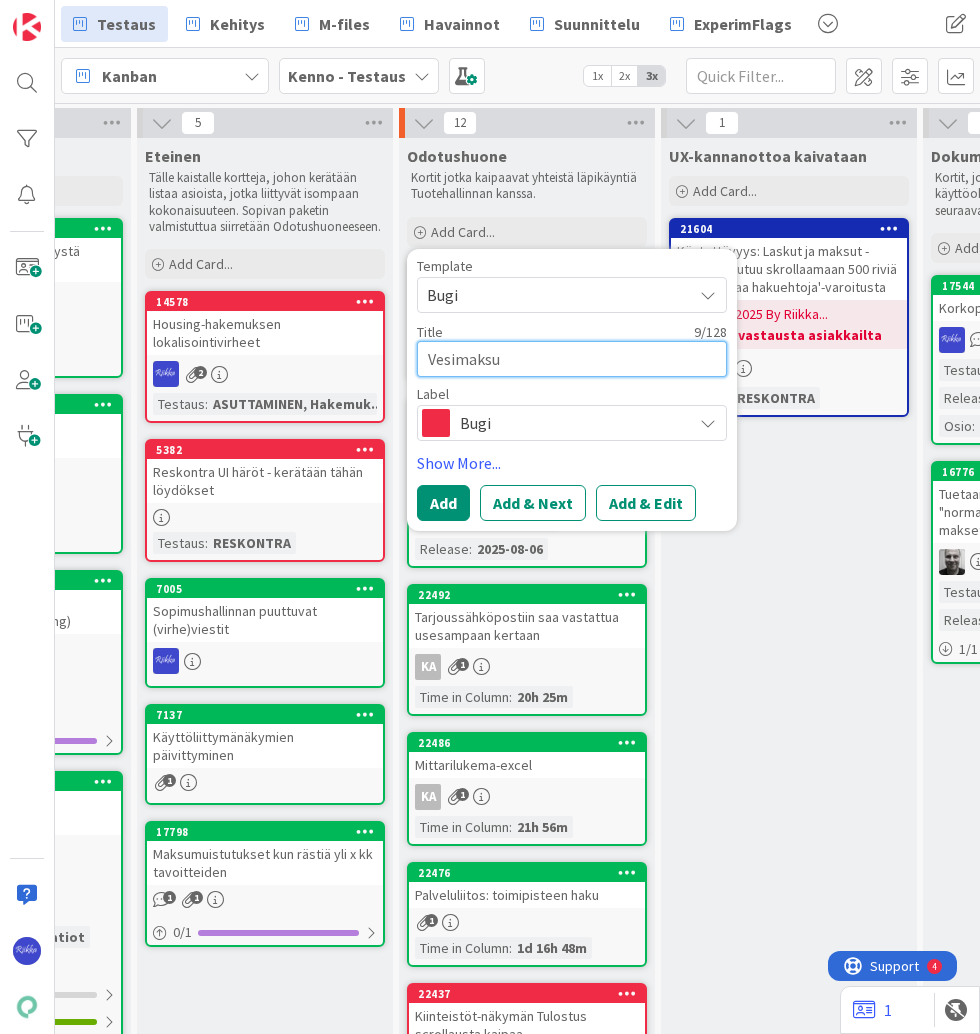 type on "x" 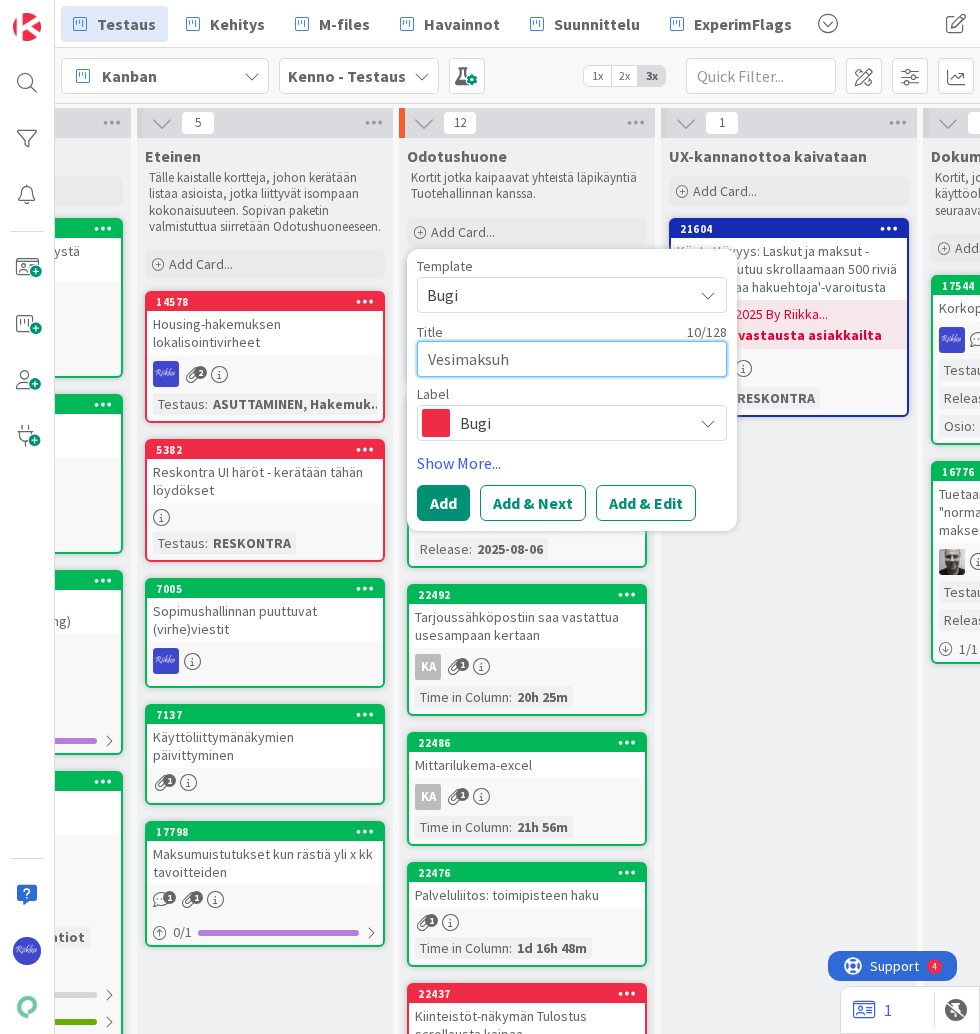 type on "x" 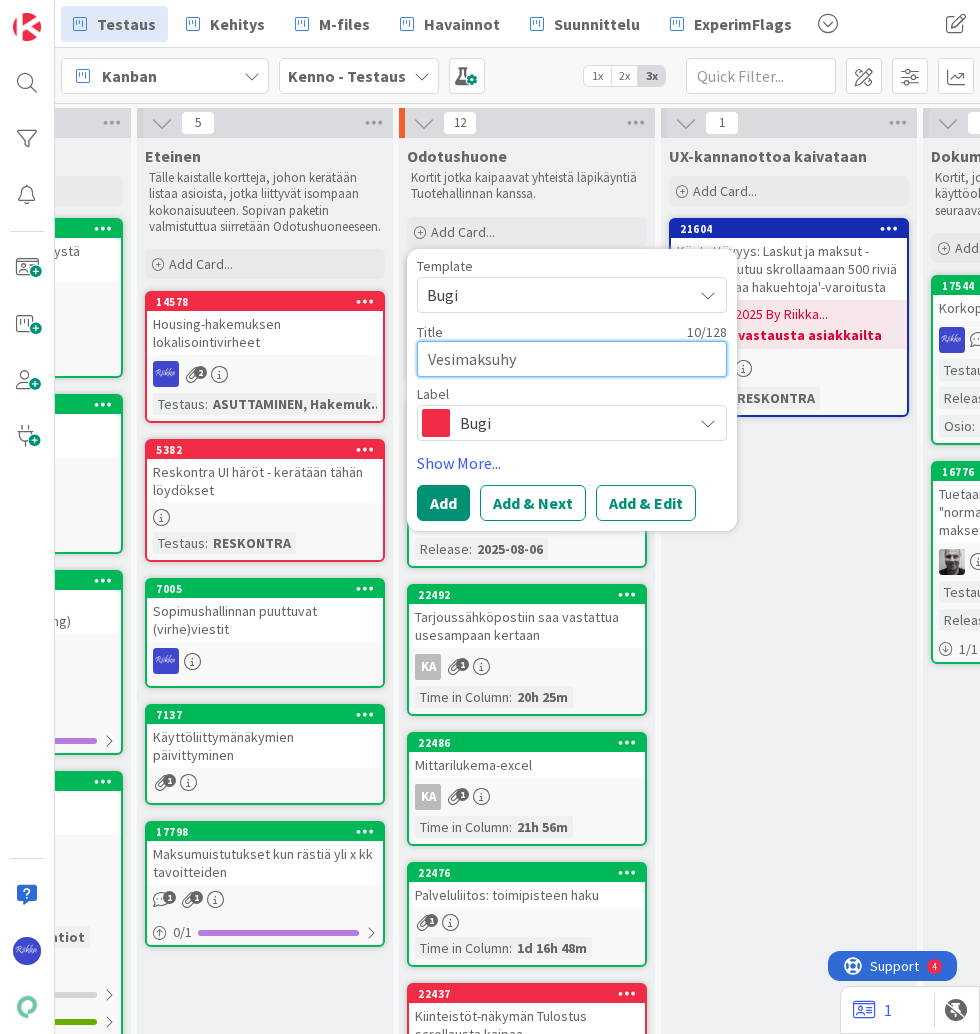 type on "x" 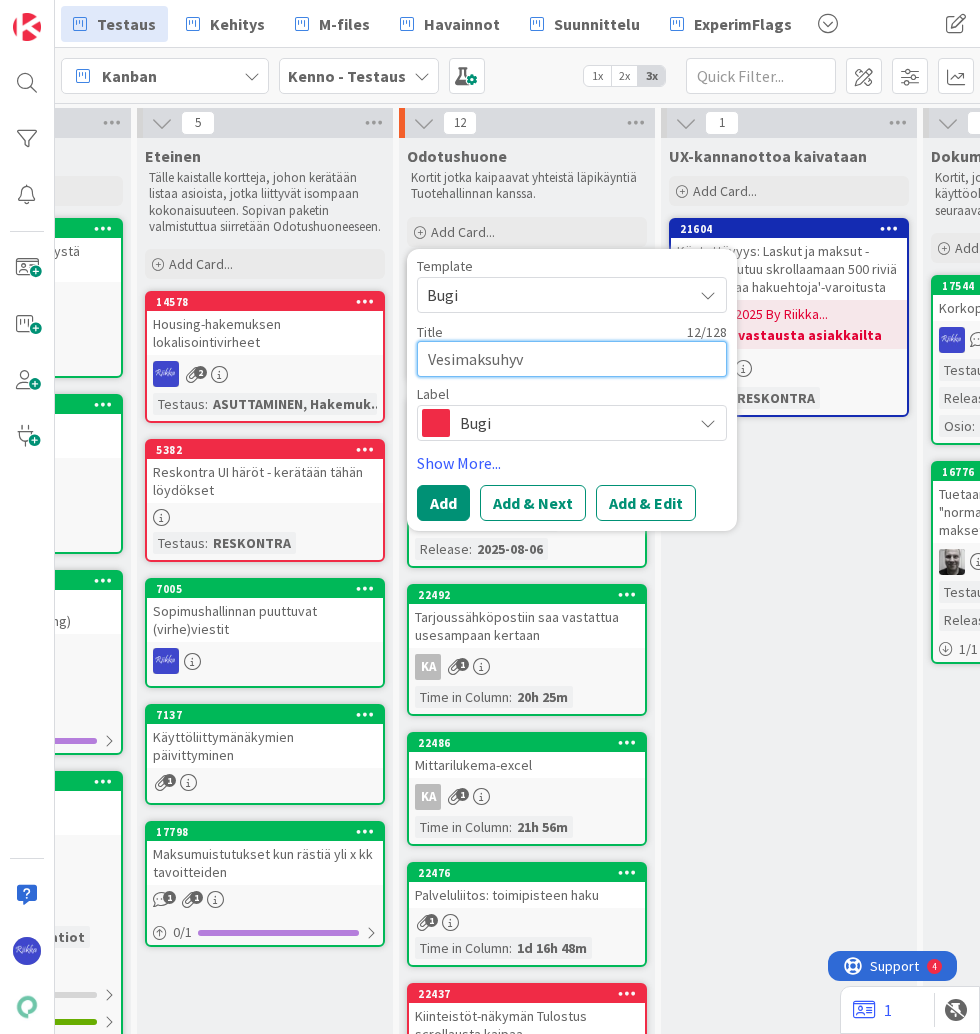 type on "Vesimaksuhyvi" 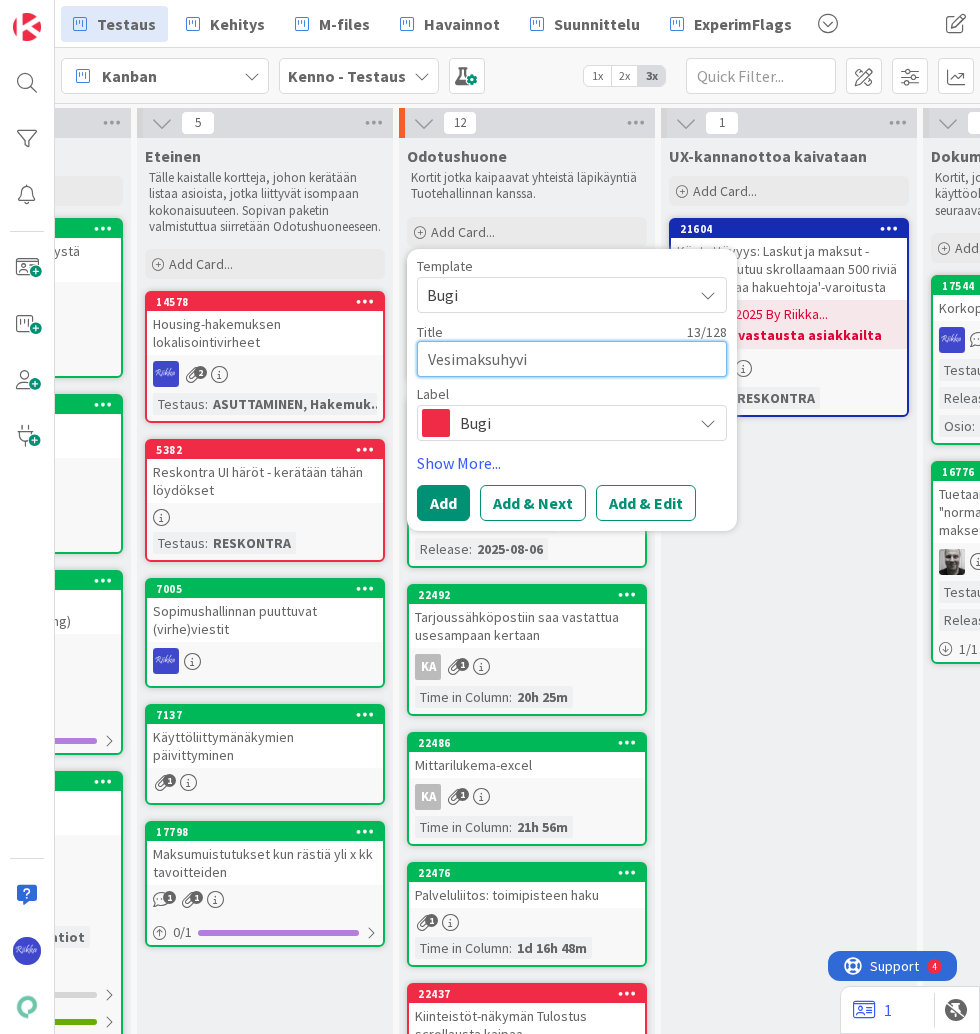 type on "x" 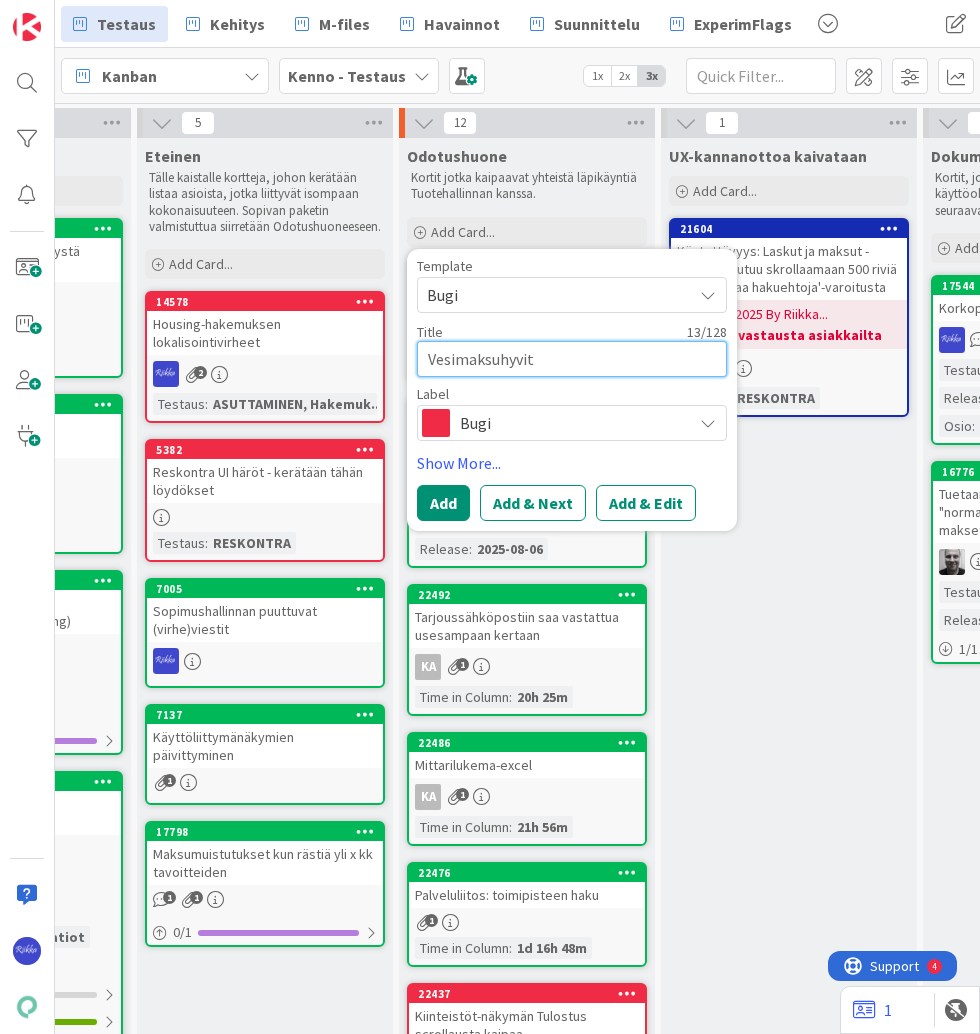 type on "x" 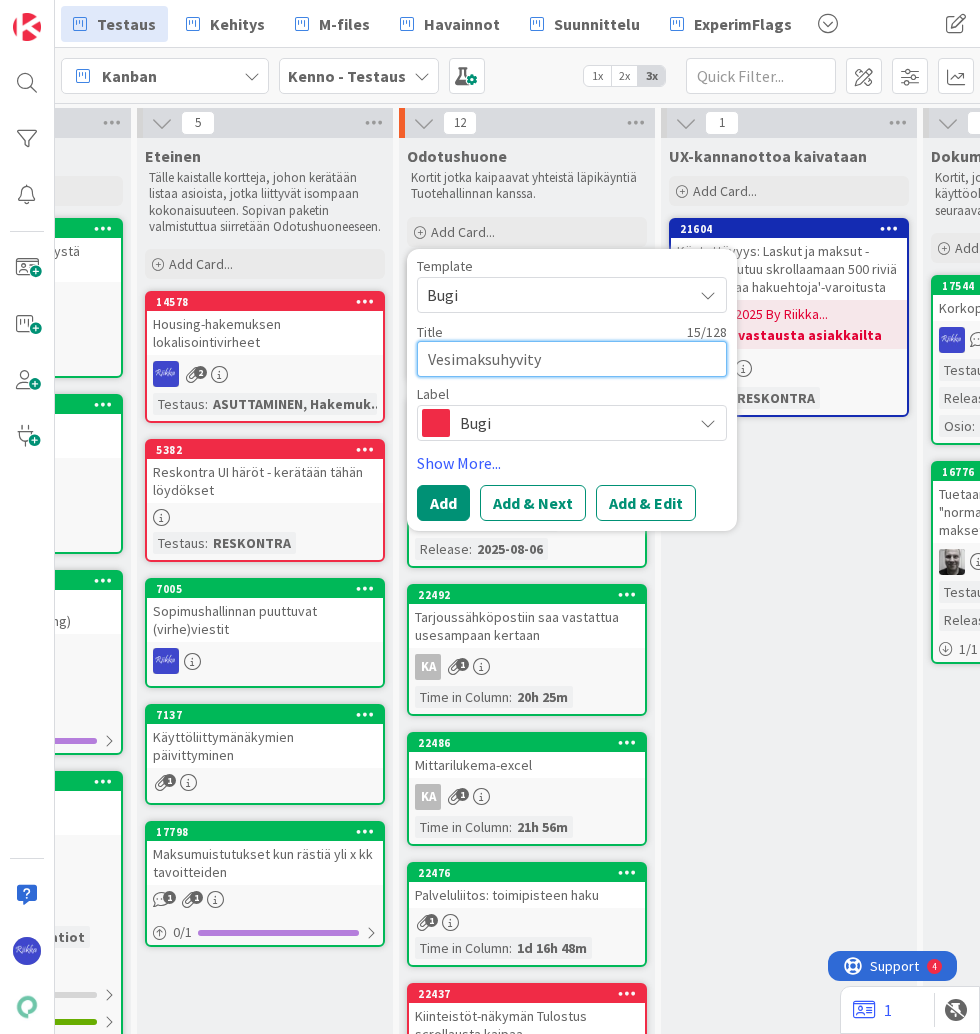 type on "x" 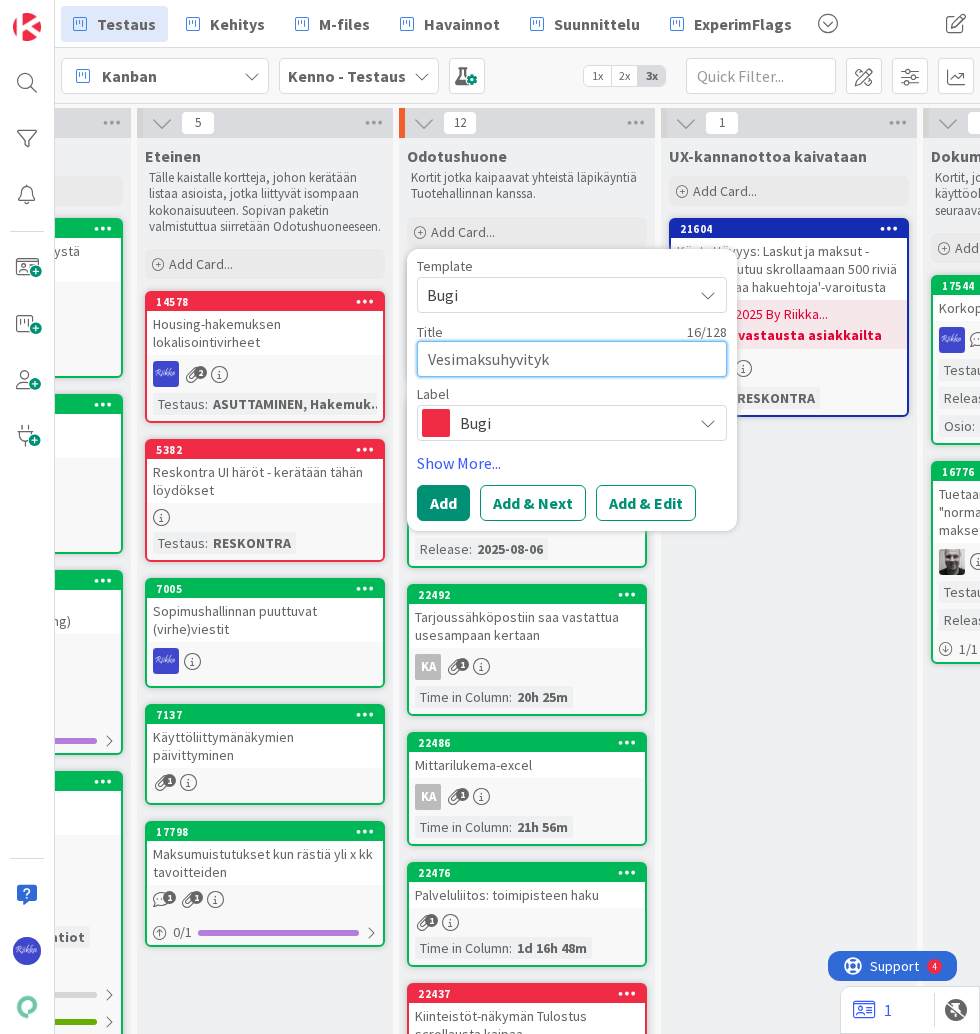 type on "x" 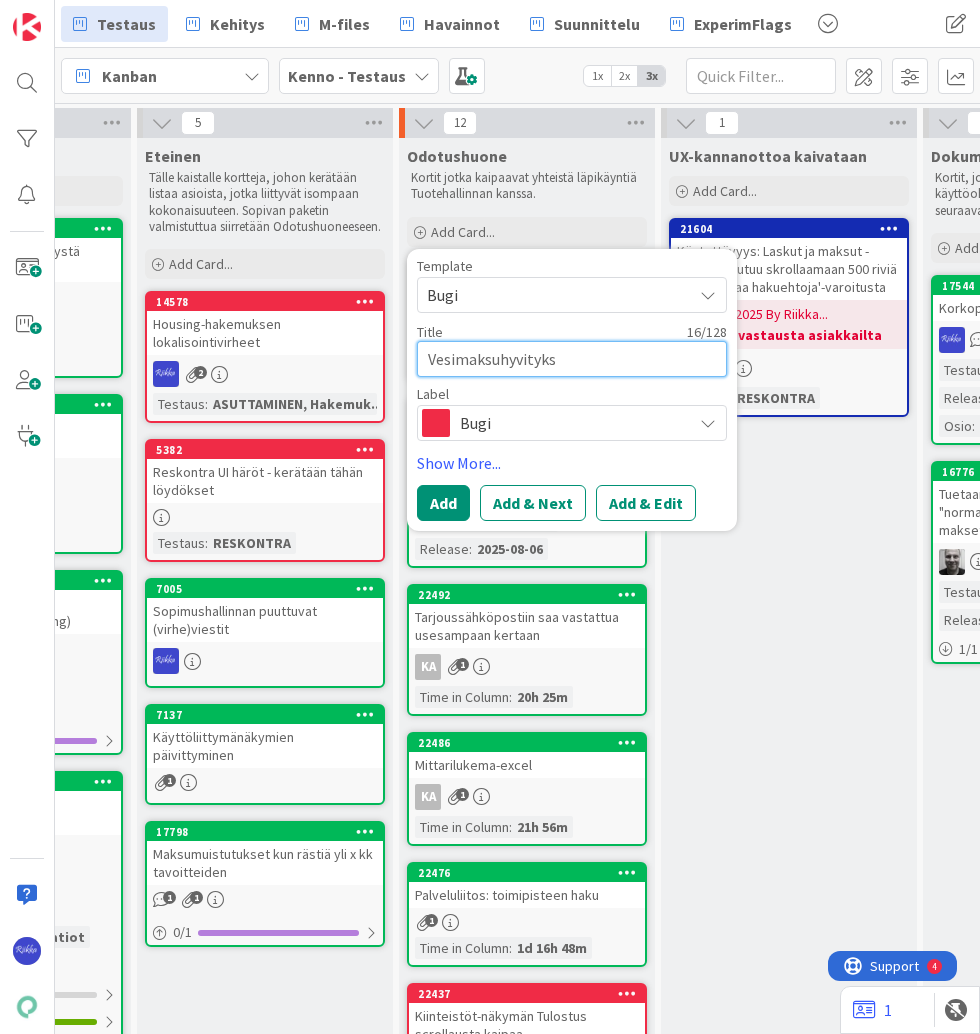 type on "x" 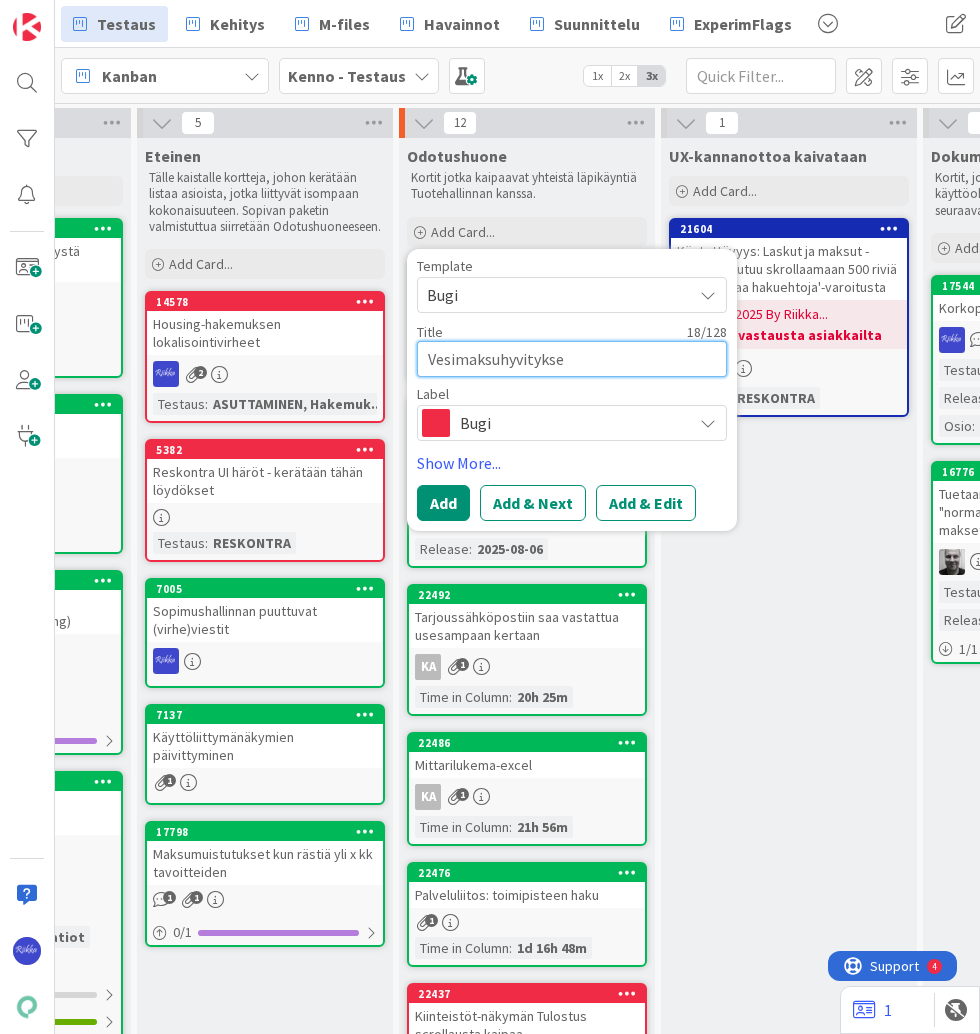 type on "x" 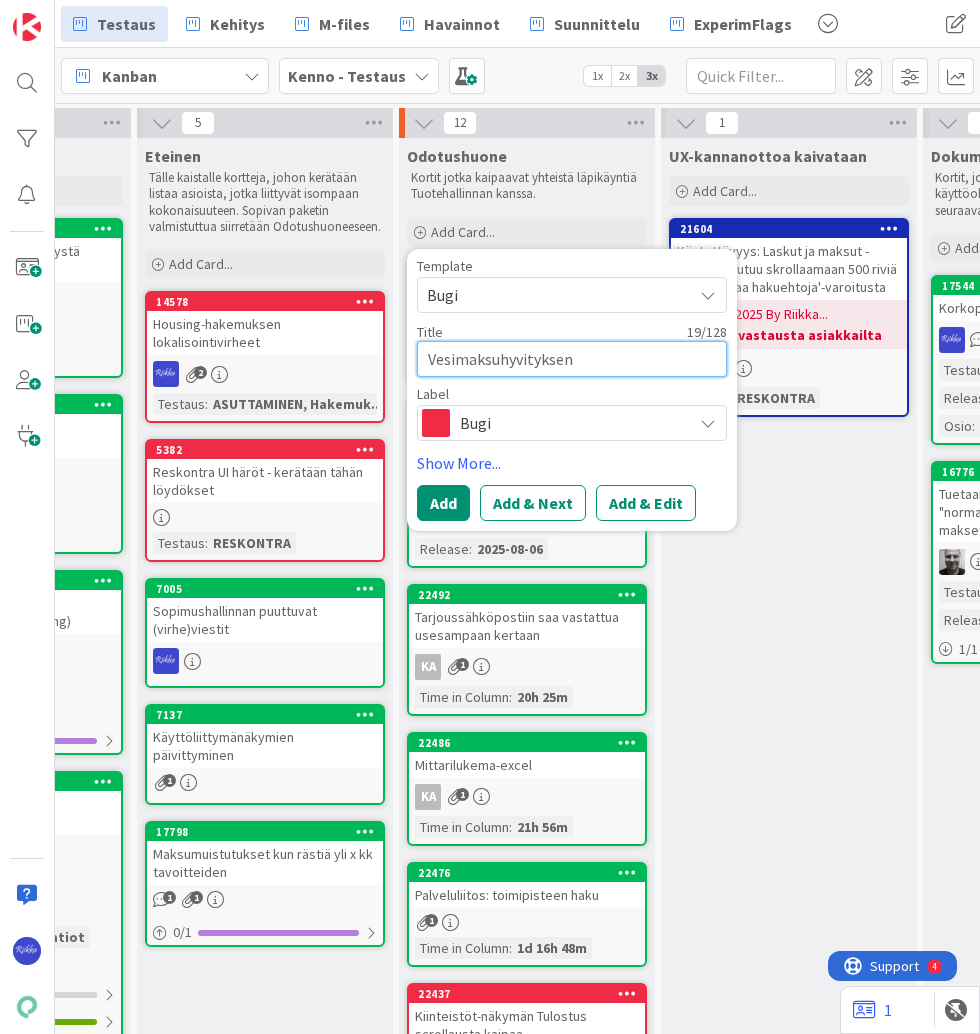 type on "x" 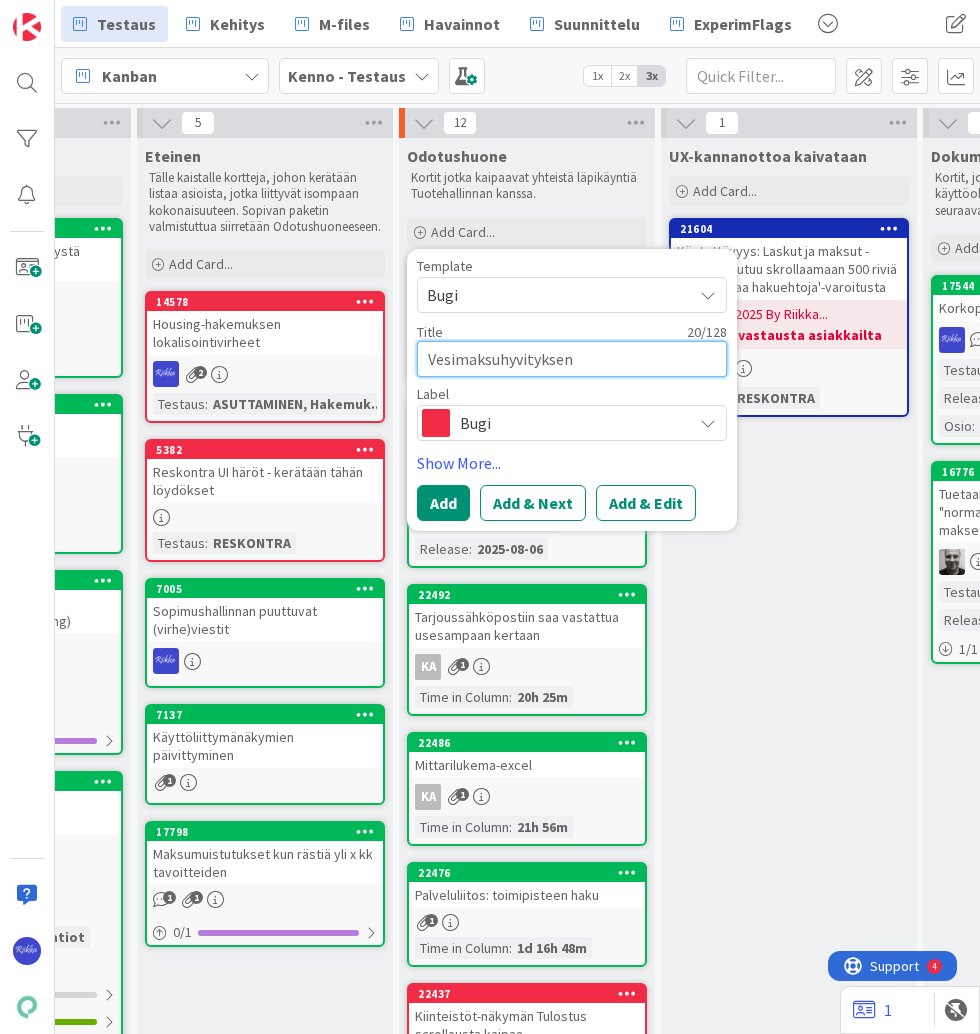type on "x" 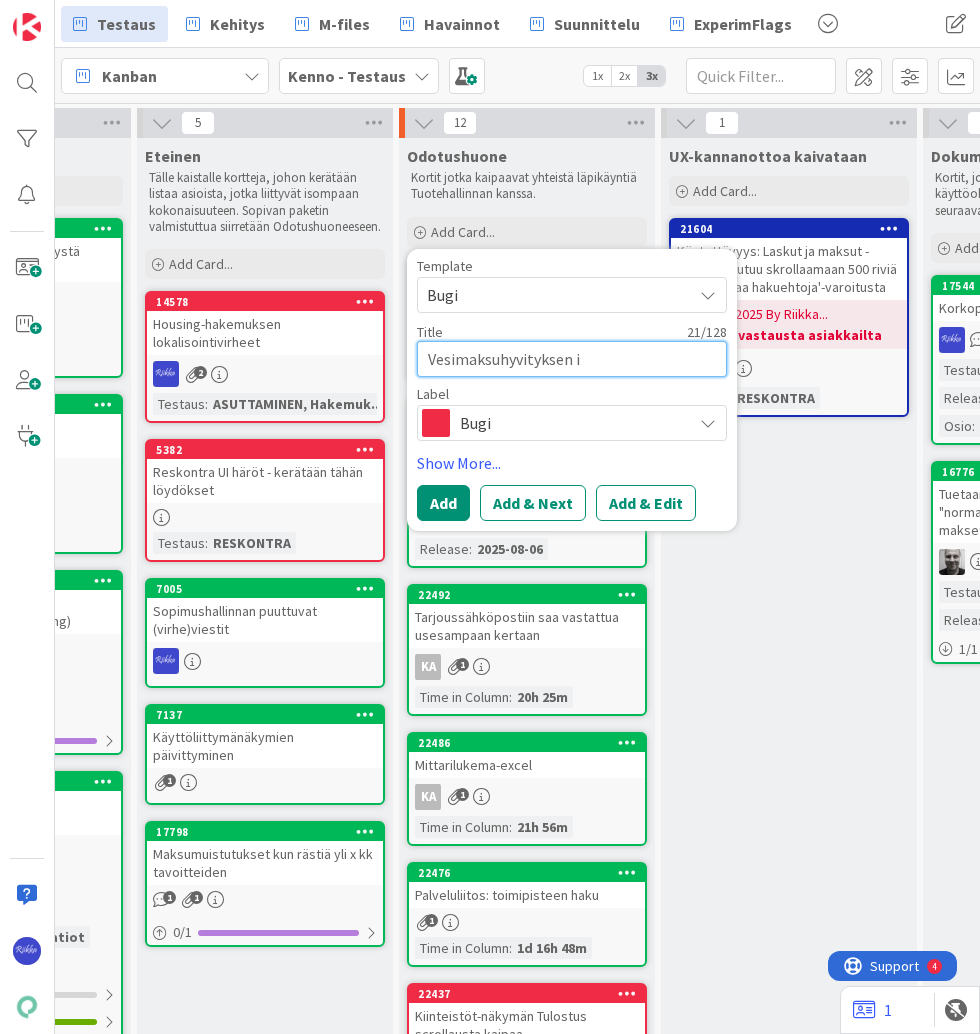 type on "x" 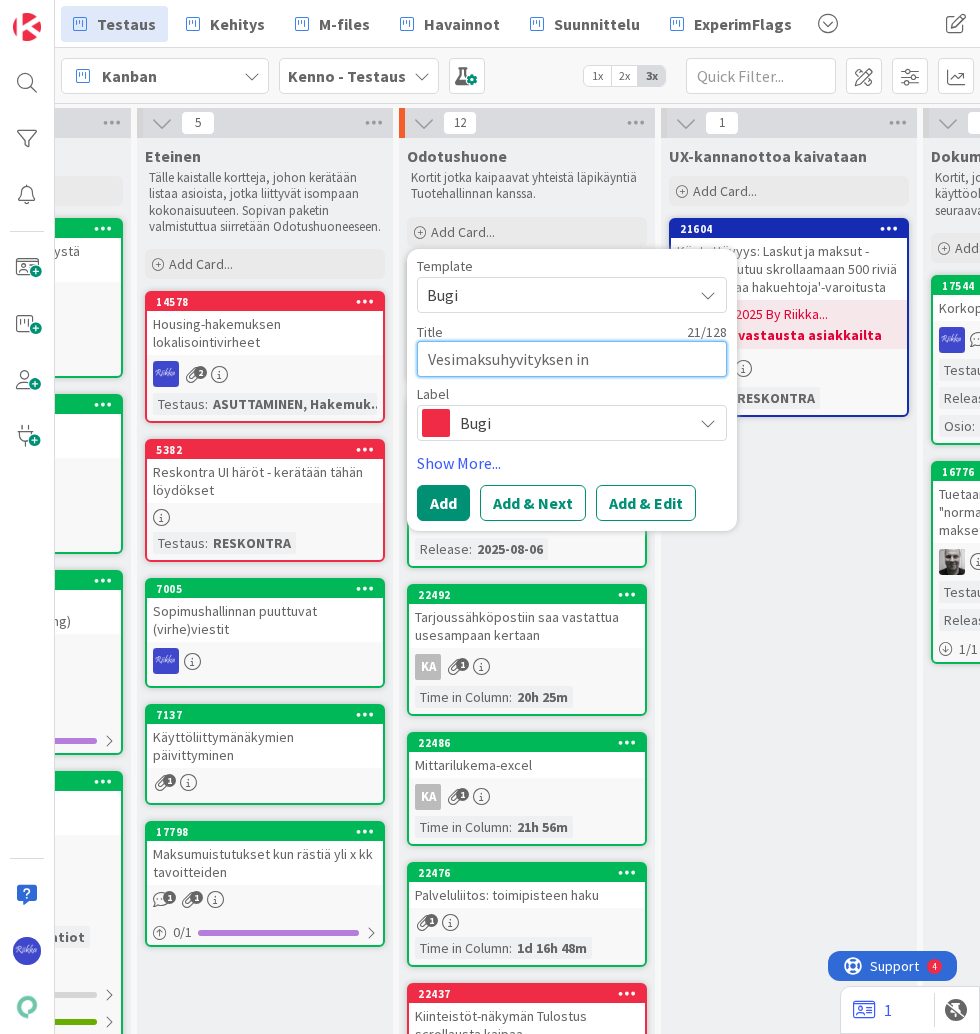type on "x" 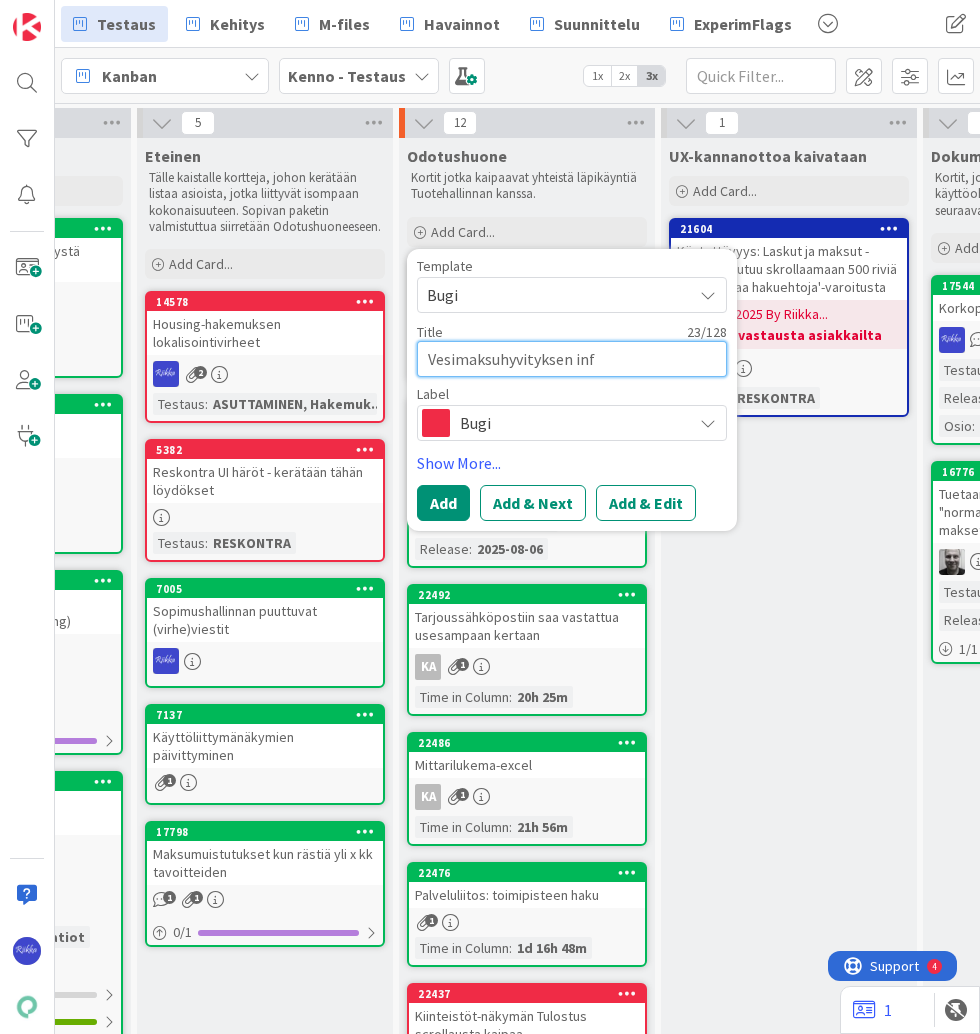 type on "Vesimaksuhyvityksen info" 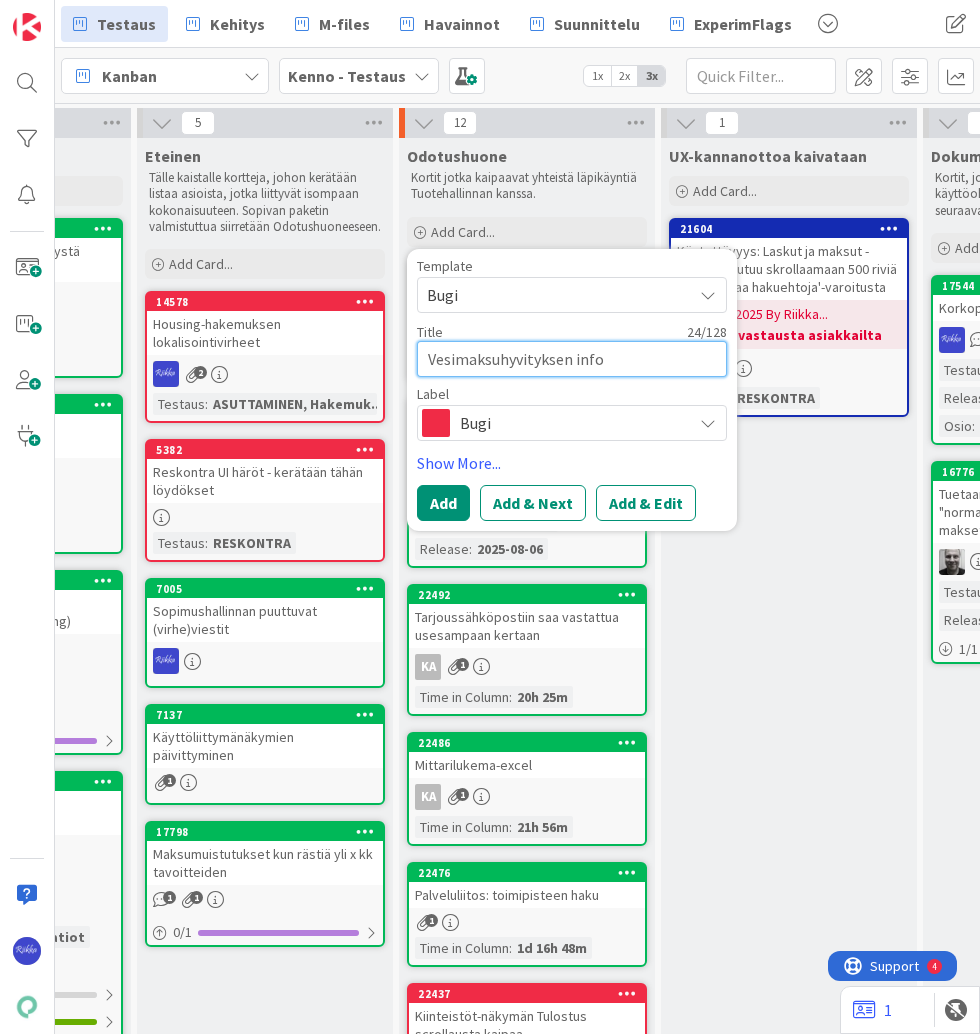 type on "x" 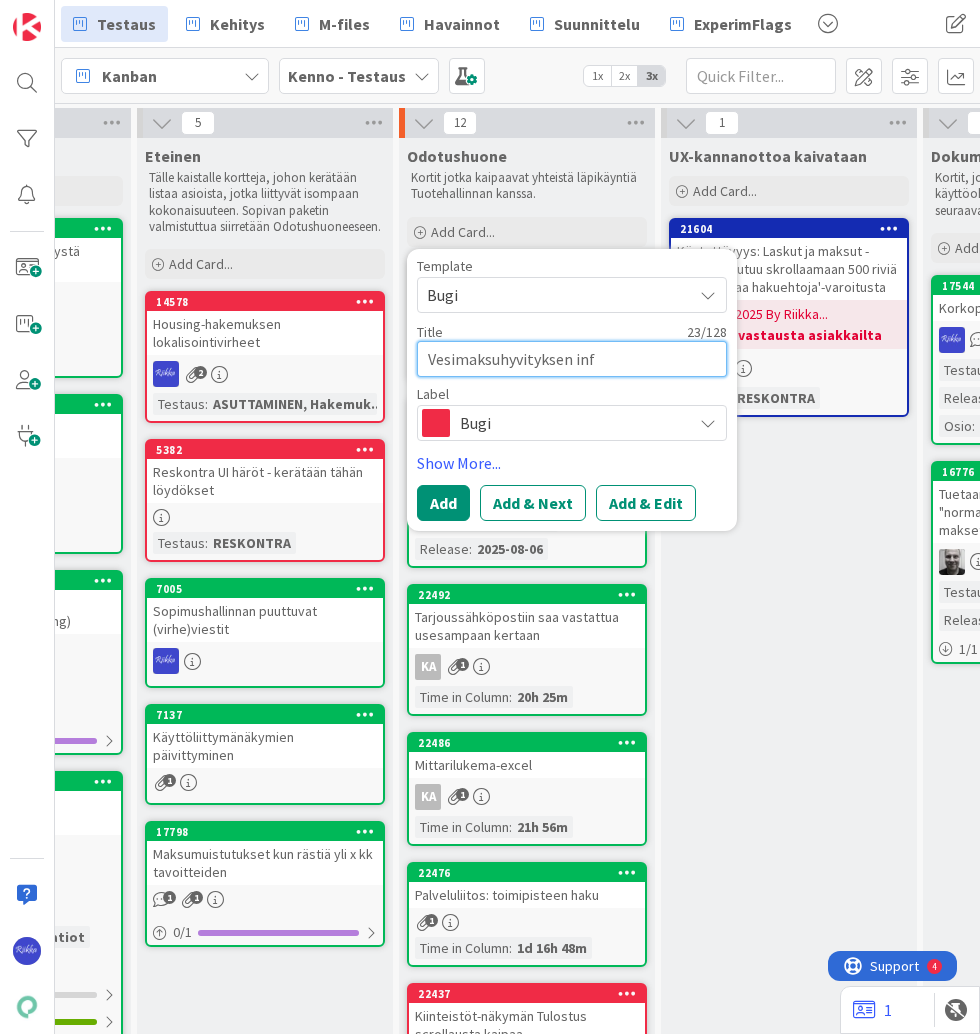 type on "x" 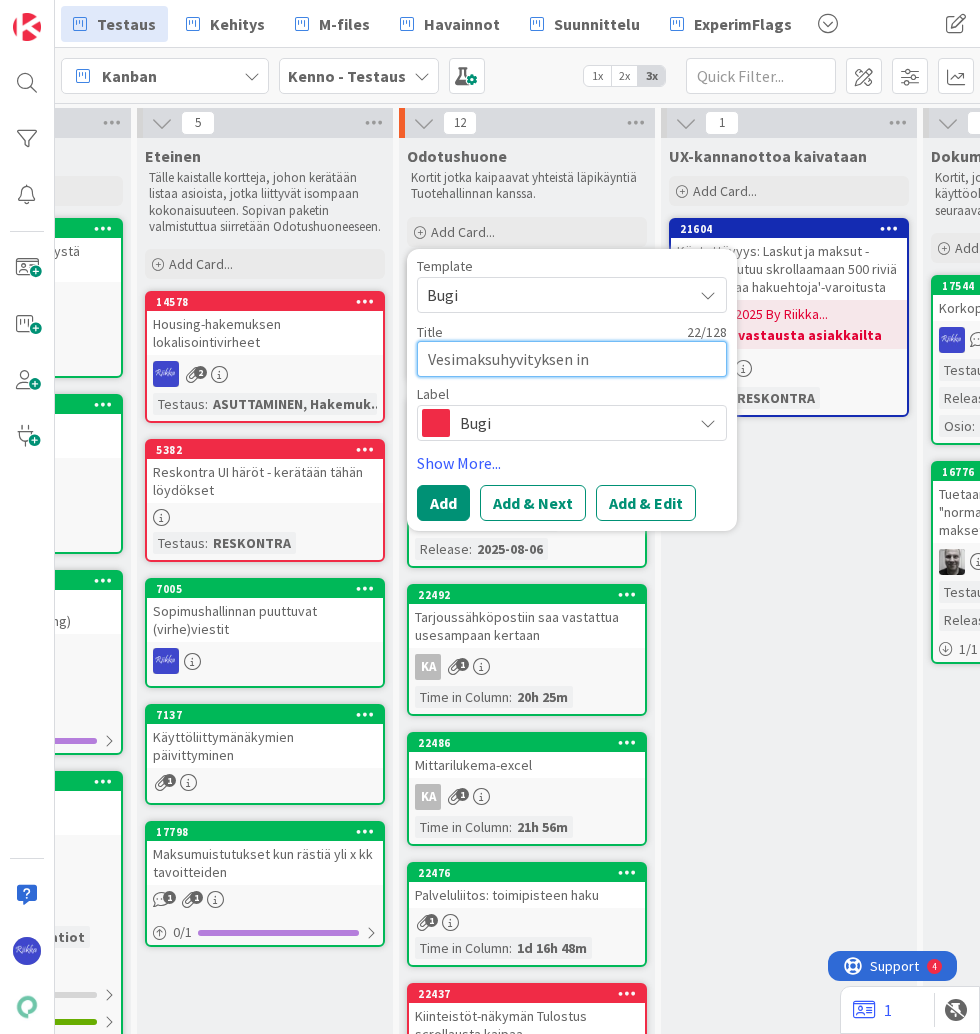 type on "x" 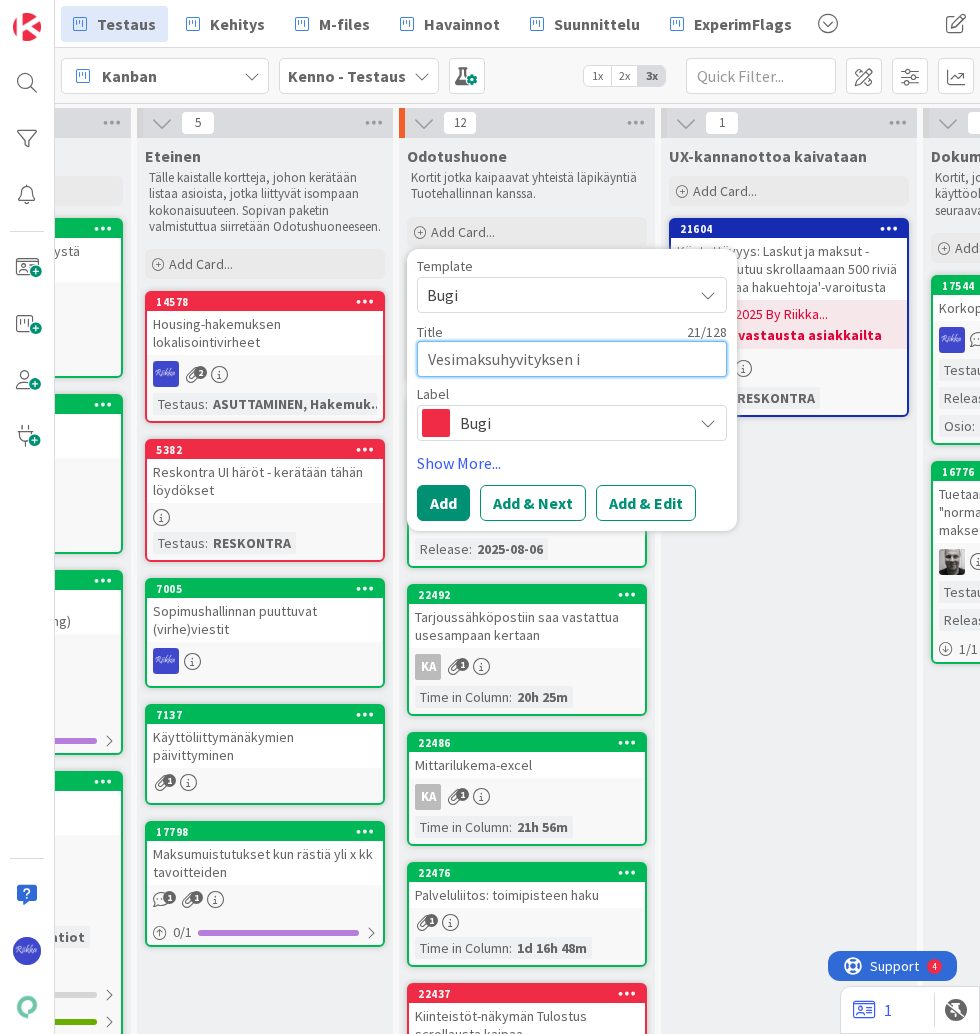 type on "x" 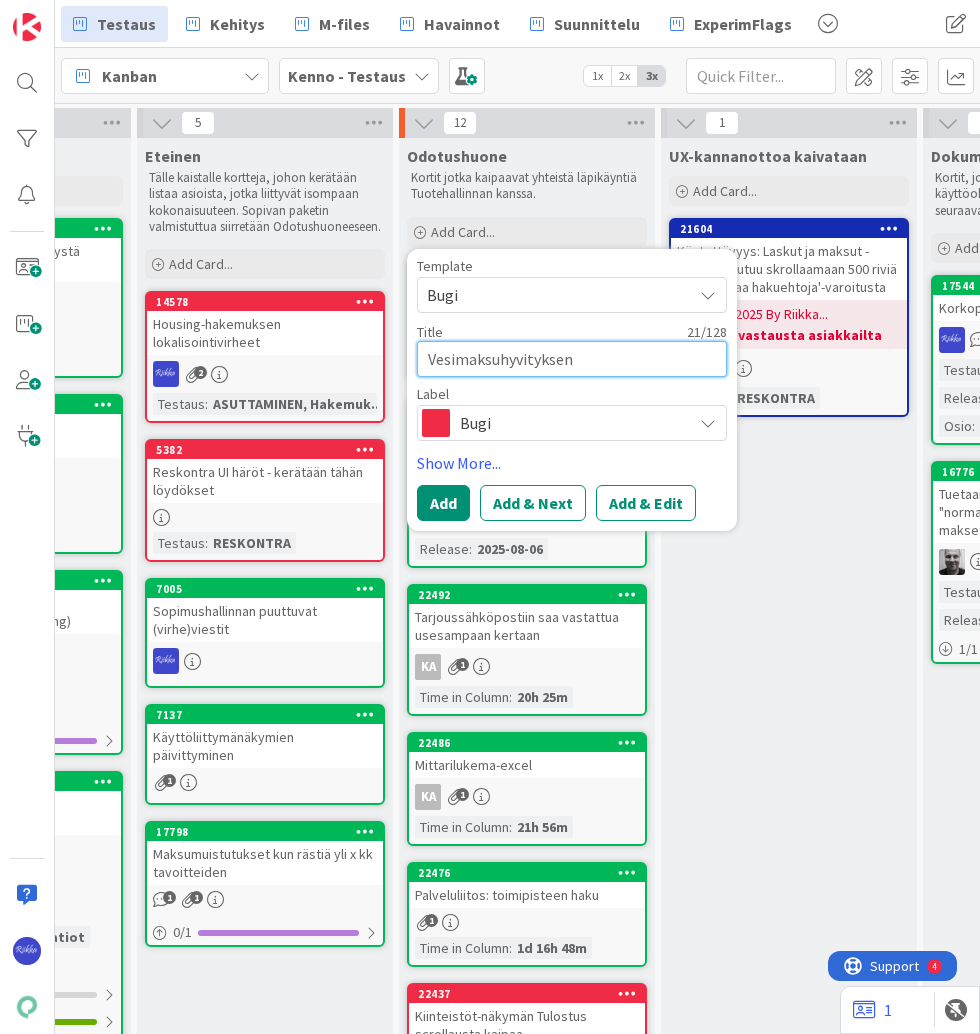 type on "x" 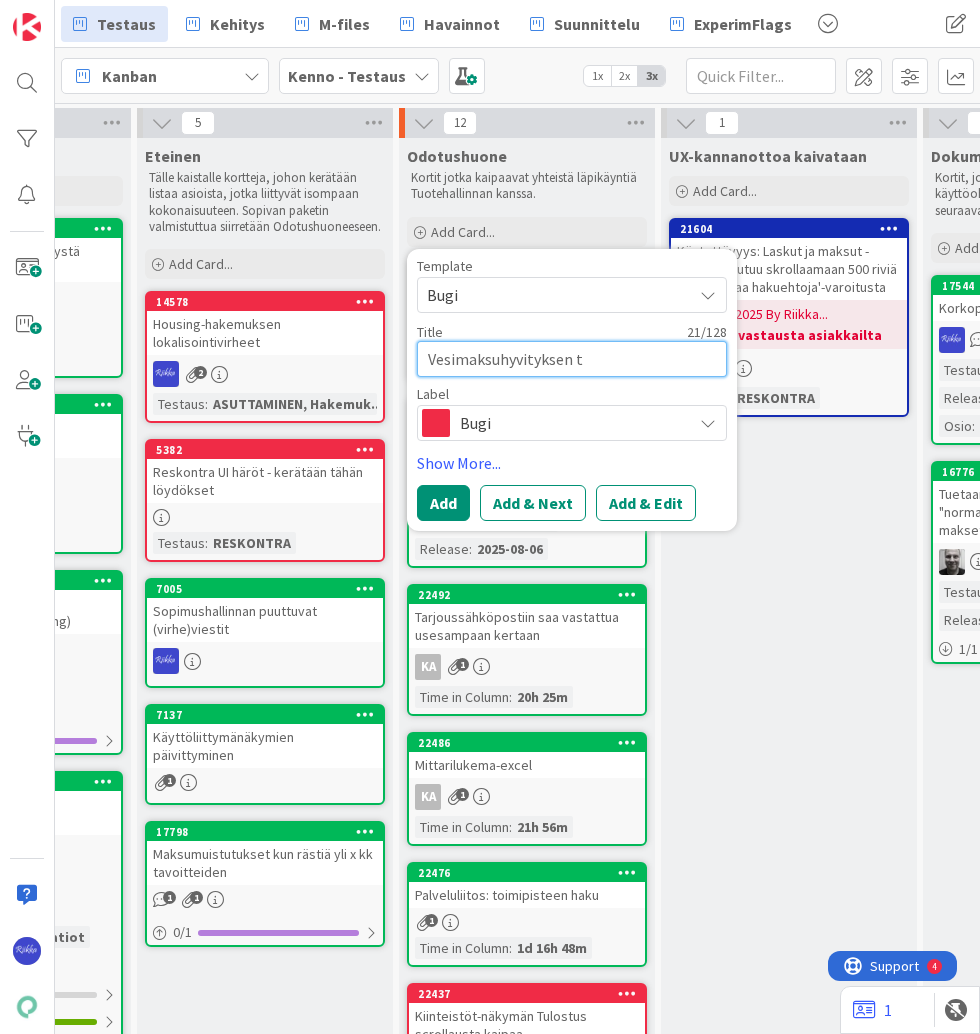 type on "x" 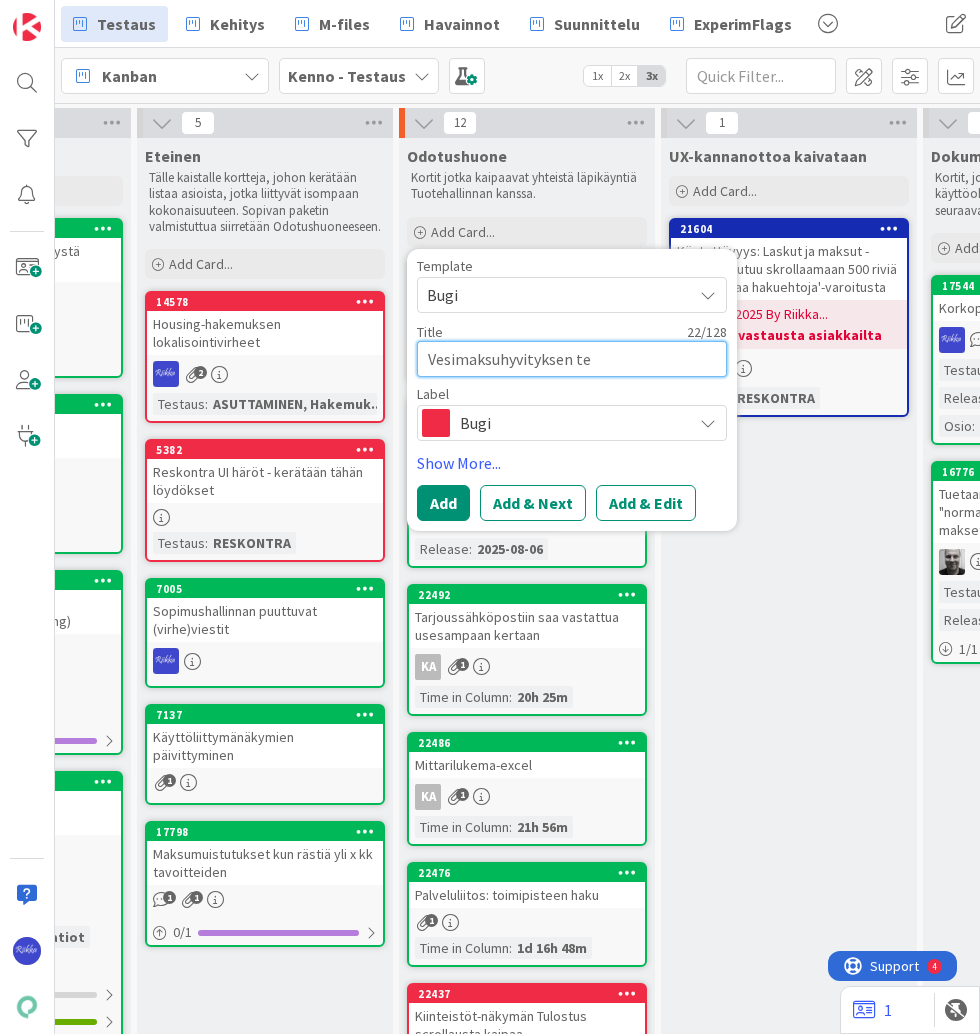 type on "x" 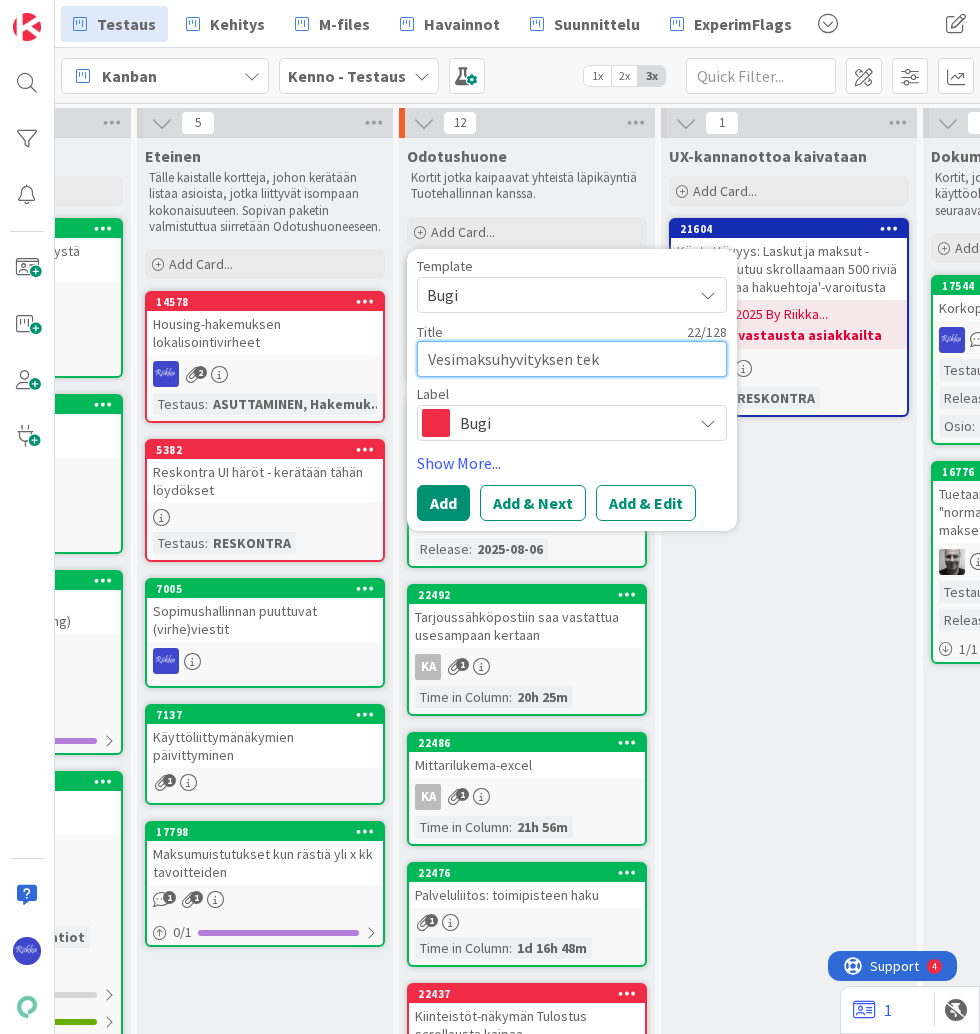 type on "x" 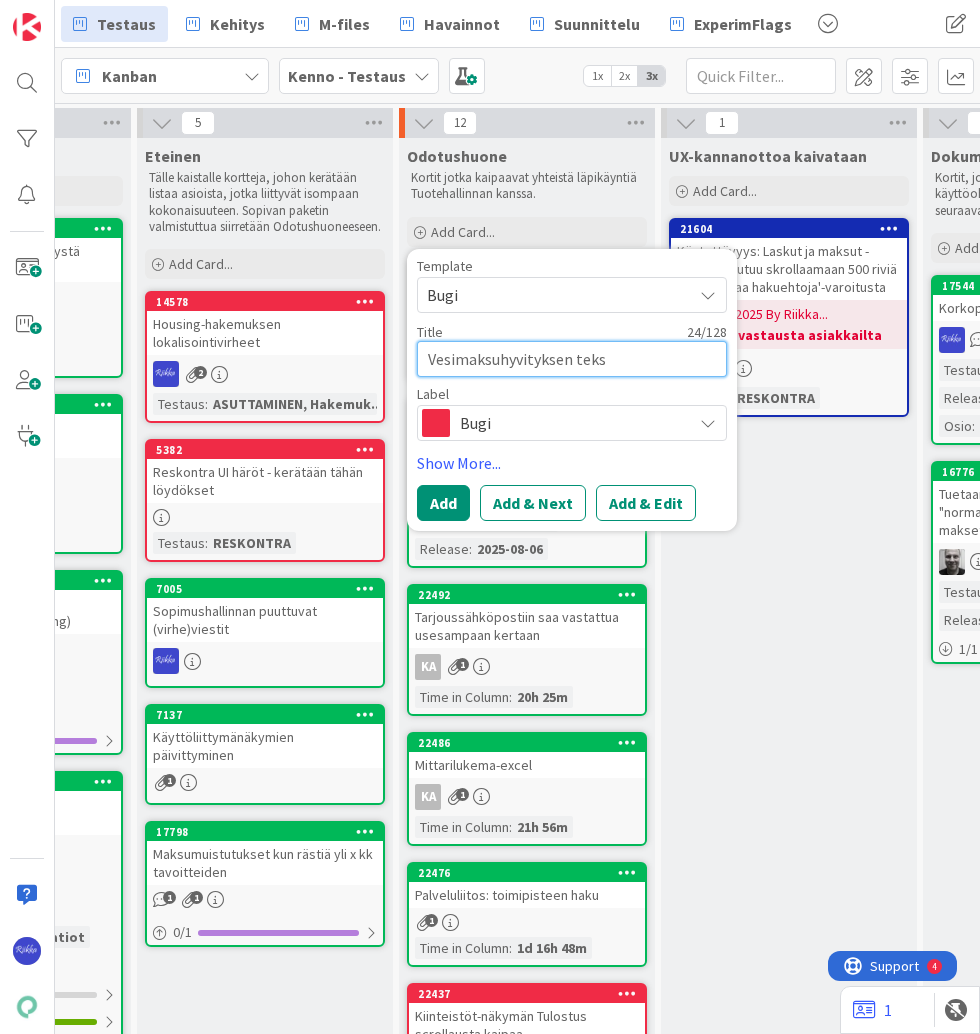 type on "x" 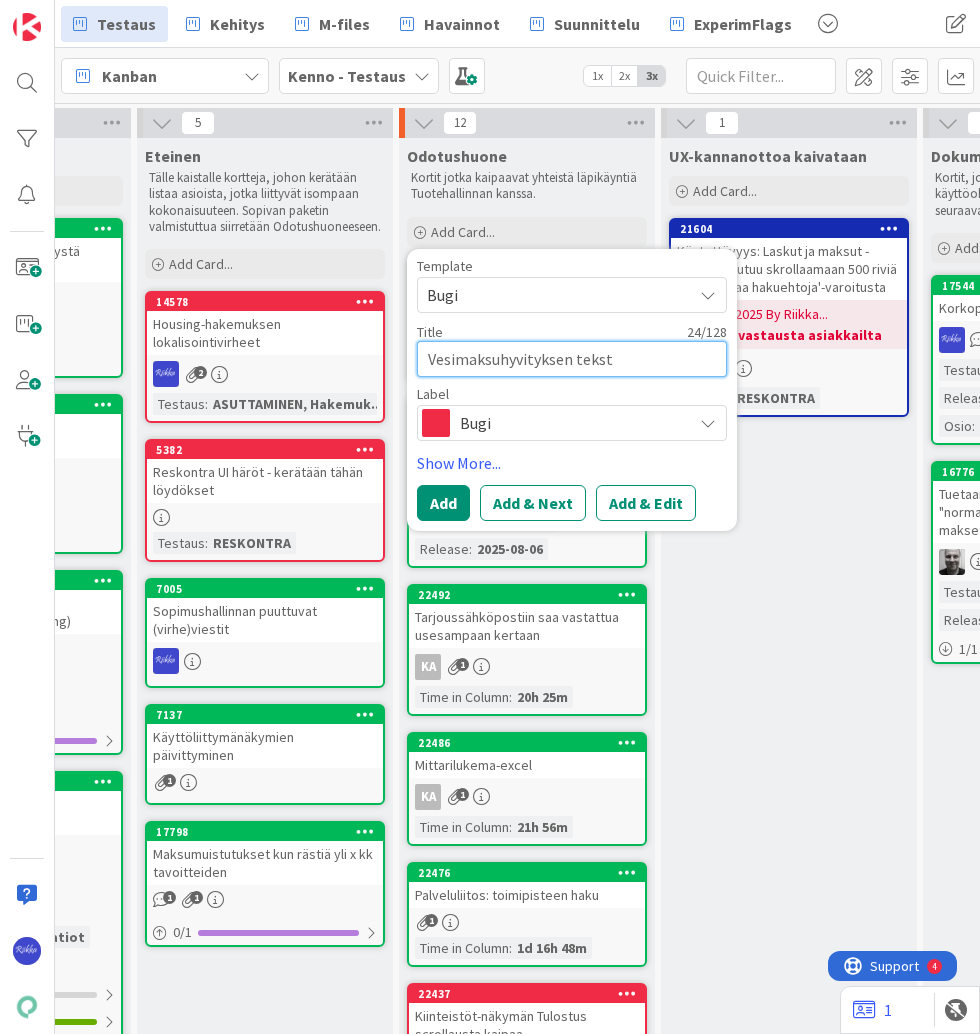 type on "x" 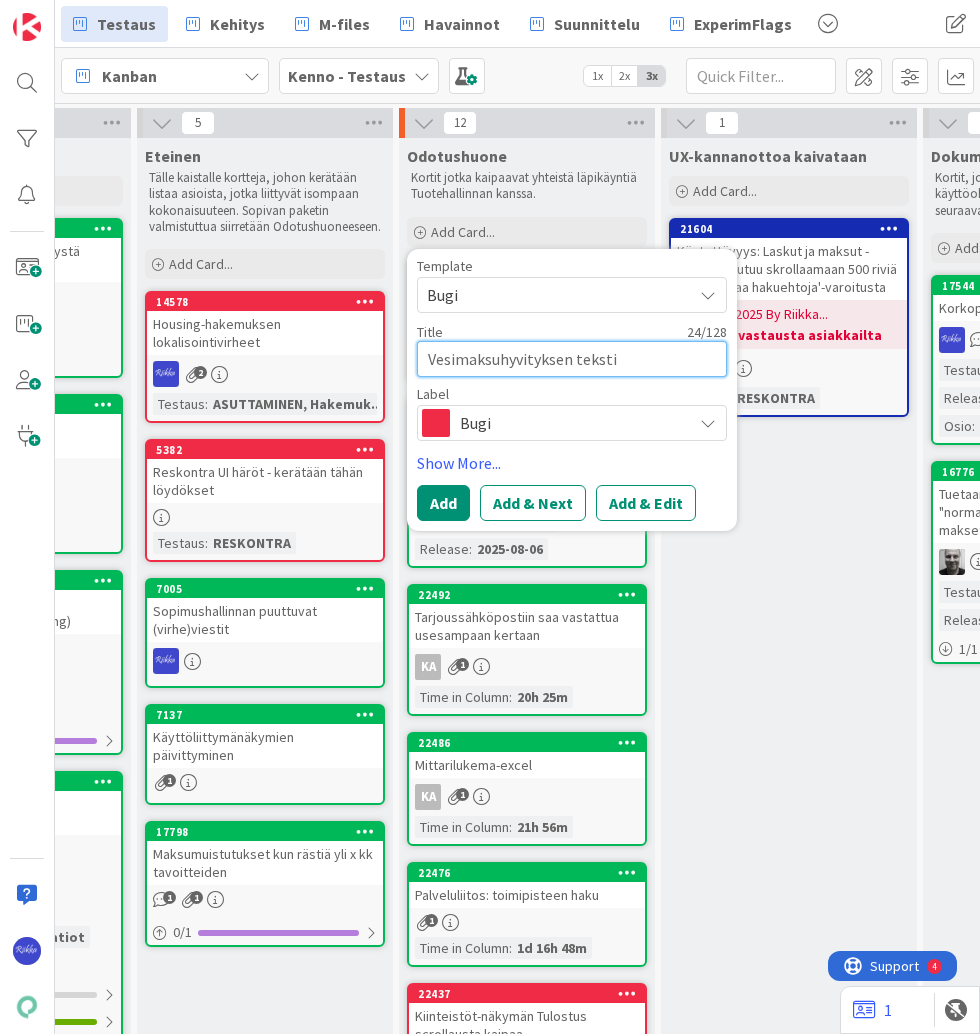 type on "x" 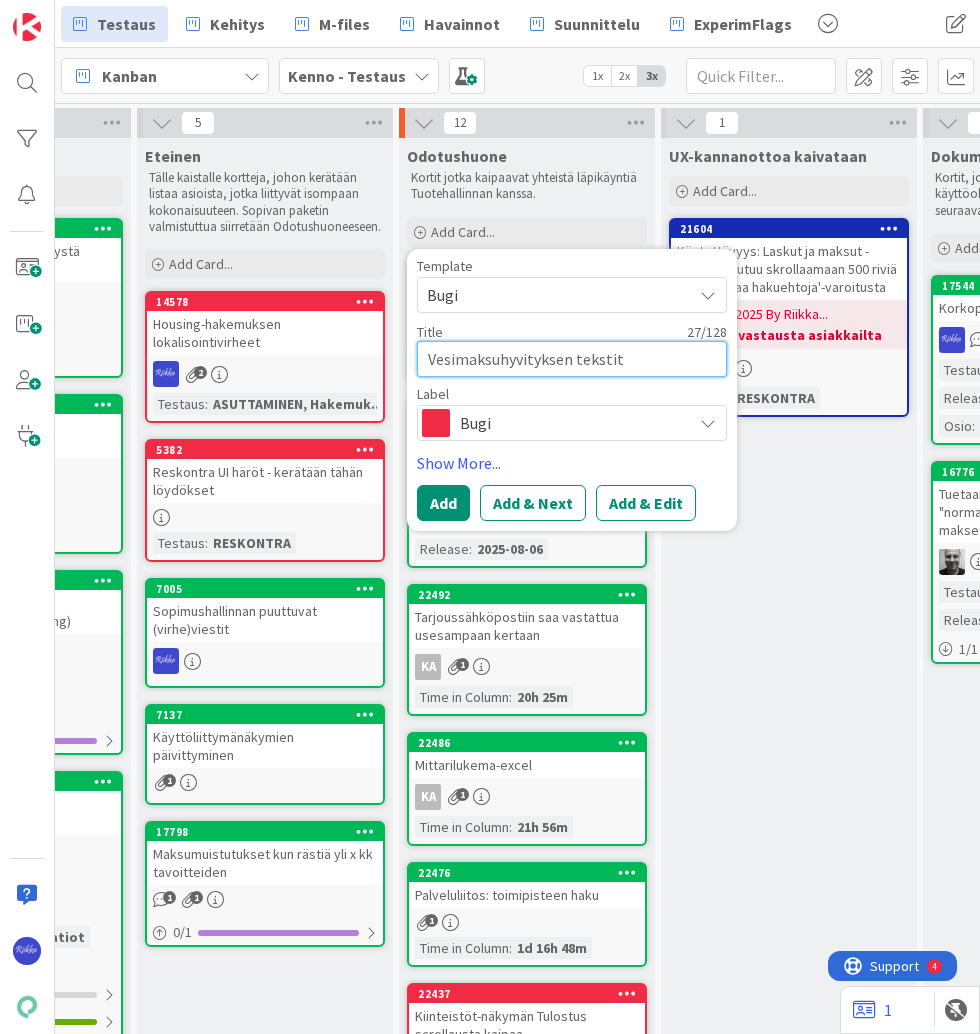 type on "Vesimaksuhyvityksen tekstit" 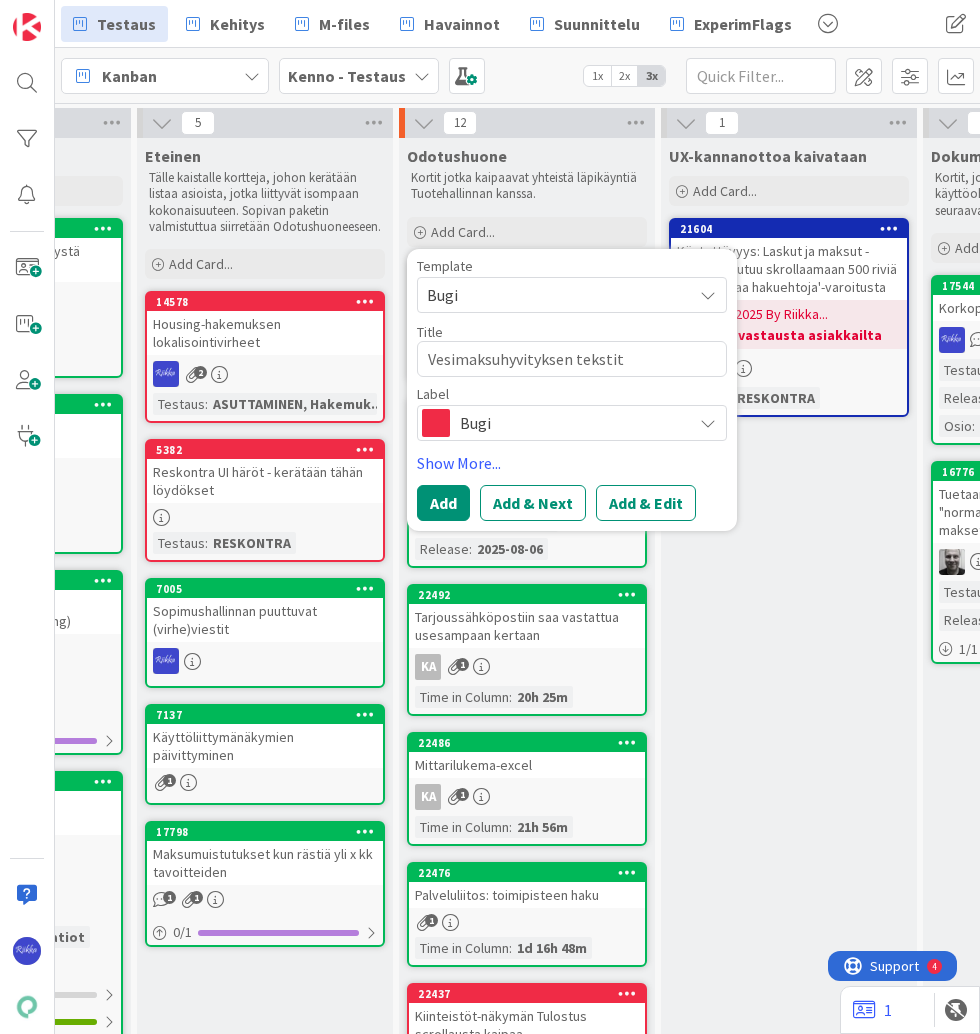 click on "Bugi" at bounding box center [571, 423] 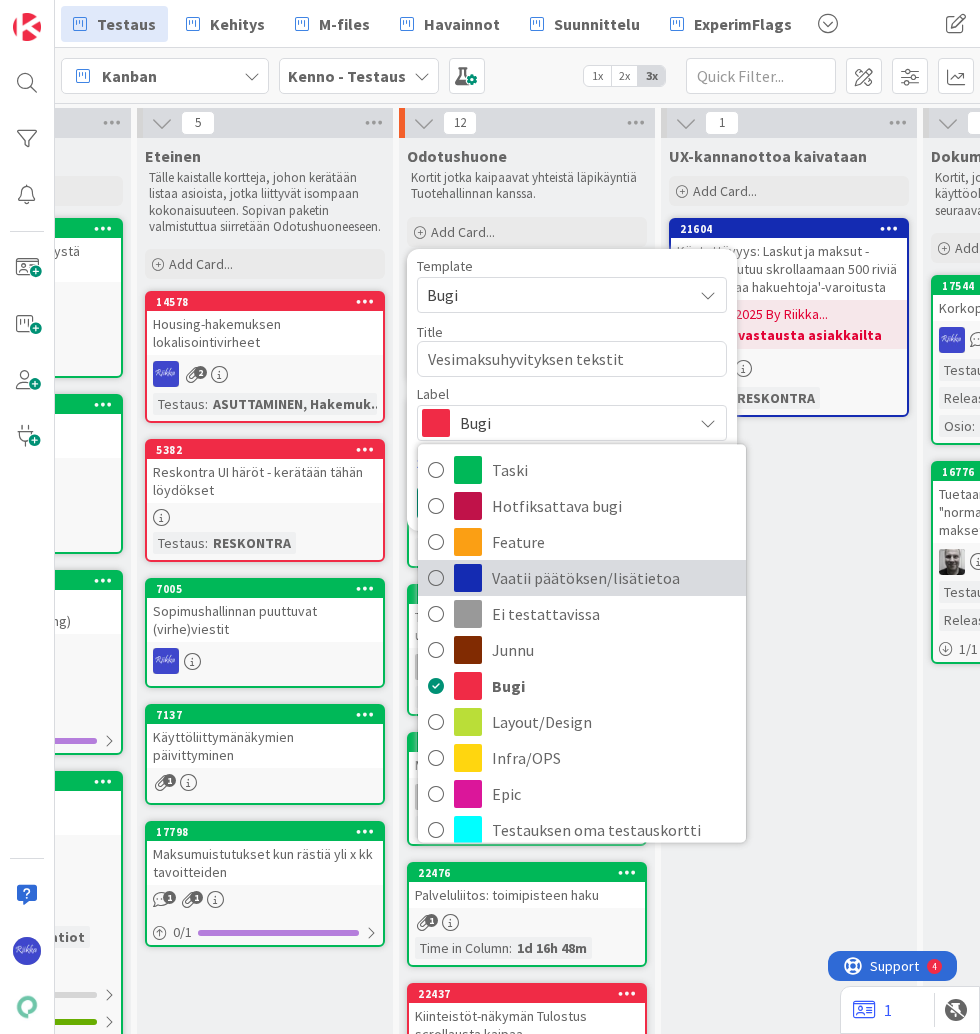 click on "Vaatii päätöksen/lisätietoa" at bounding box center (614, 578) 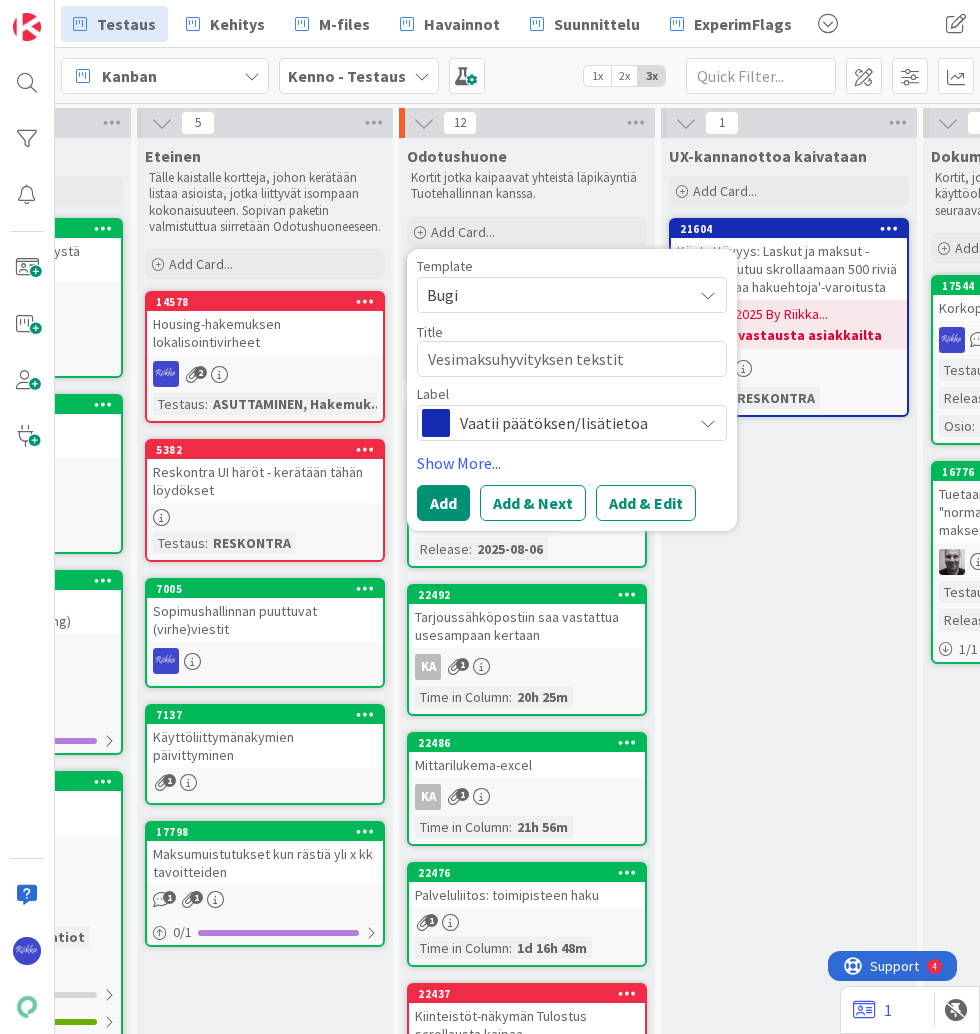 click on "Add & Edit" at bounding box center (646, 503) 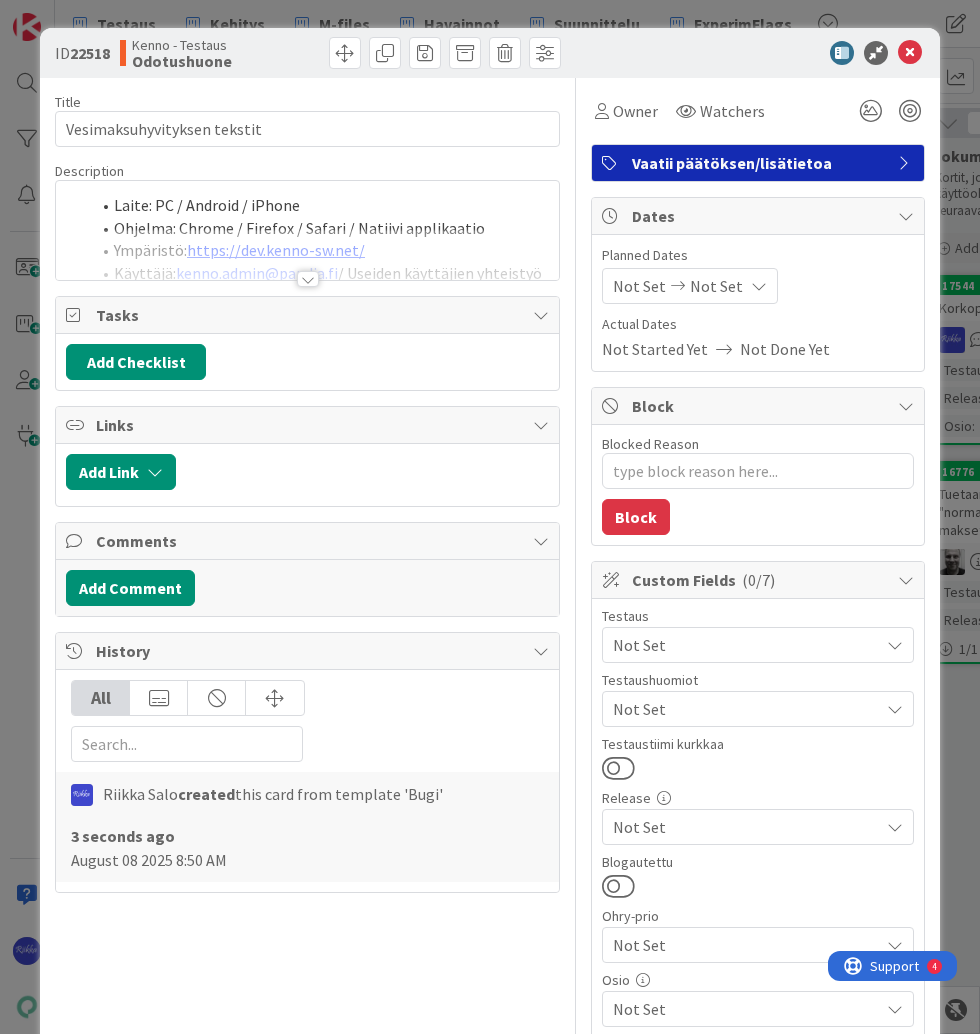 scroll, scrollTop: 0, scrollLeft: 0, axis: both 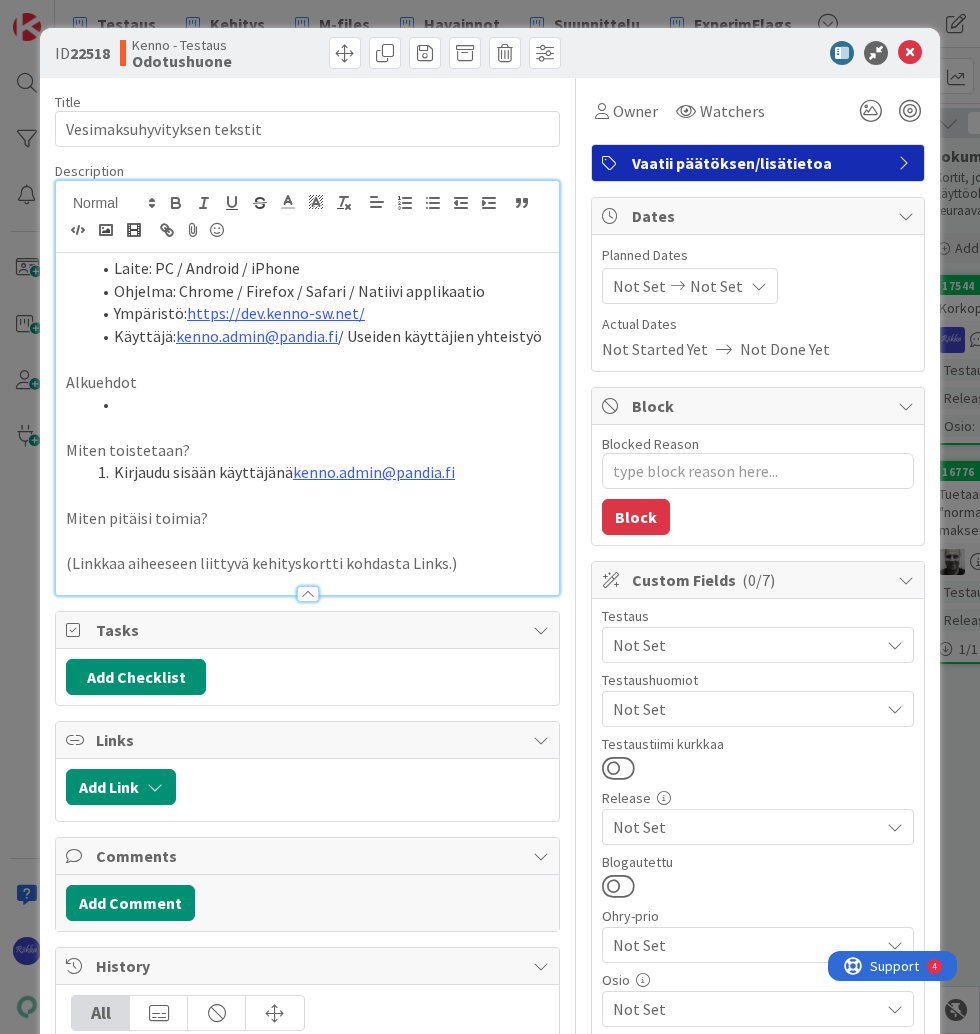 click at bounding box center (319, 404) 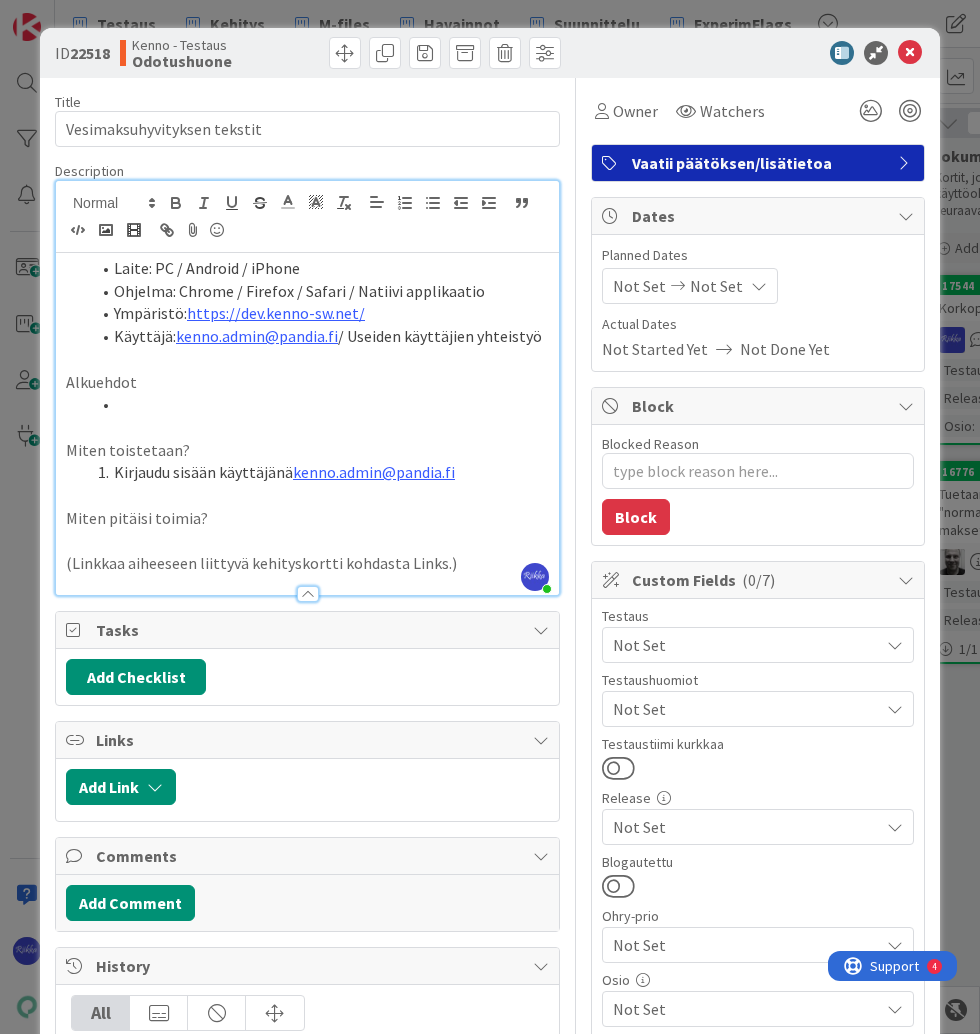 type 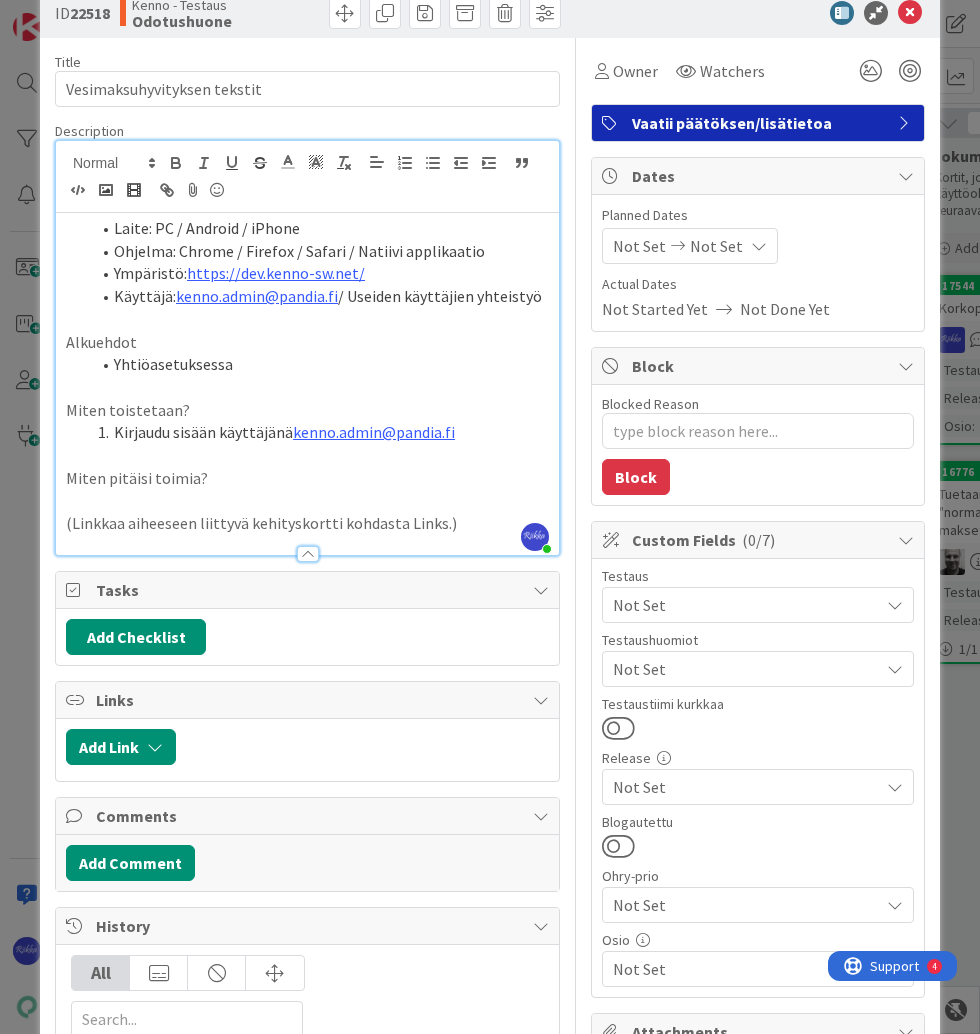 scroll, scrollTop: 80, scrollLeft: 0, axis: vertical 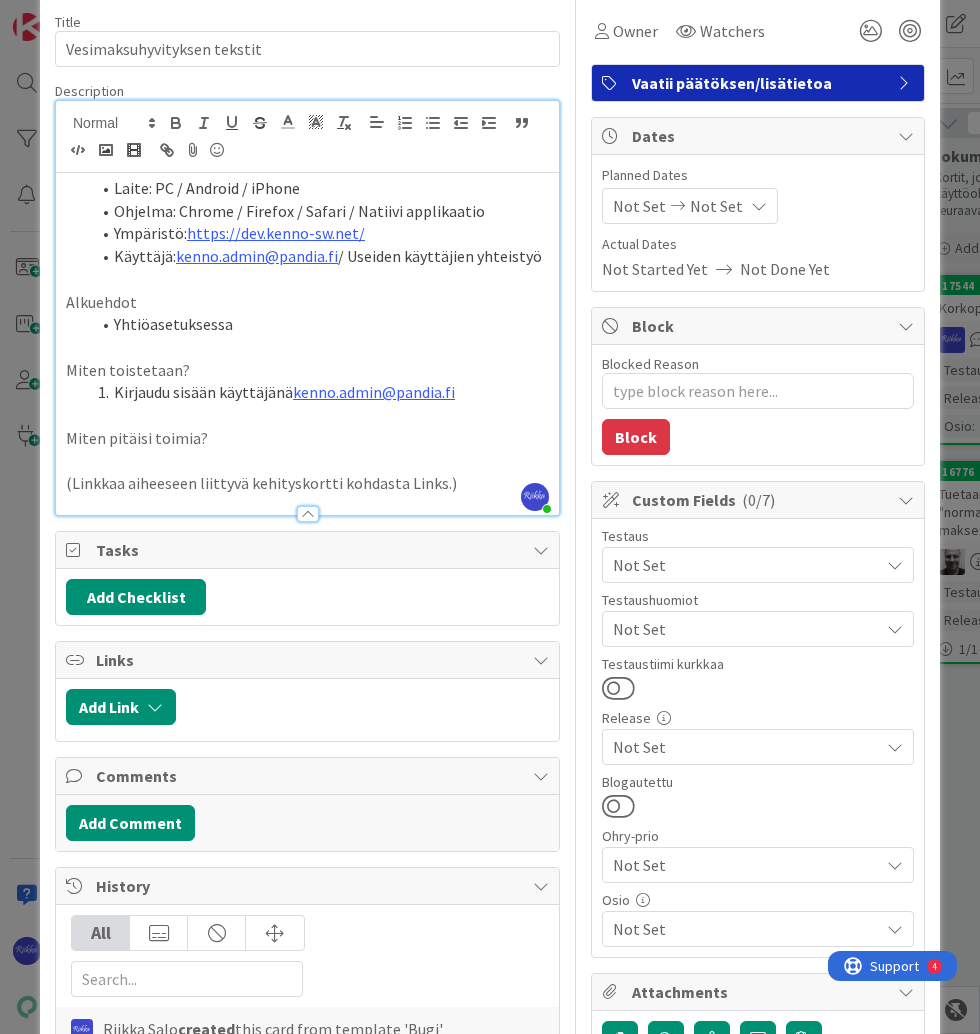 click on "Yhtiöasetuksessa" at bounding box center [319, 324] 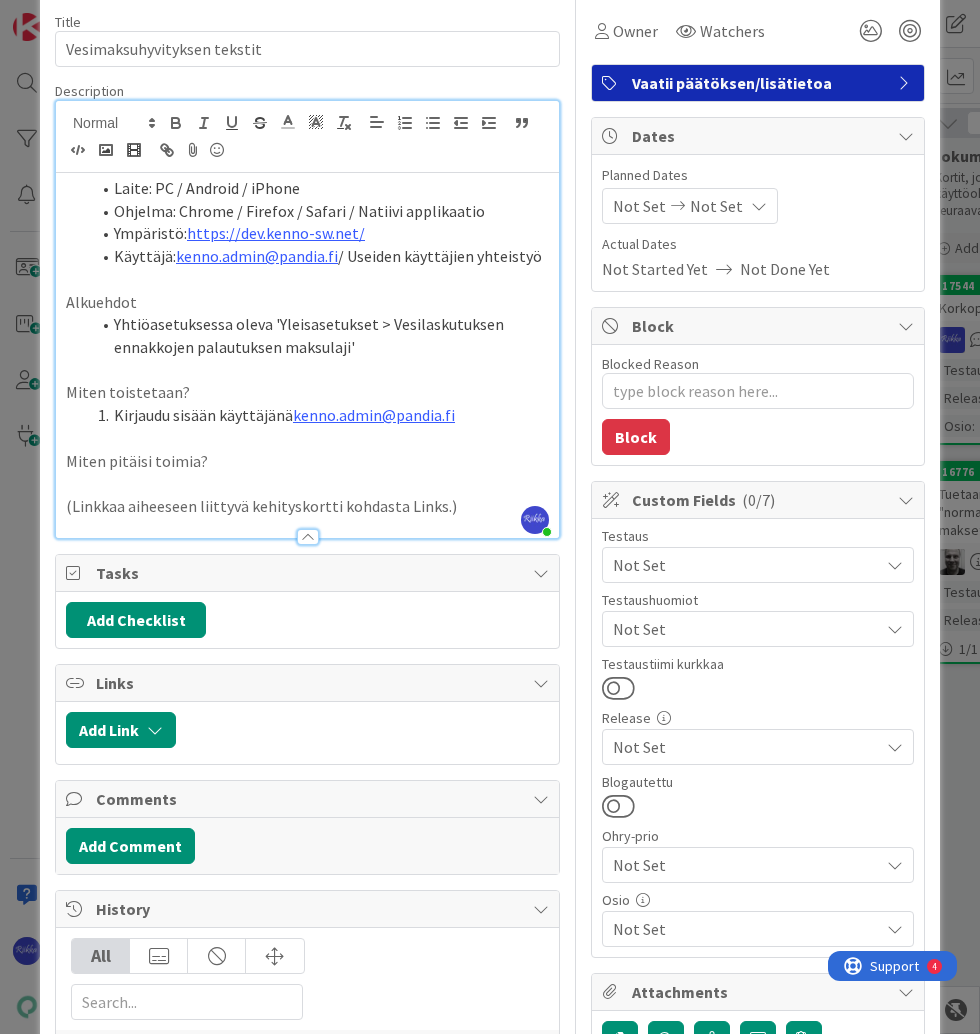 click on "Yhtiöasetuksessa oleva 'Yleisasetukset > Vesilaskutuksen ennakkojen palautuksen maksulaji'" at bounding box center (319, 335) 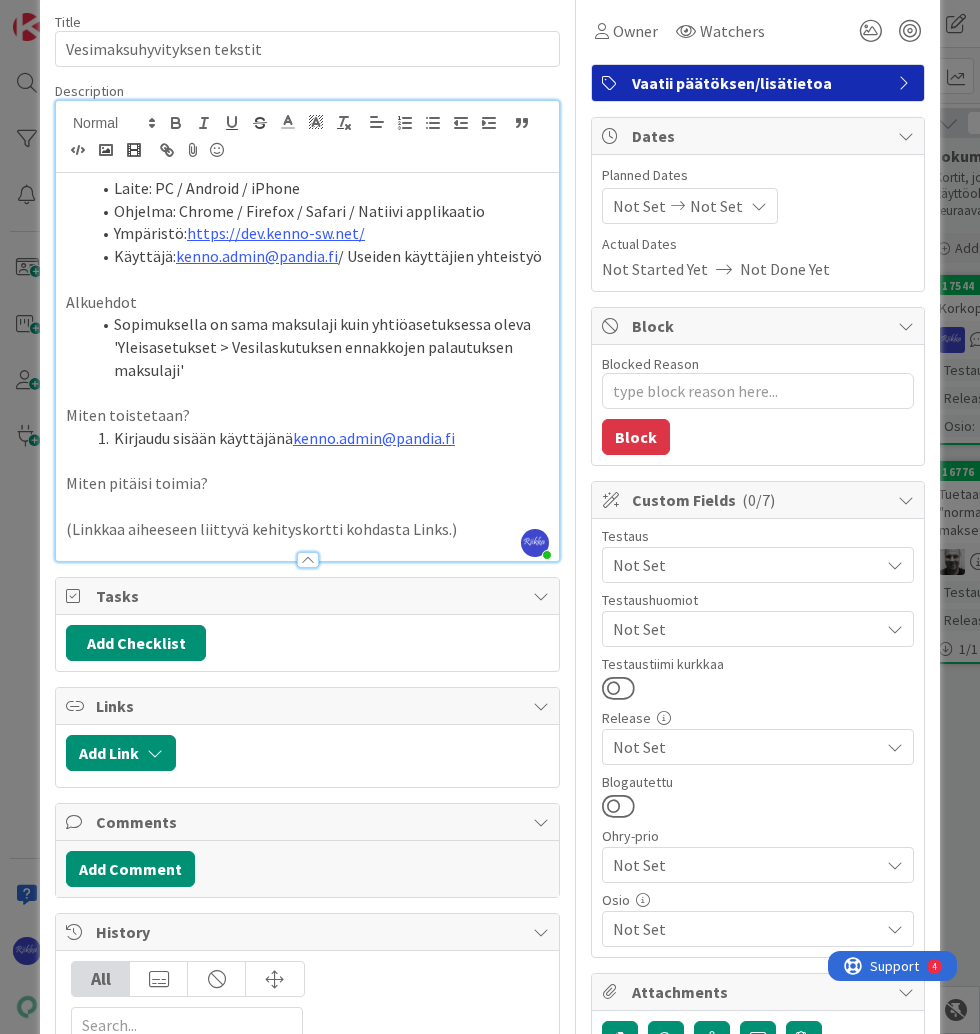click on "Sopimuksella on sama maksulaji kuin yhtiöasetuksessa oleva 'Yleisasetukset > Vesilaskutuksen ennakkojen palautuksen maksulaji'" at bounding box center [319, 347] 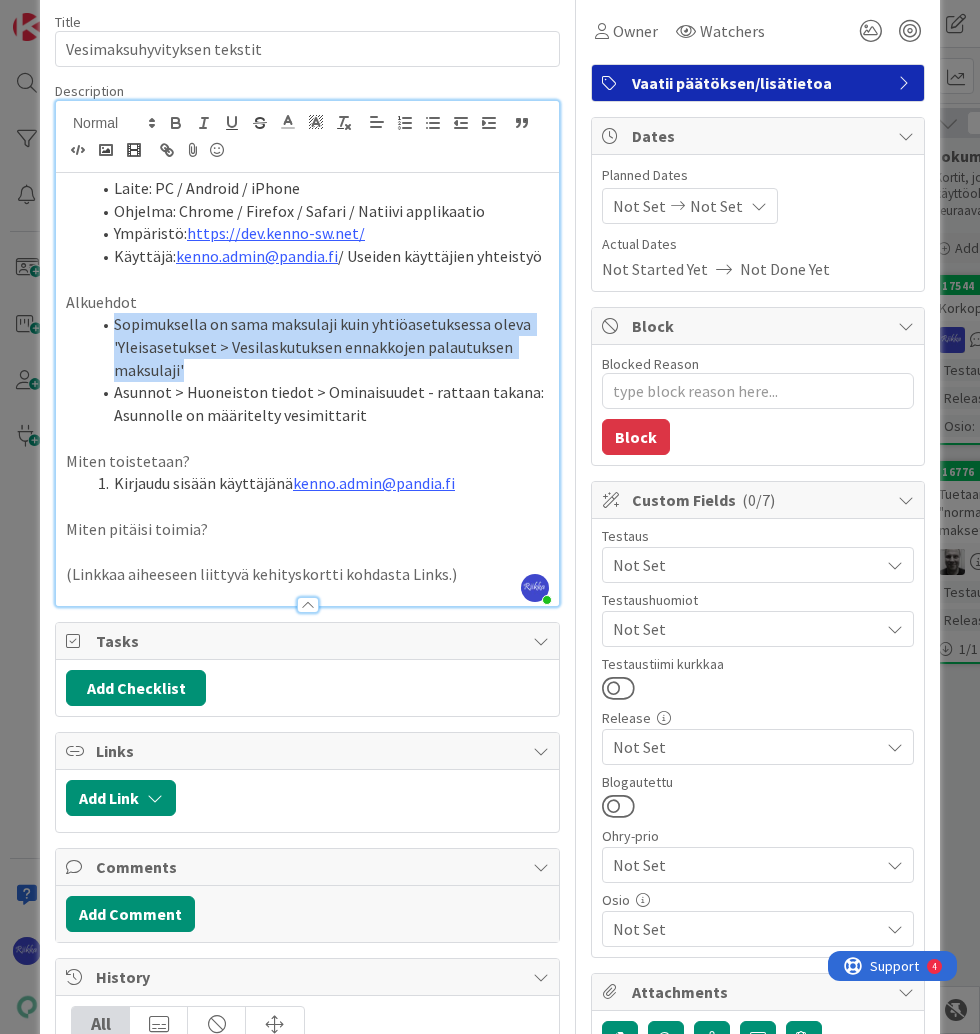drag, startPoint x: 207, startPoint y: 361, endPoint x: 111, endPoint y: 326, distance: 102.18121 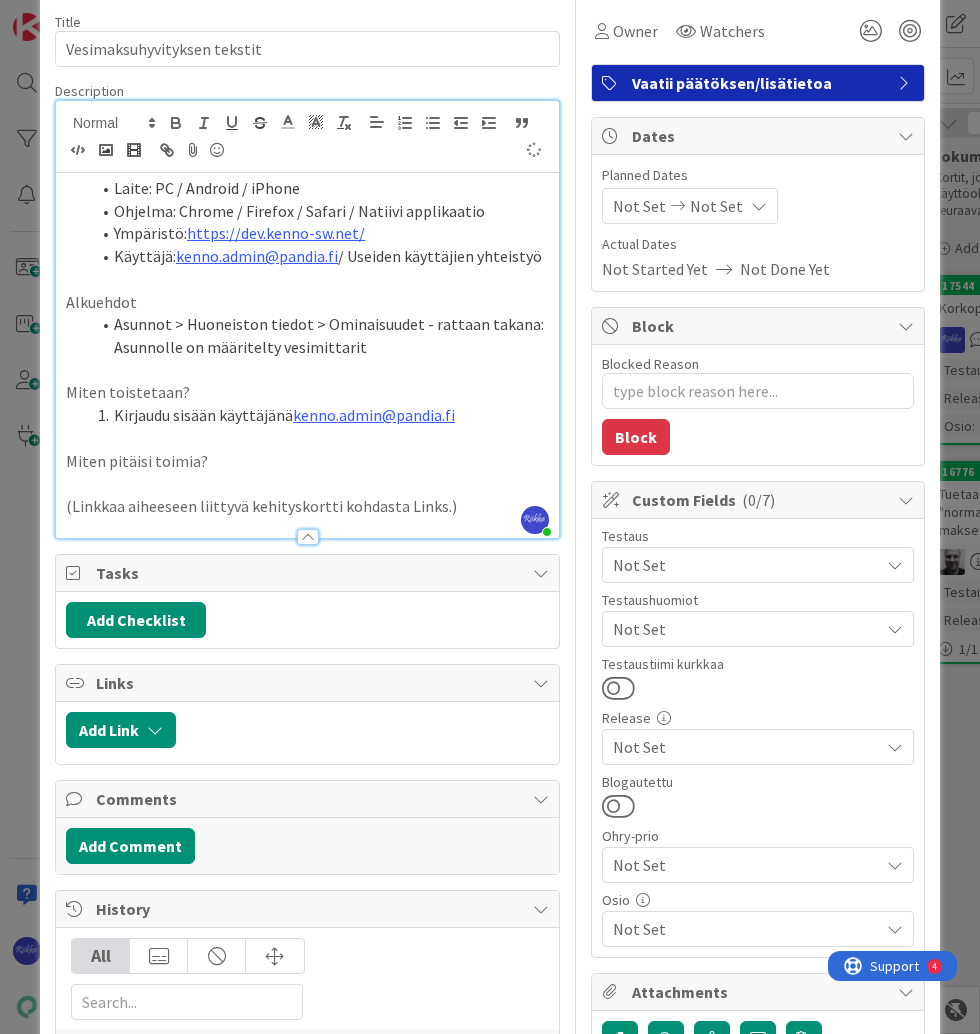 click on "Asunnot > Huoneiston tiedot > Ominaisuudet - rattaan takana: Asunnolle on määritelty vesimittarit" at bounding box center [319, 335] 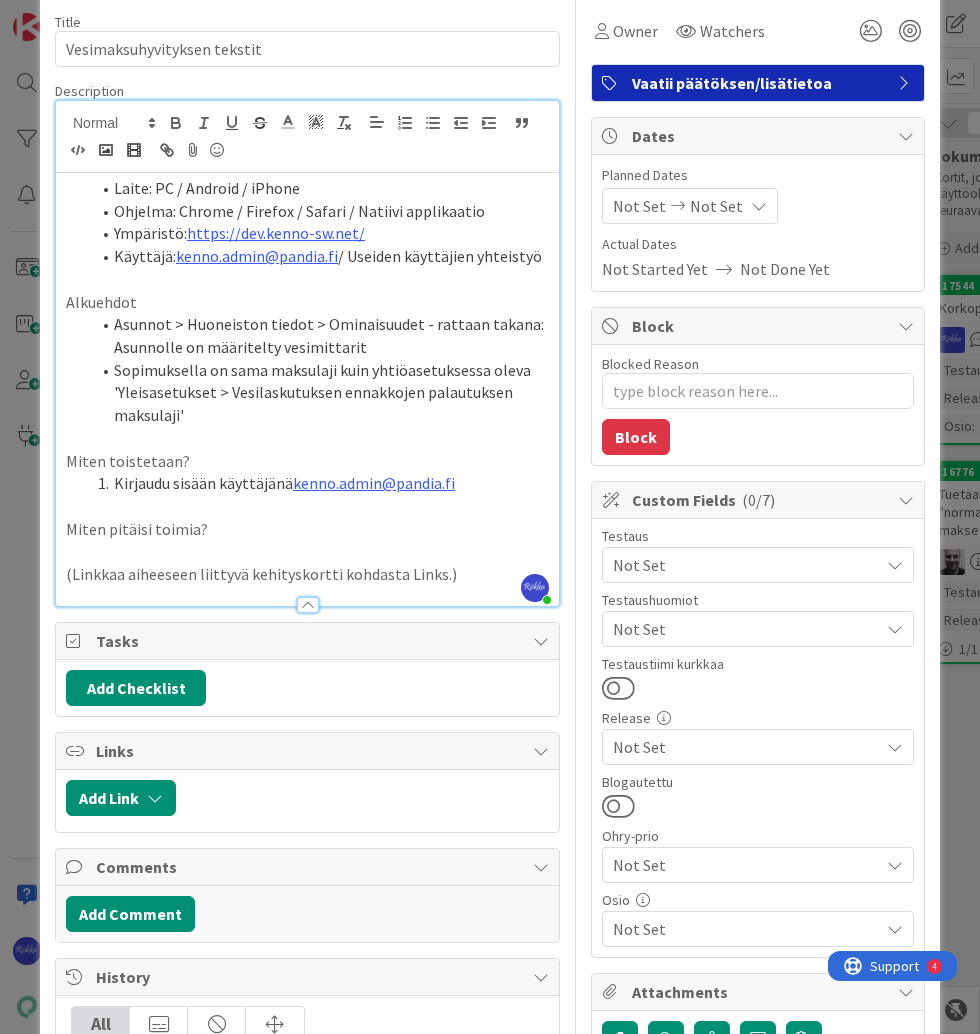 click on "Sopimuksella on sama maksulaji kuin yhtiöasetuksessa oleva 'Yleisasetukset > Vesilaskutuksen ennakkojen palautuksen maksulaji'" at bounding box center (319, 393) 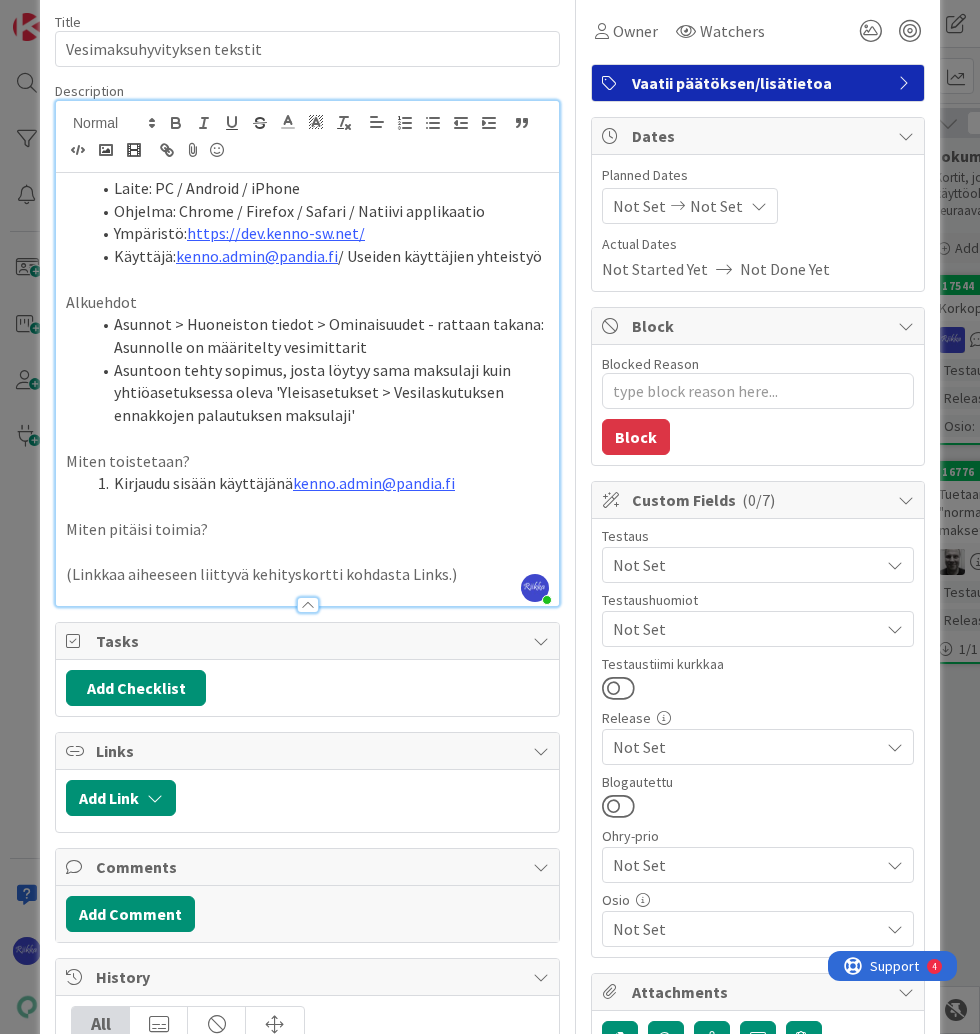 click on "Asunnot > Huoneiston tiedot > Ominaisuudet - rattaan takana: Asunnolle on määritelty vesimittarit" at bounding box center (319, 335) 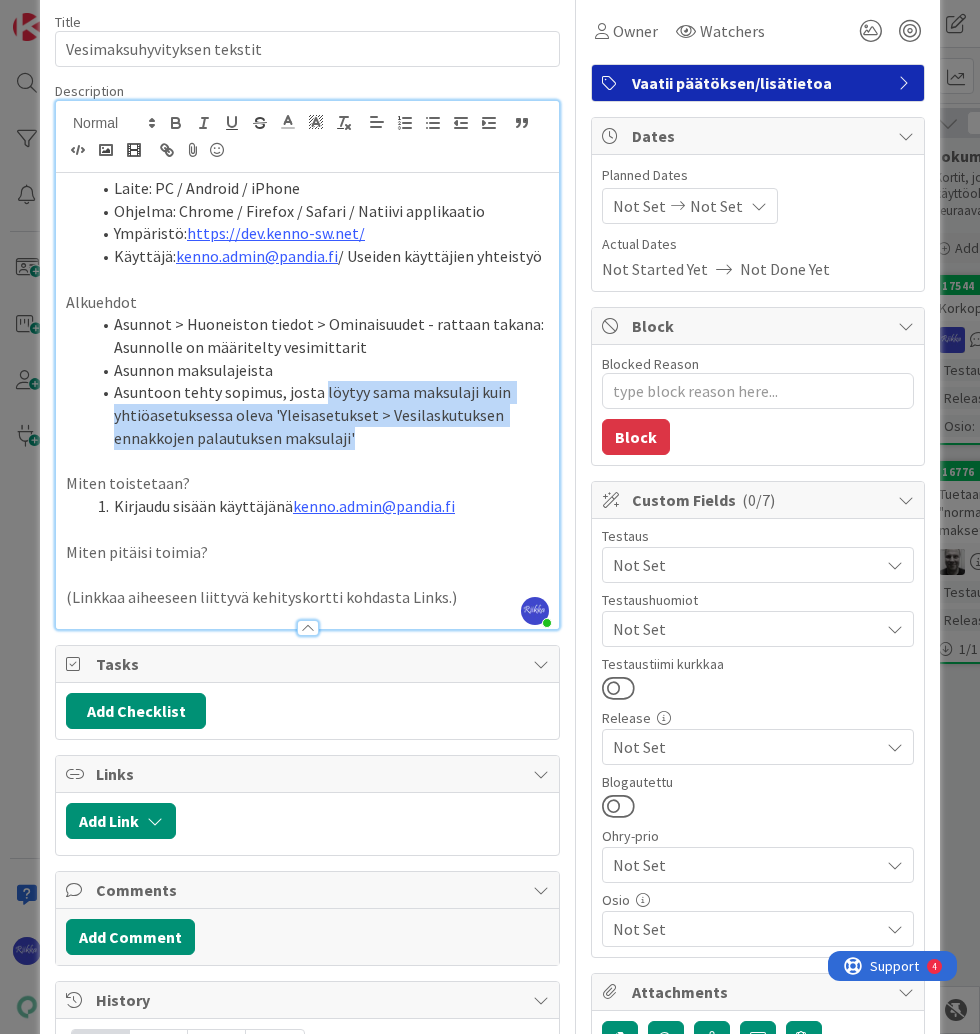 drag, startPoint x: 312, startPoint y: 388, endPoint x: 364, endPoint y: 428, distance: 65.60488 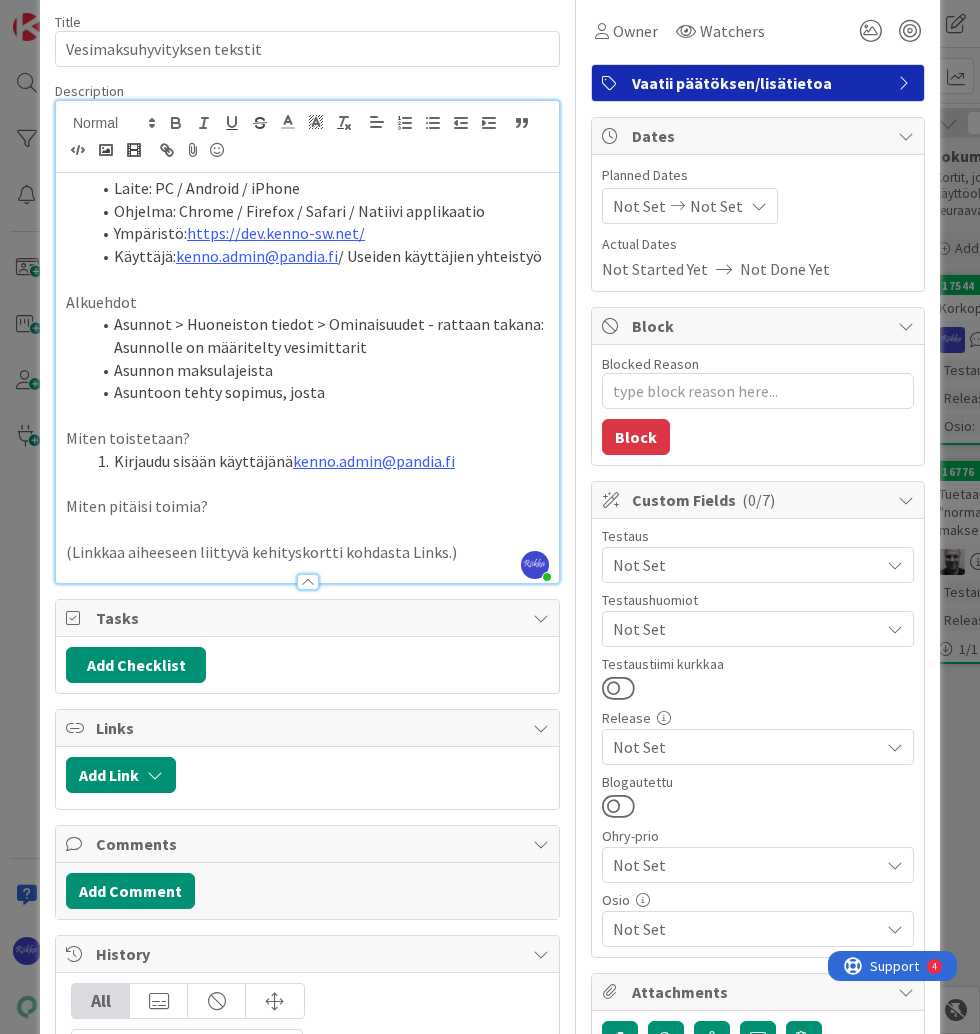click on "Asunnon maksulajeista" at bounding box center [319, 370] 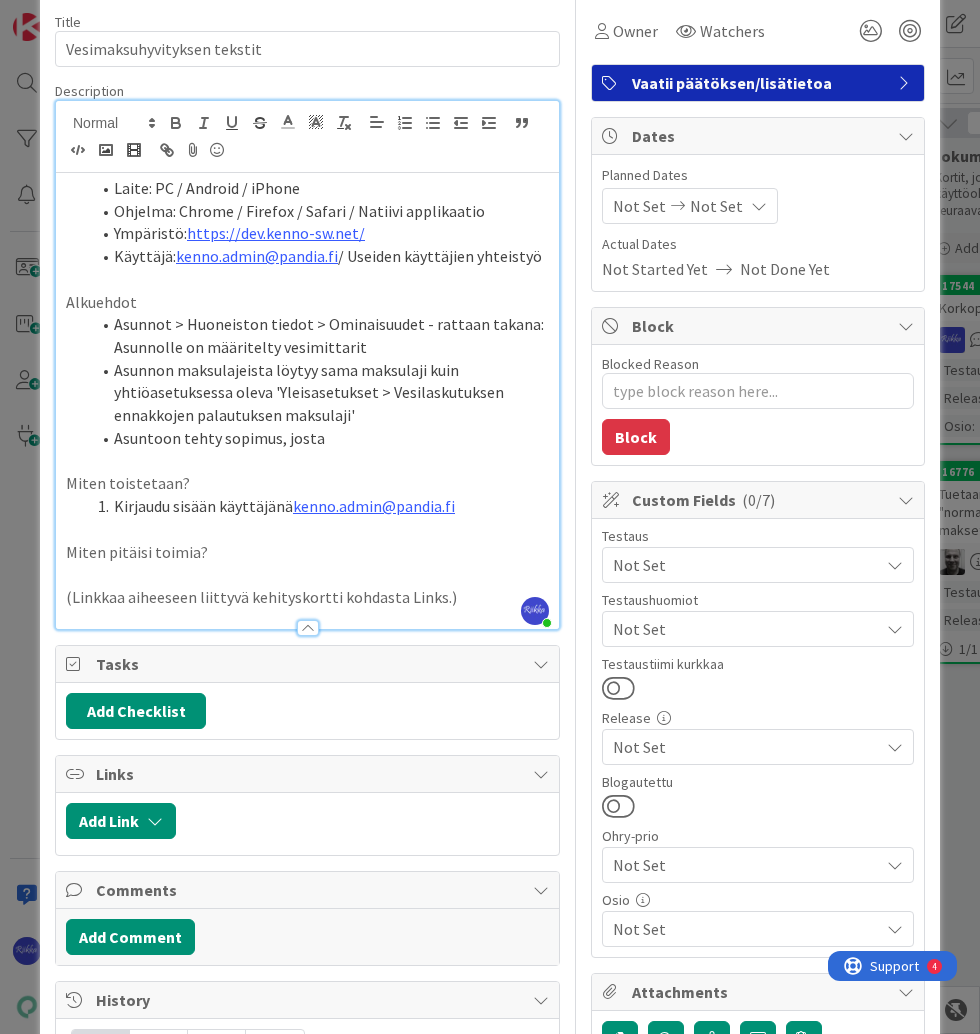 drag, startPoint x: 321, startPoint y: 440, endPoint x: 271, endPoint y: 438, distance: 50.039986 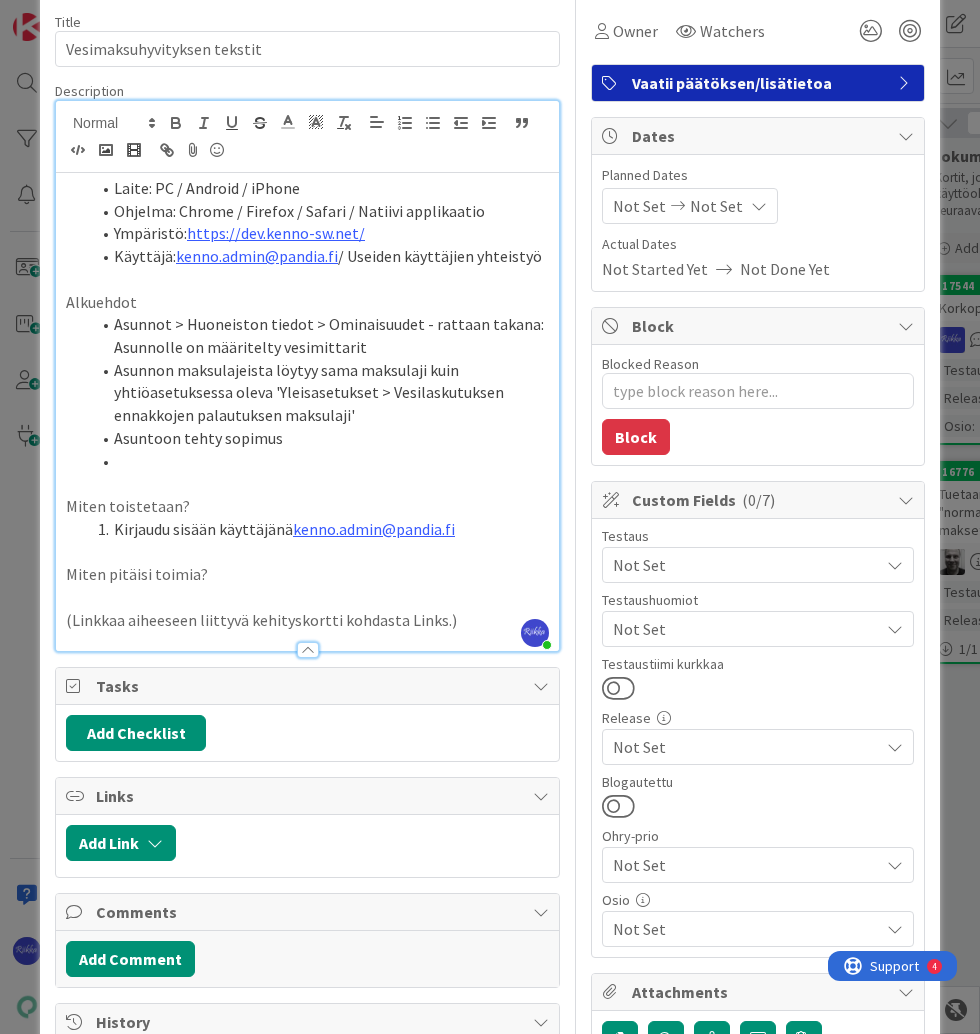 click on "Asuntoon tehty sopimus" at bounding box center (319, 438) 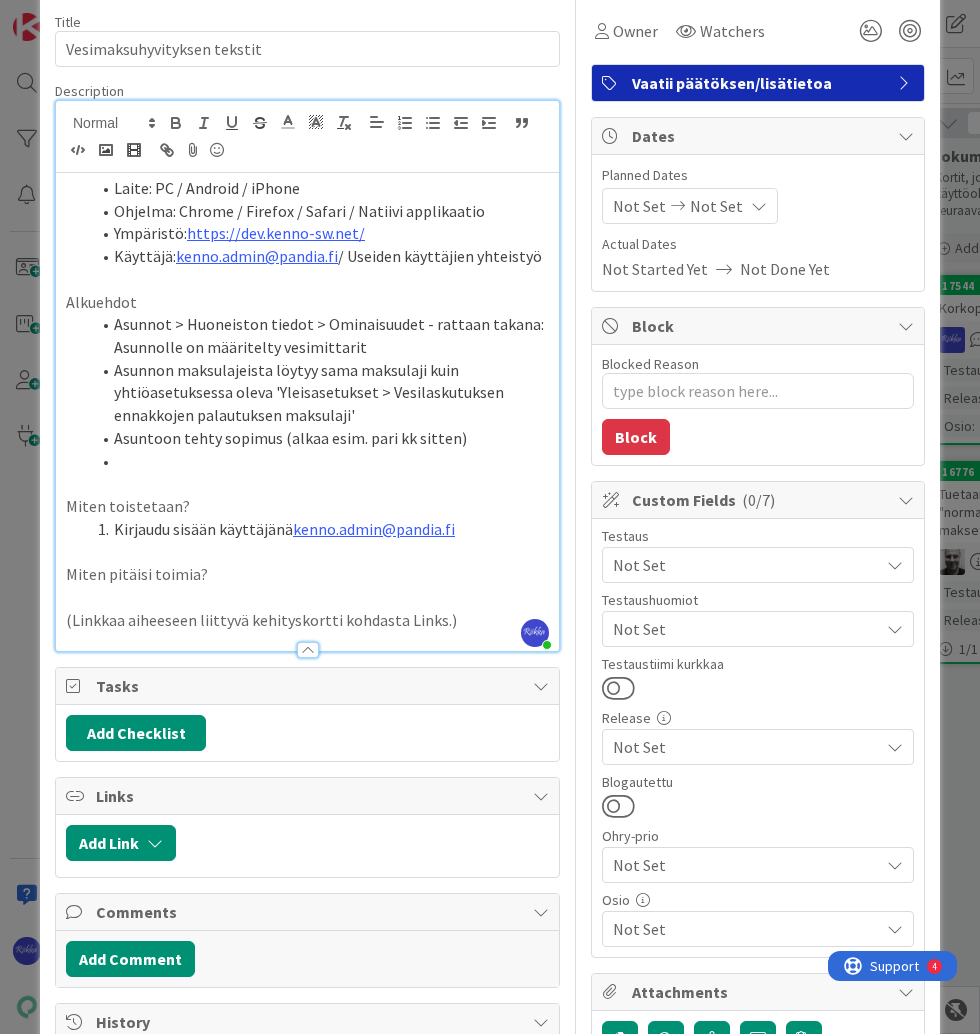 click at bounding box center [319, 461] 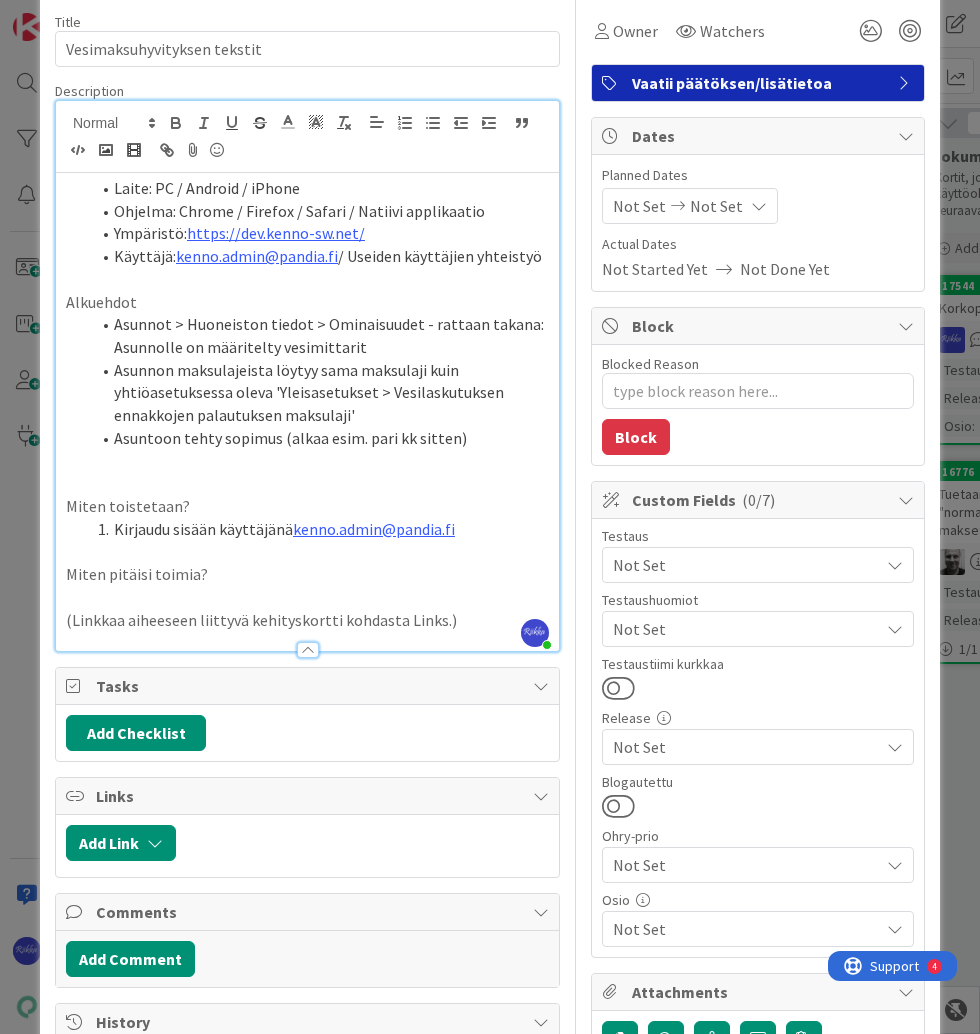 click on "Kirjaudu sisään käyttäjänä  kenno.admin@pandia.fi" at bounding box center (319, 529) 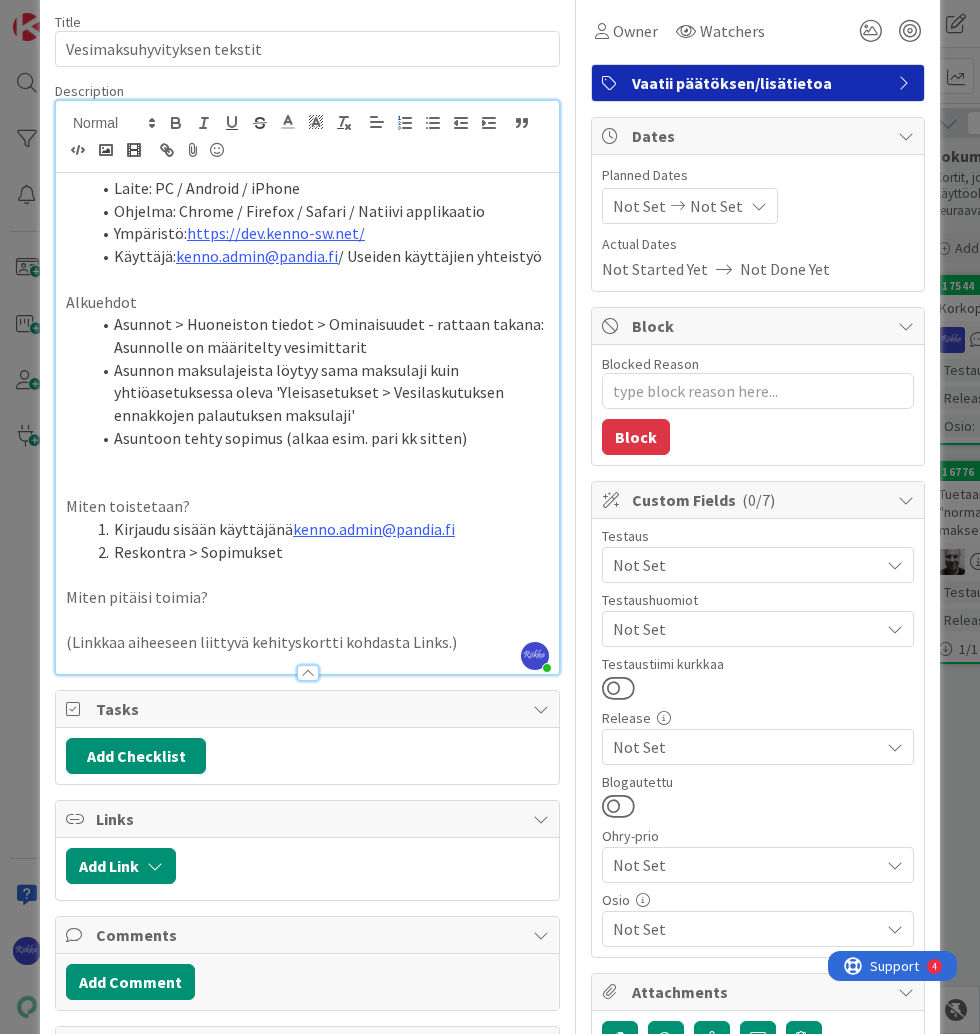 click on "Asunnon maksulajeista löytyy sama maksulaji kuin yhtiöasetuksessa oleva 'Yleisasetukset > Vesilaskutuksen ennakkojen palautuksen maksulaji'" at bounding box center (319, 393) 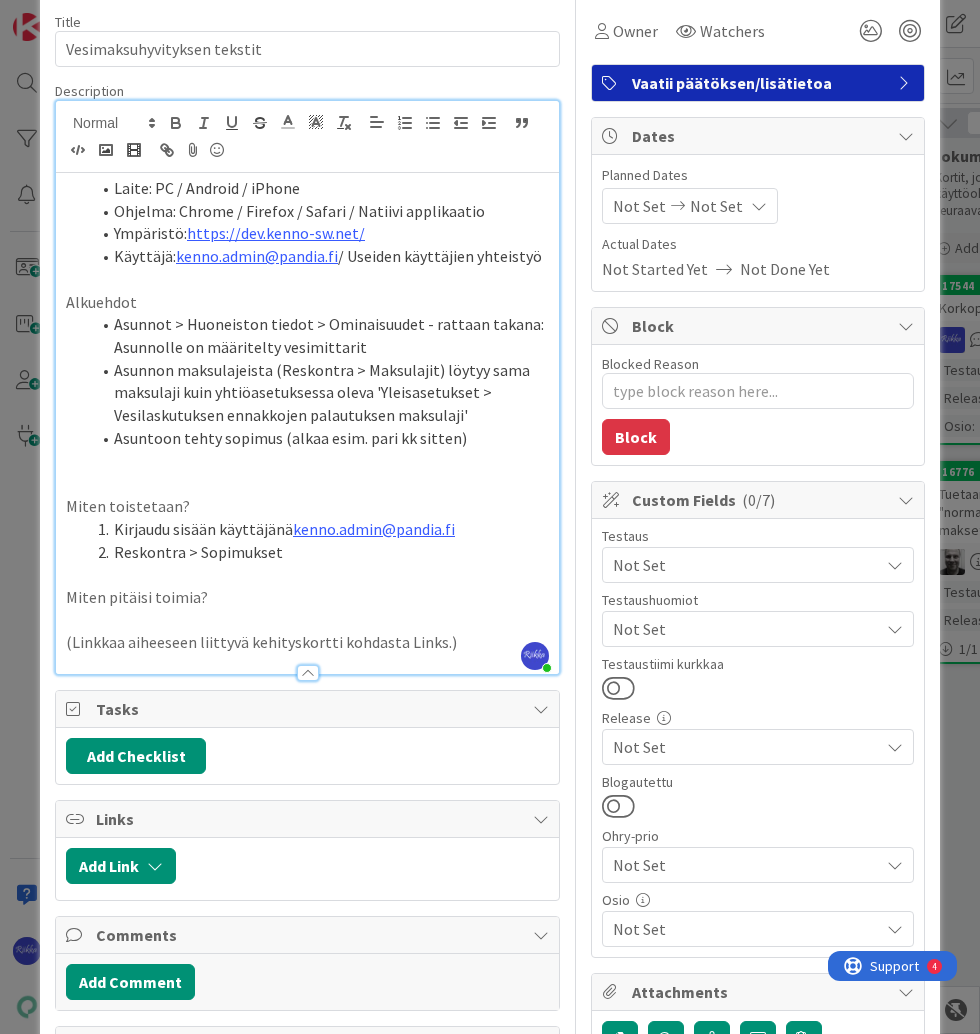 click on "Asuntoon tehty sopimus (alkaa esim. pari kk sitten)" at bounding box center (319, 438) 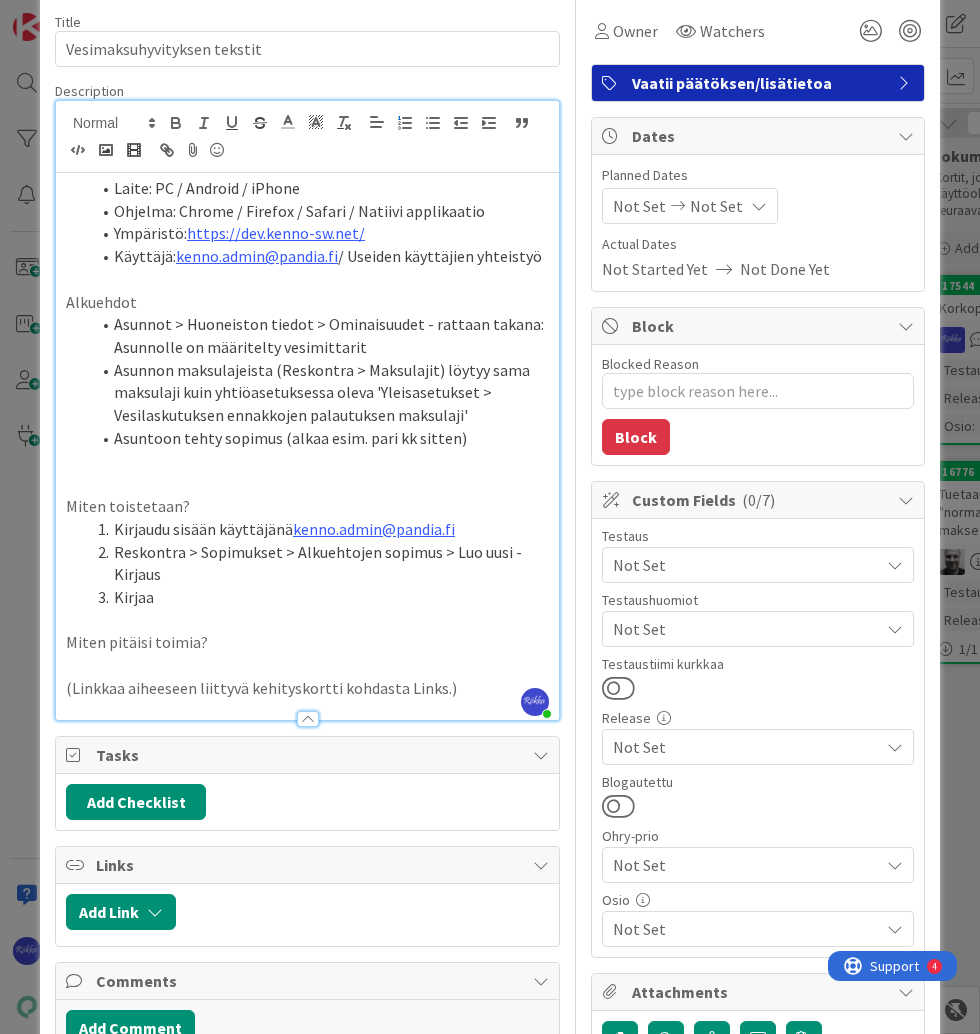 click on "Asuntoon tehty sopimus (alkaa esim. pari kk sitten)" at bounding box center (319, 438) 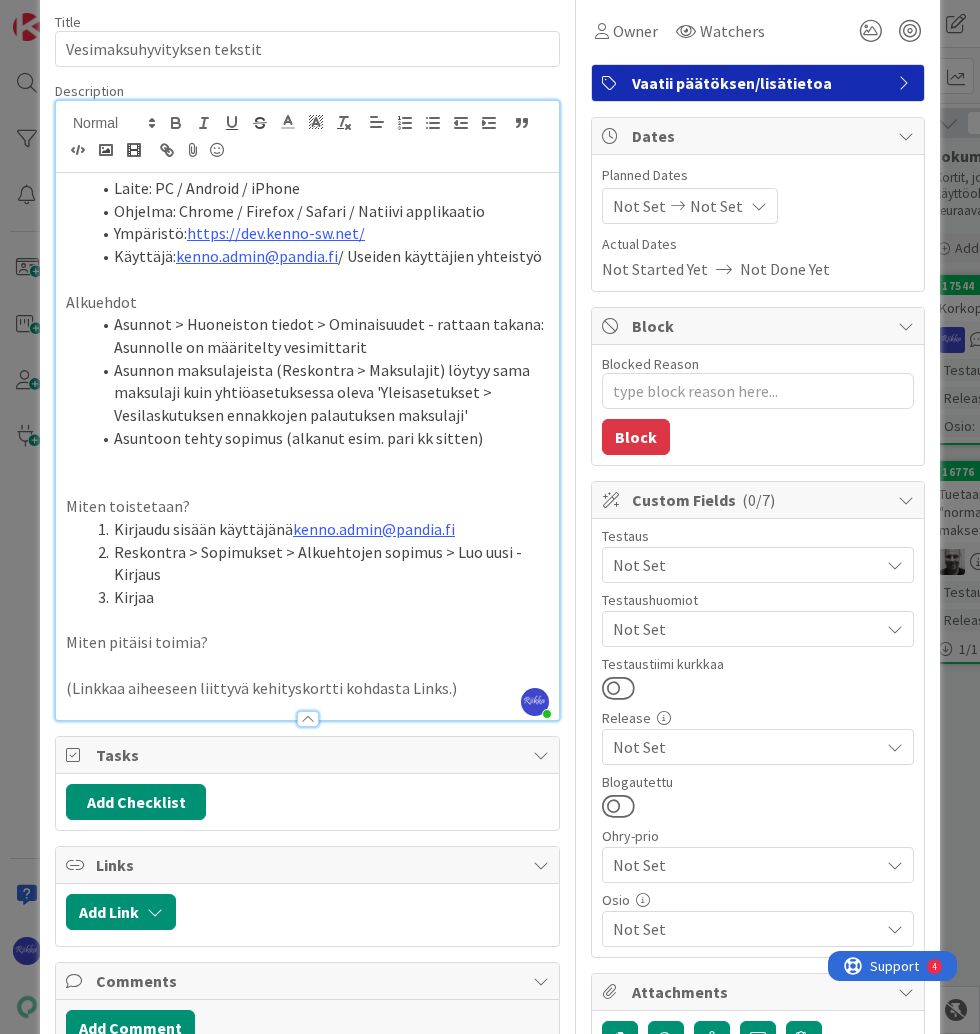 click on "Kirjaa" at bounding box center [319, 597] 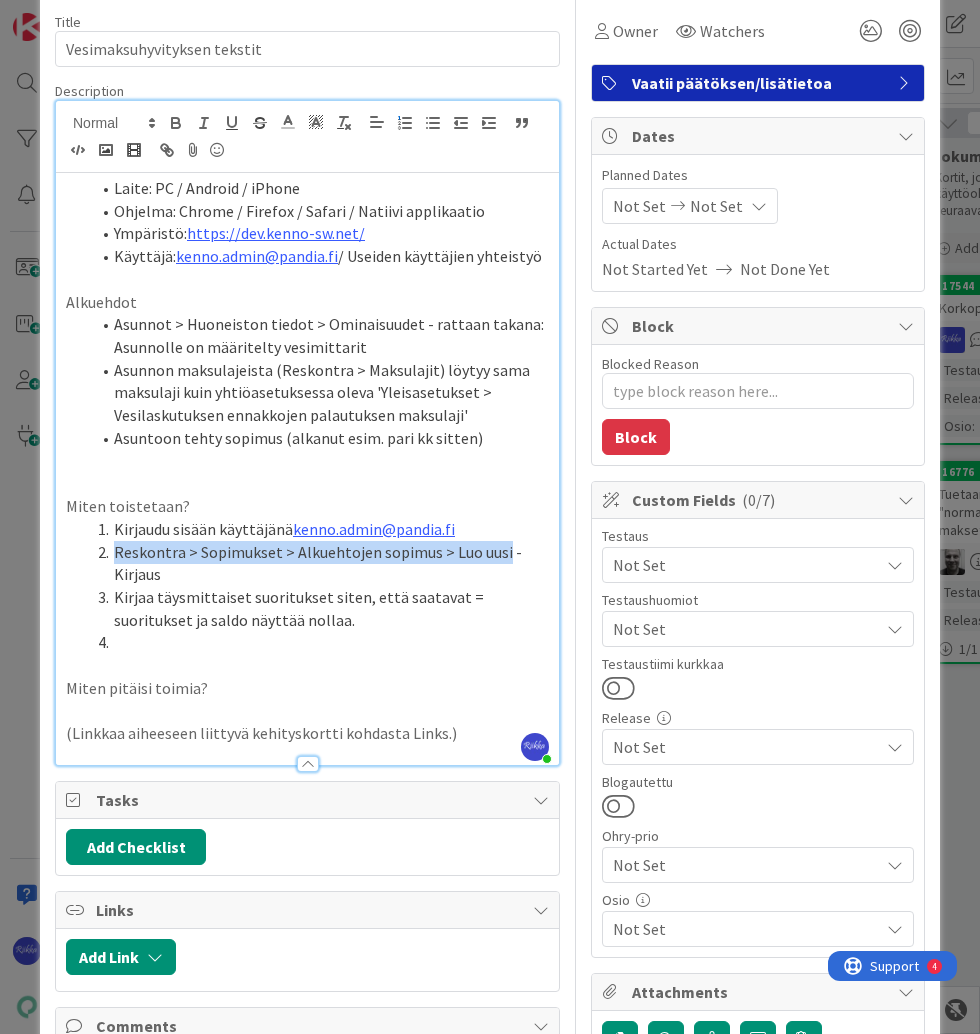 drag, startPoint x: 108, startPoint y: 545, endPoint x: 495, endPoint y: 546, distance: 387.00128 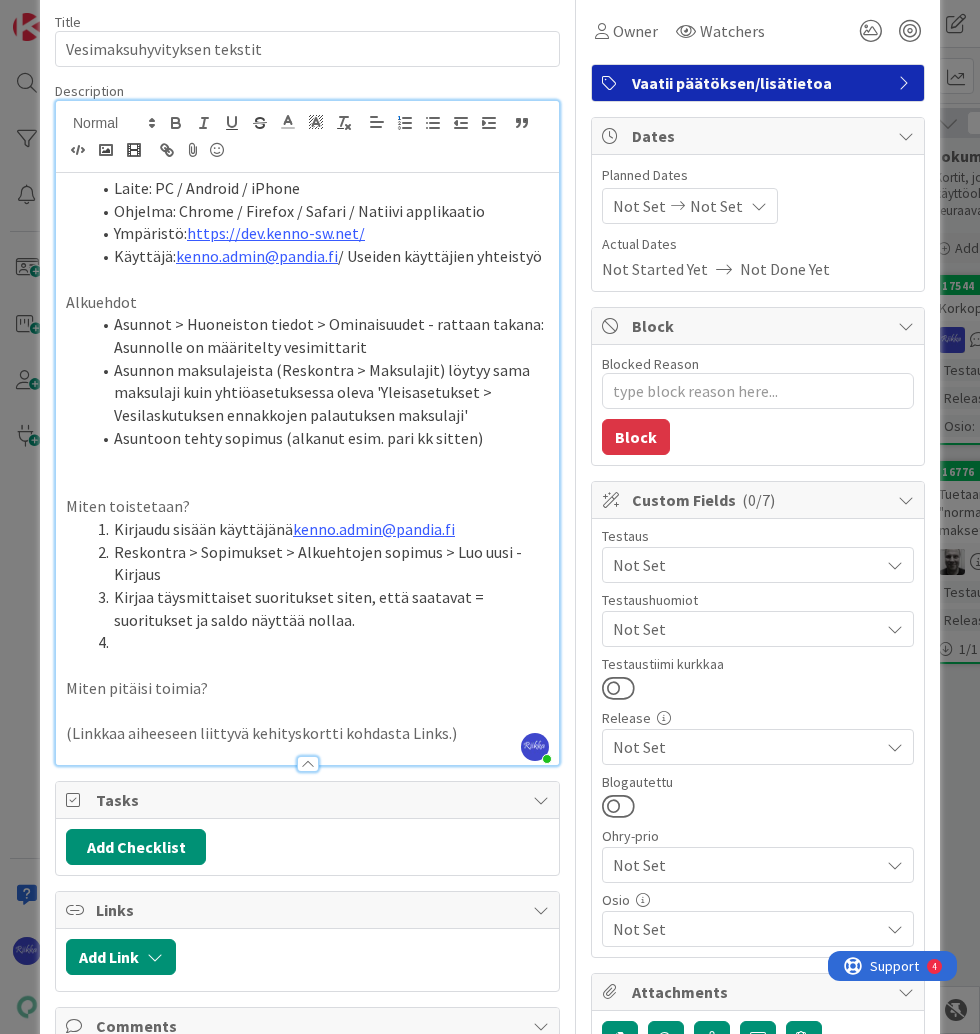 click at bounding box center (319, 642) 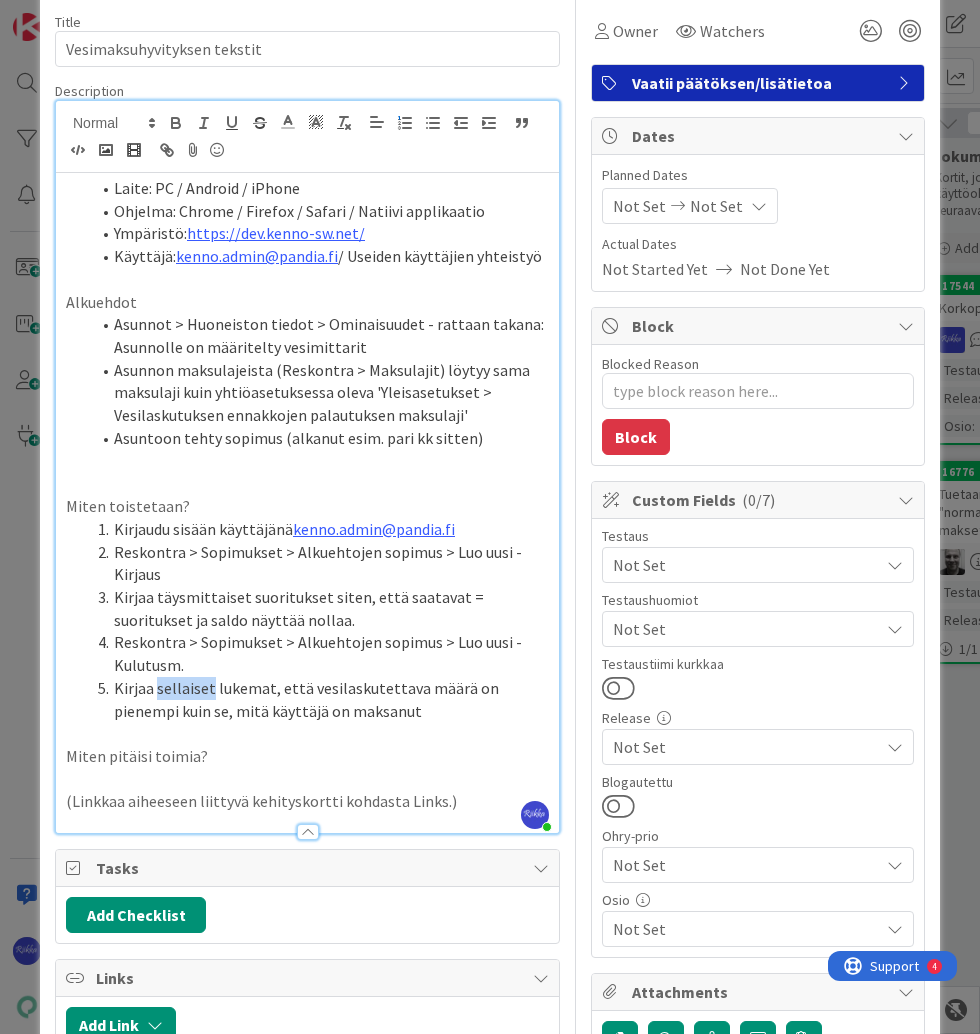 drag, startPoint x: 148, startPoint y: 688, endPoint x: 204, endPoint y: 696, distance: 56.568542 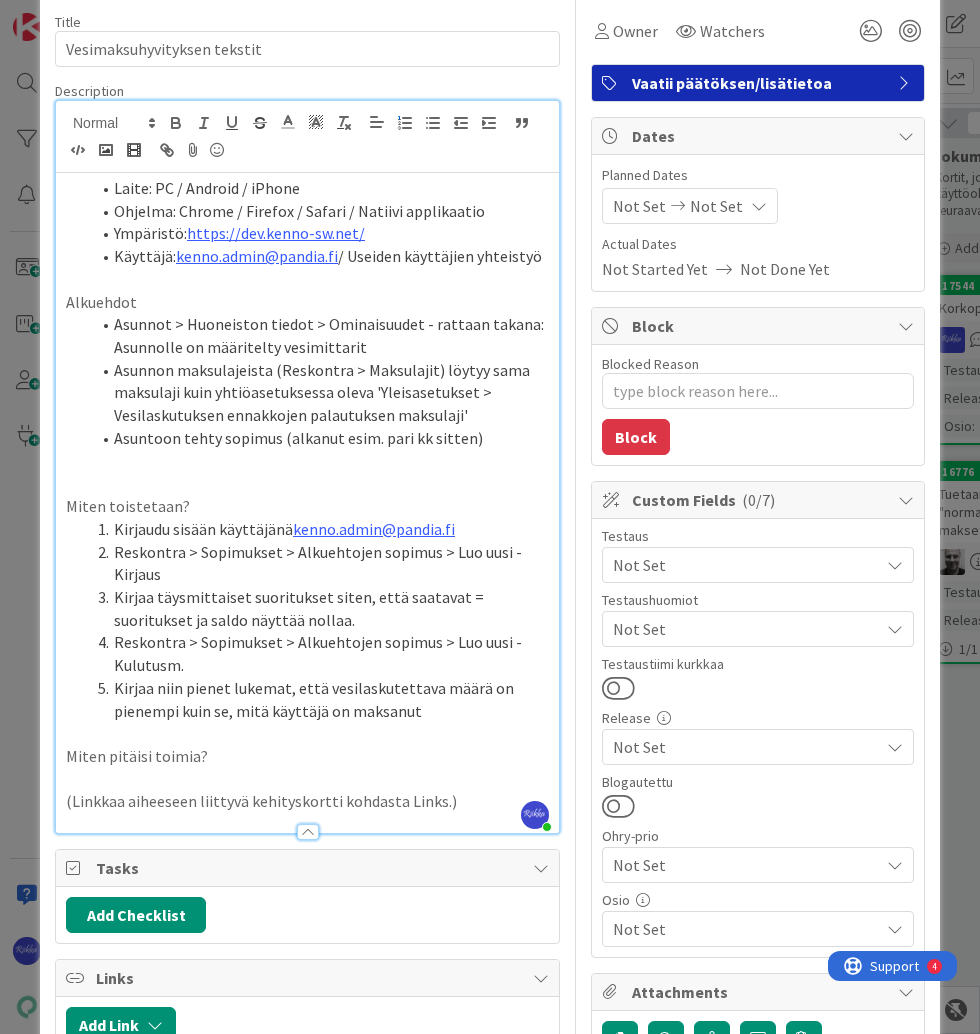 click on "Kirjaa niin pienet lukemat, että vesilaskutettava määrä on pienempi kuin se, mitä käyttäjä on maksanut" at bounding box center [319, 699] 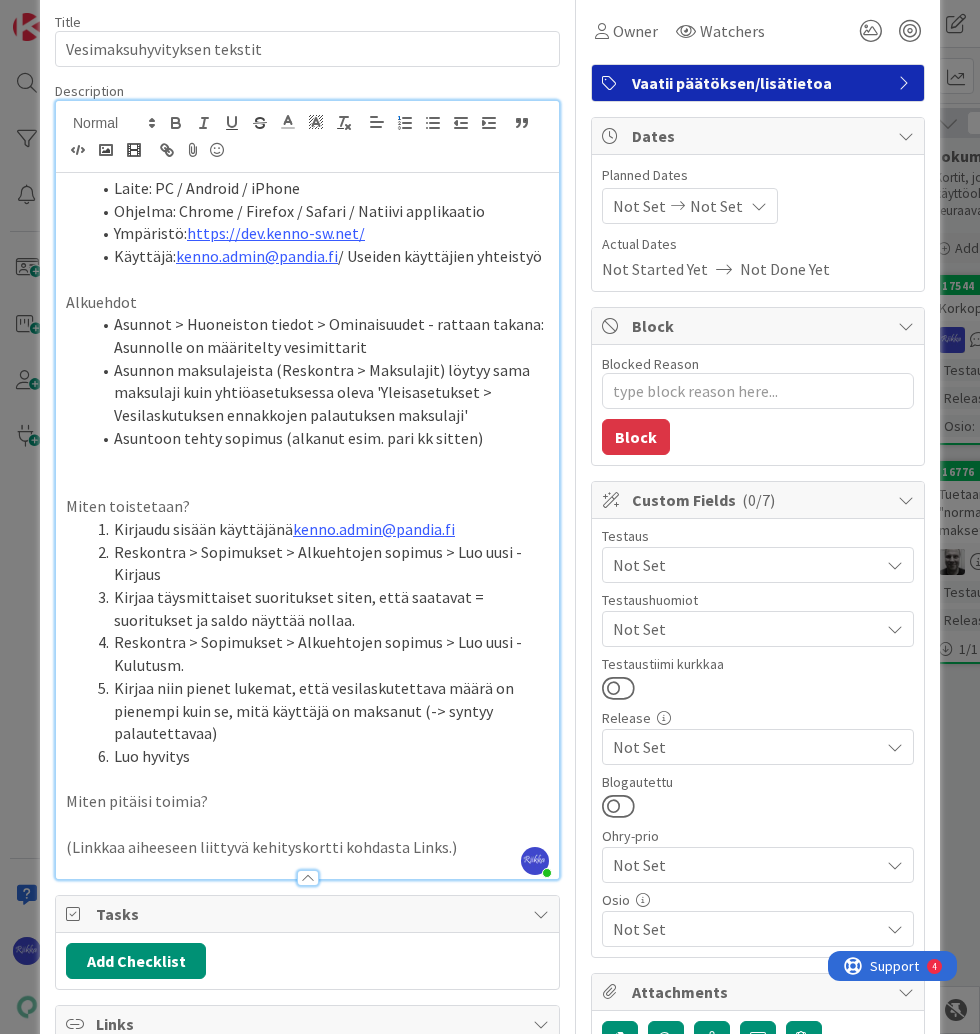 scroll, scrollTop: 400, scrollLeft: 0, axis: vertical 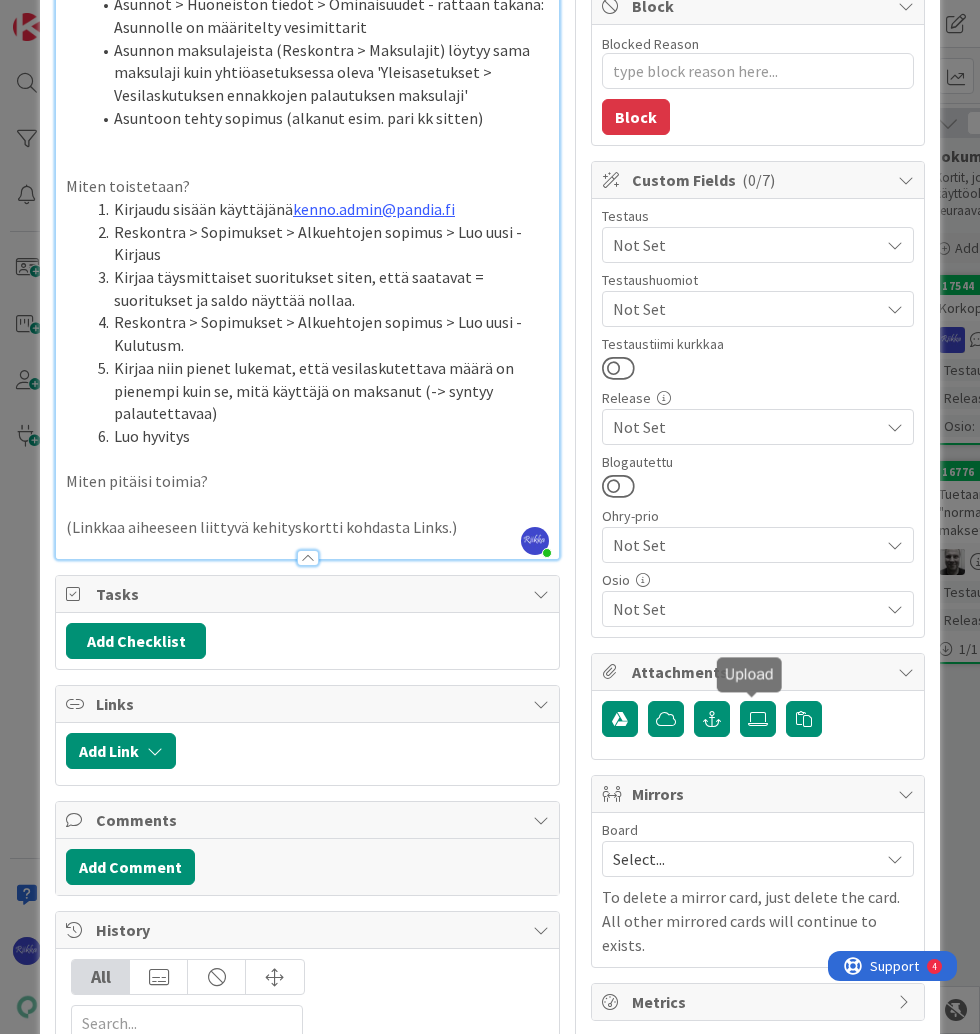 click at bounding box center (758, 719) 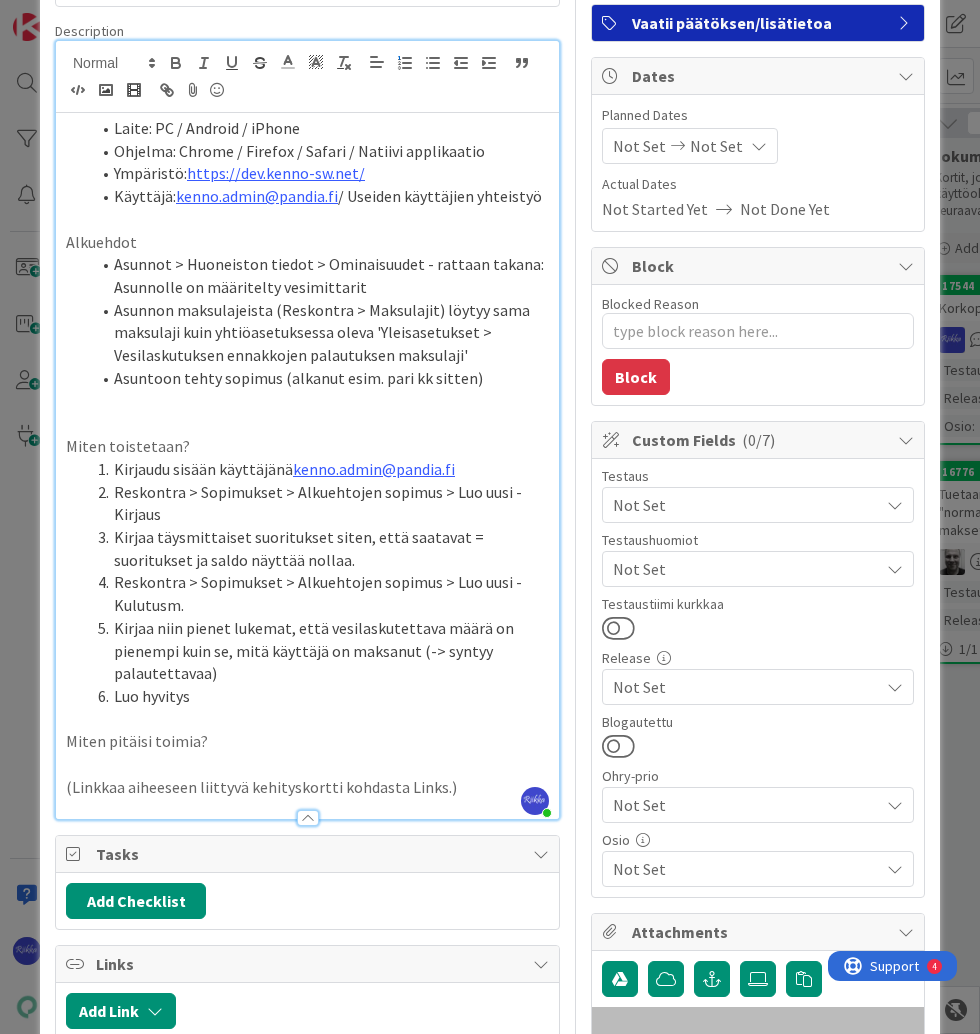 scroll, scrollTop: 80, scrollLeft: 0, axis: vertical 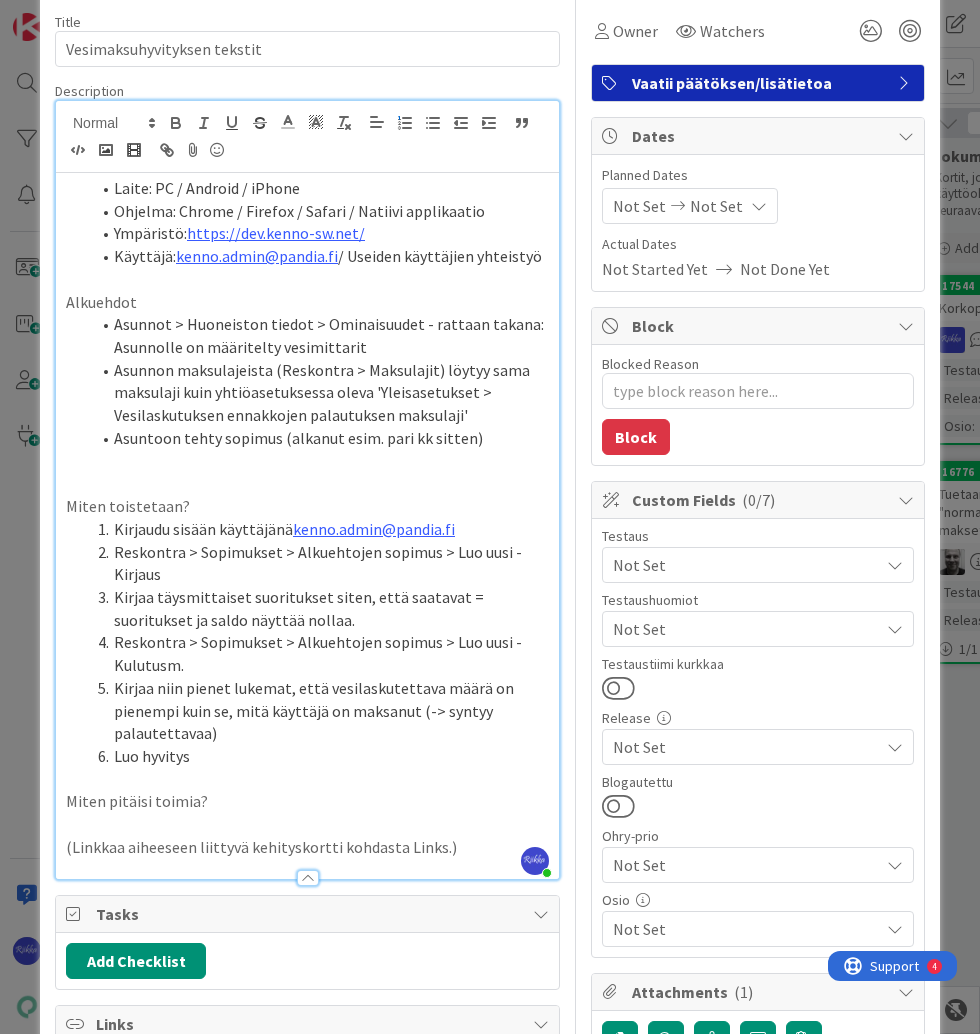 click on "Kirjaa niin pienet lukemat, että vesilaskutettava määrä on pienempi kuin se, mitä käyttäjä on maksanut (-> syntyy palautettavaa)" at bounding box center [319, 711] 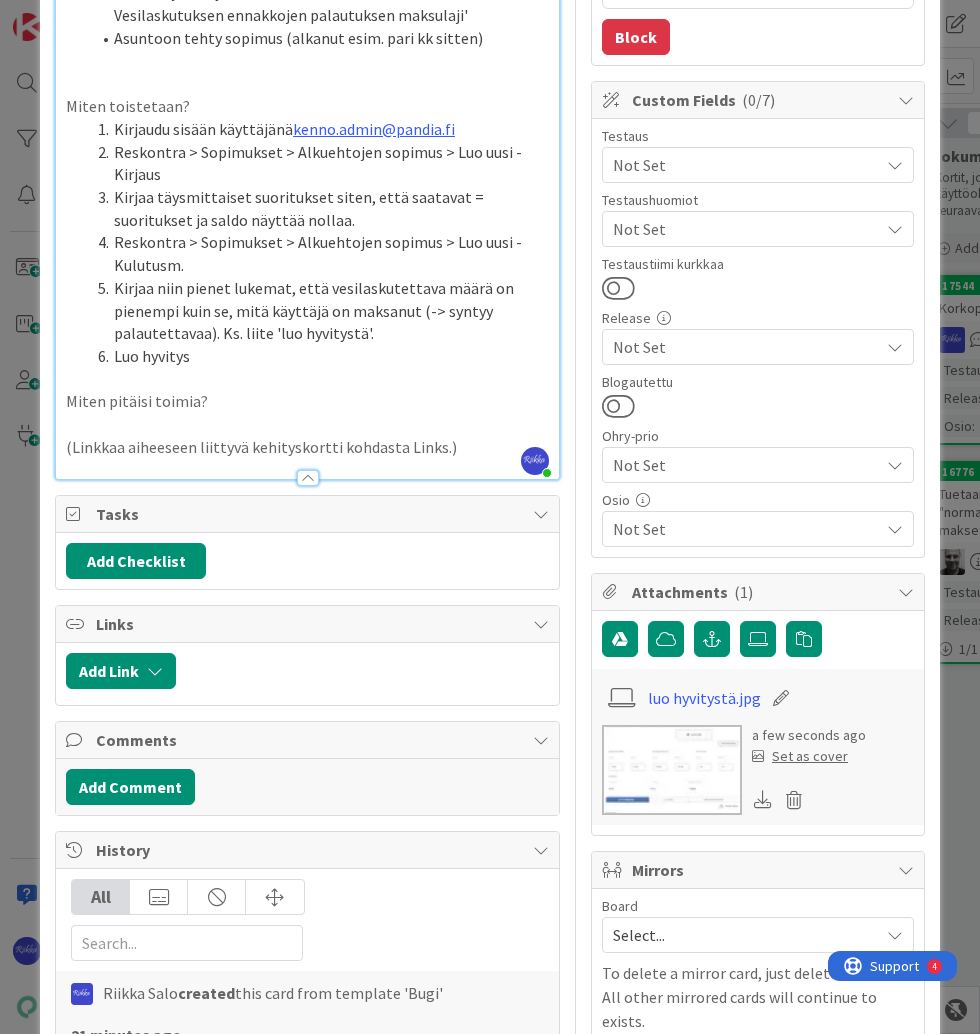 scroll, scrollTop: 160, scrollLeft: 0, axis: vertical 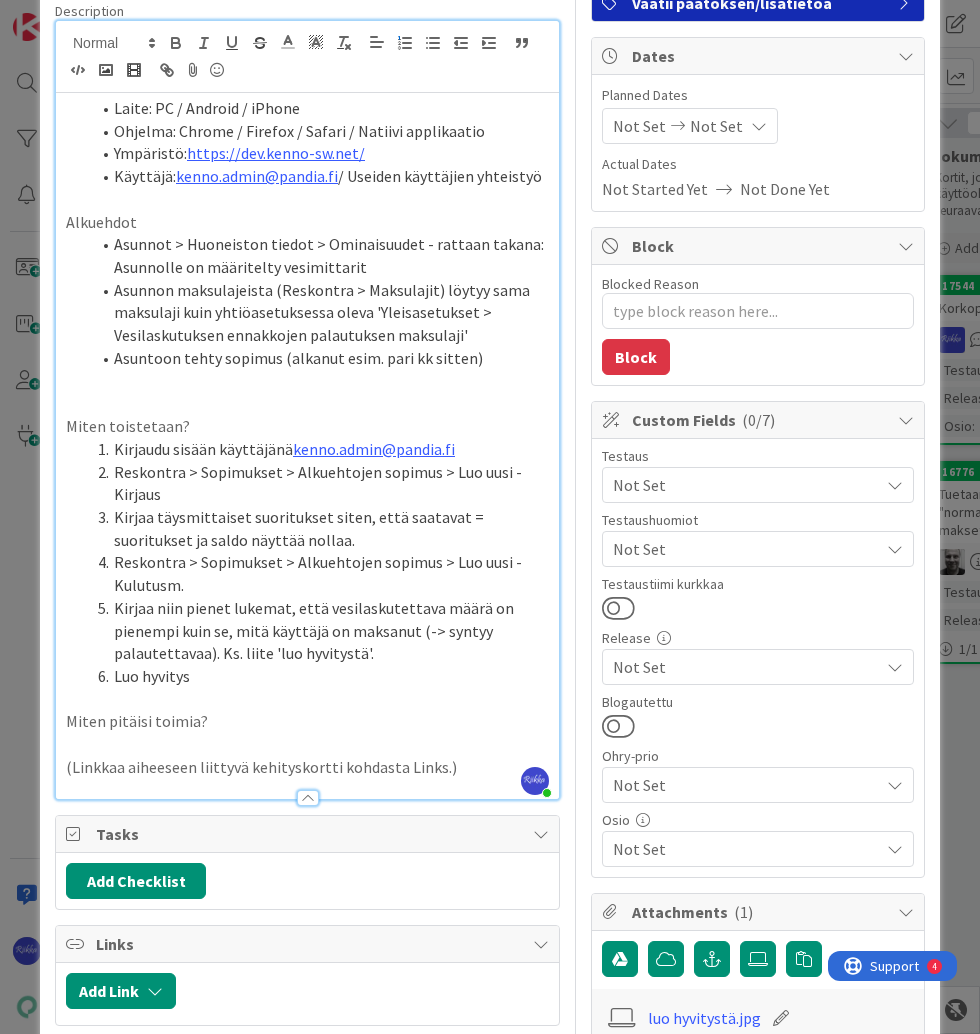 click on "Not Set" at bounding box center (746, 549) 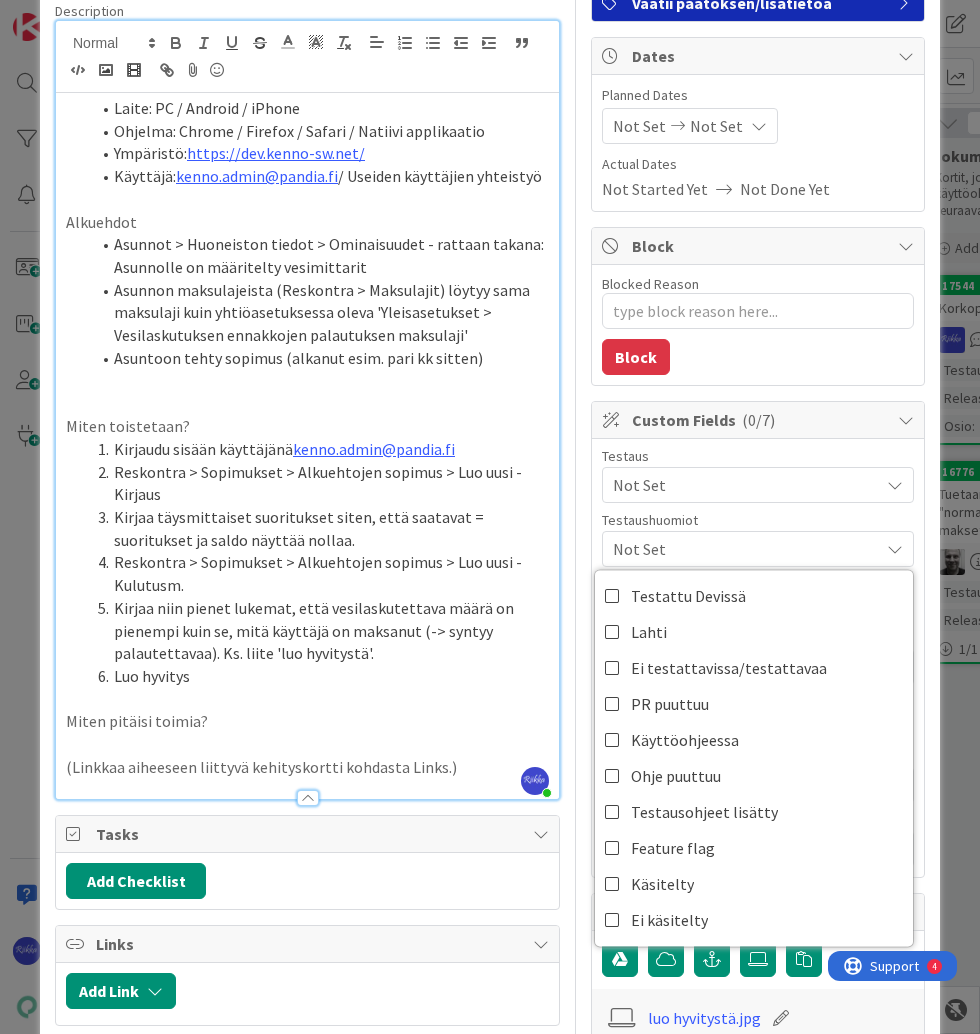 click on "Not Set" at bounding box center [758, 485] 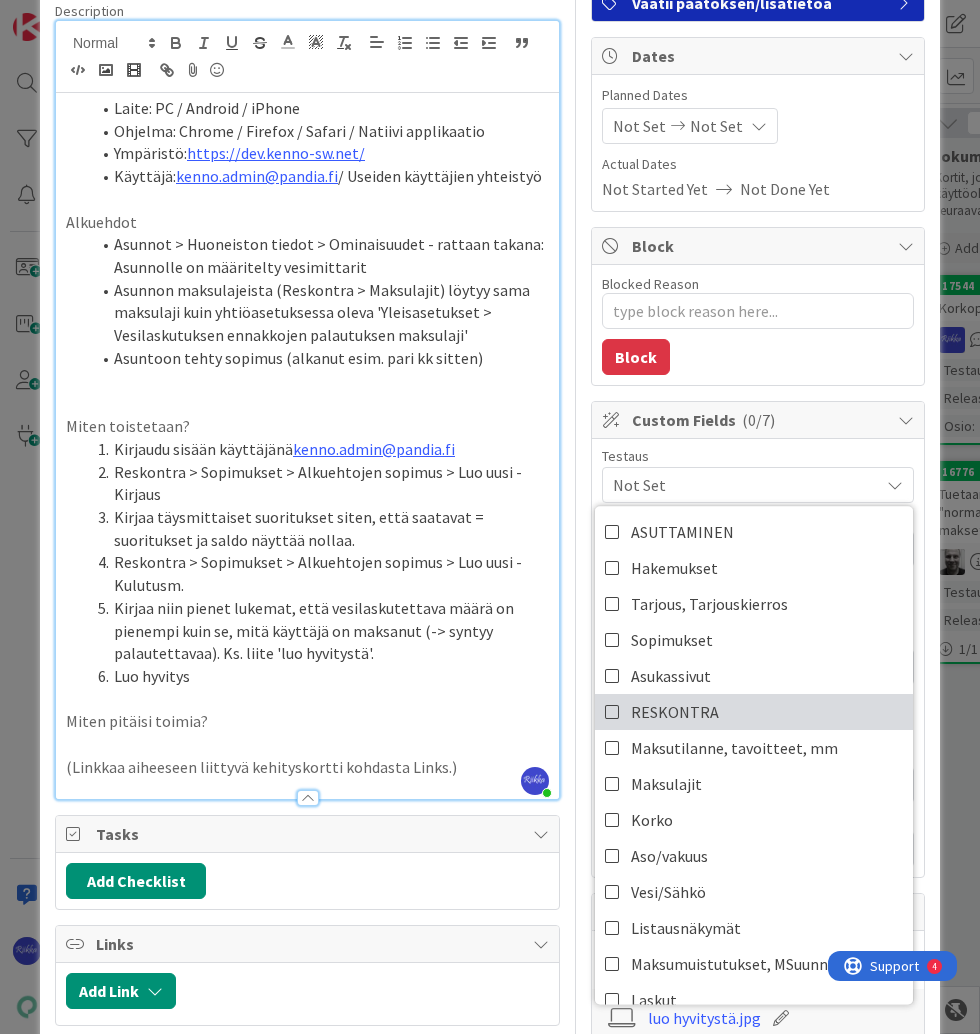 click on "RESKONTRA" at bounding box center [754, 712] 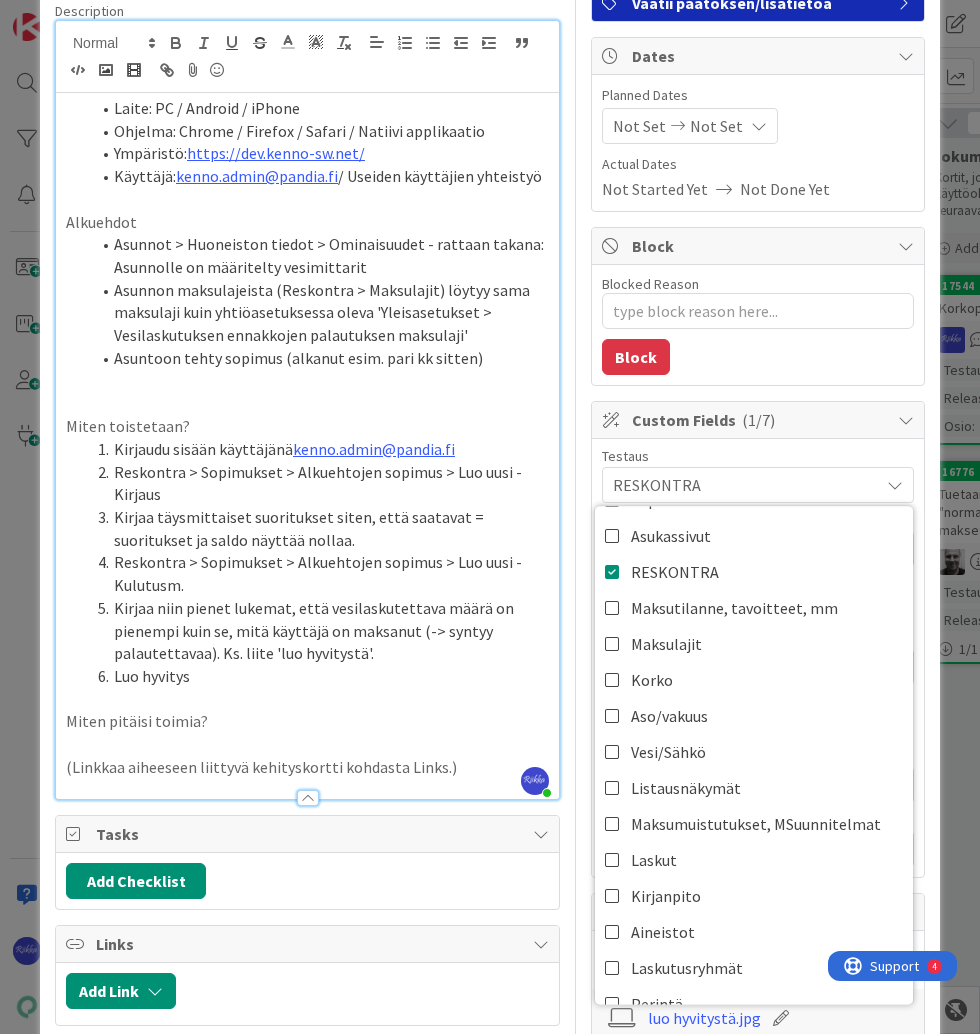 scroll, scrollTop: 160, scrollLeft: 0, axis: vertical 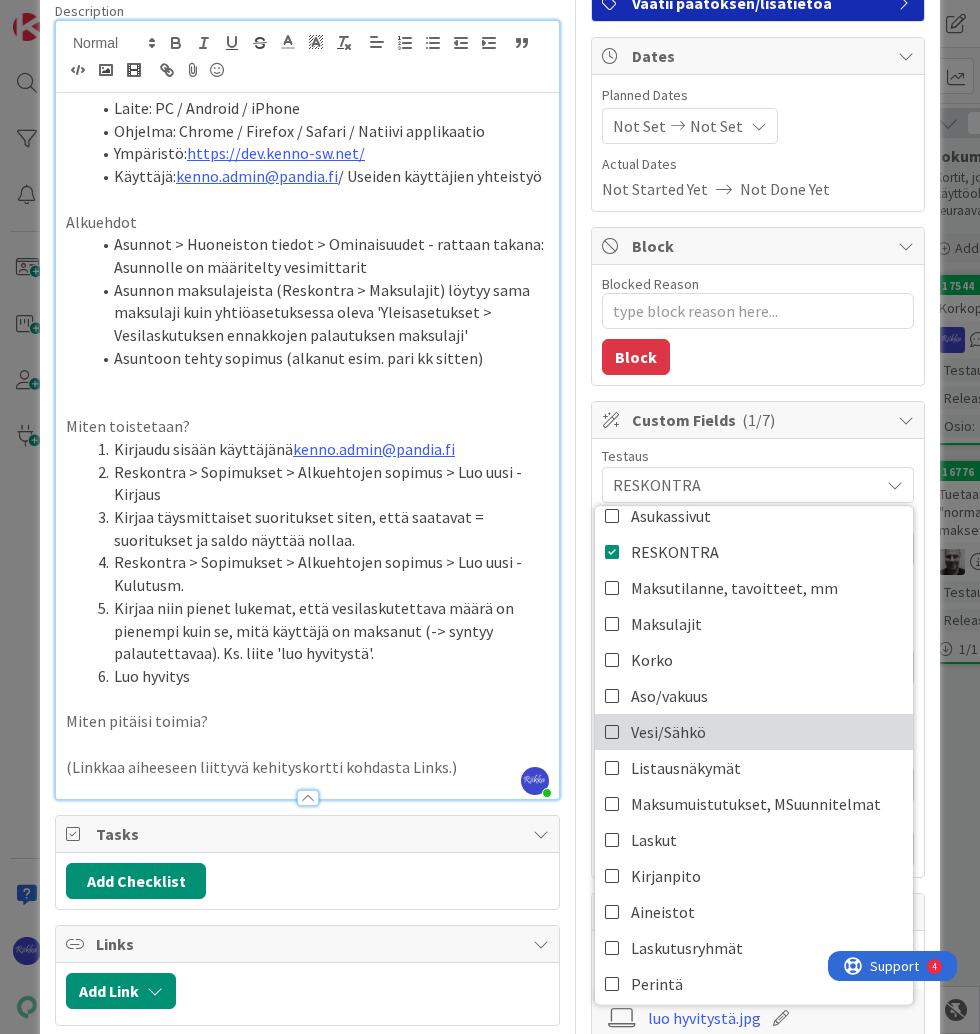 click on "Vesi/Sähkö" at bounding box center (754, 732) 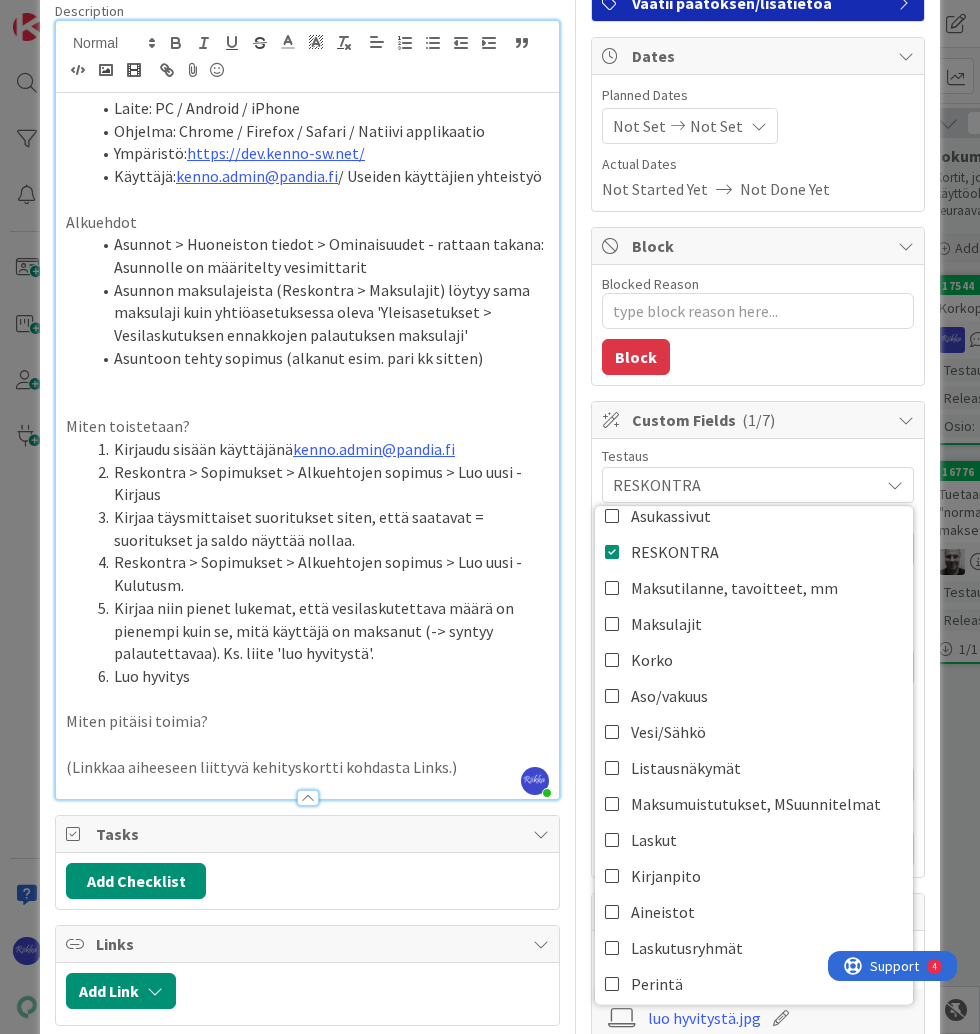 scroll, scrollTop: 0, scrollLeft: 0, axis: both 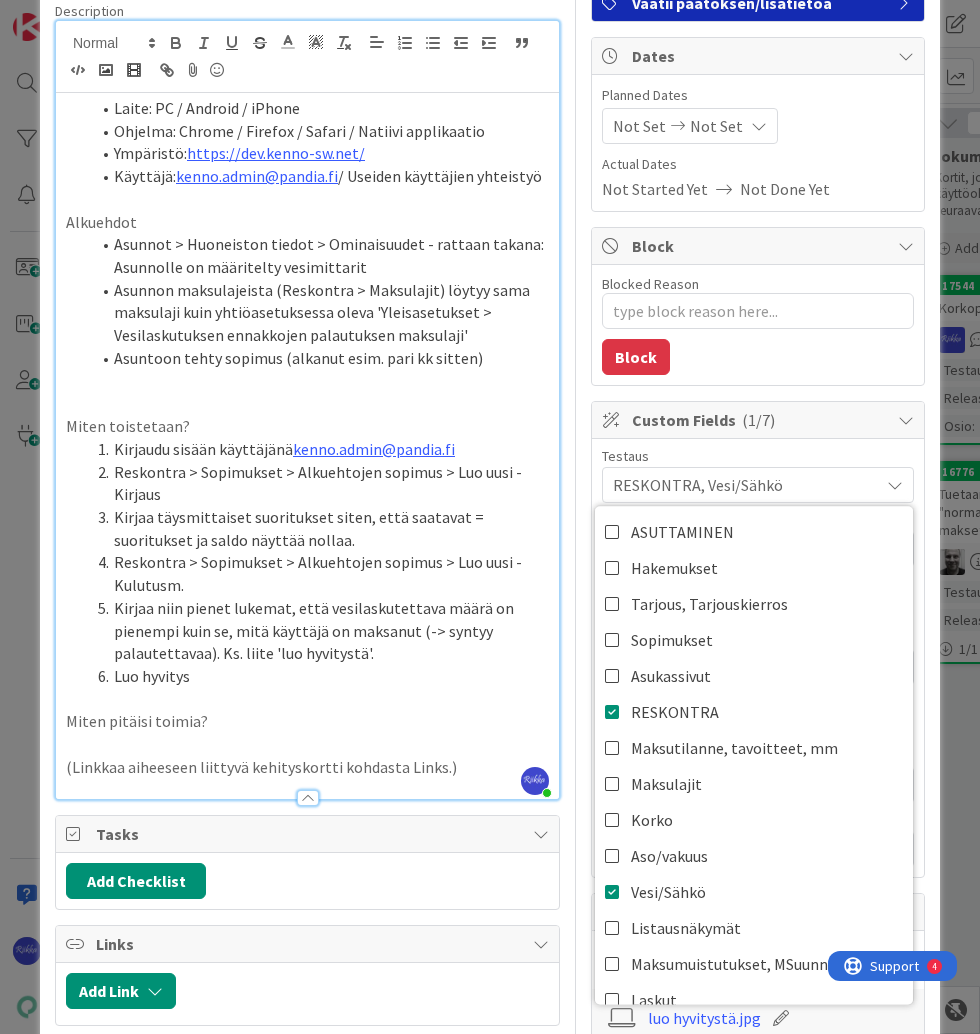click on "Blocked Reason 0 / 256 Block" at bounding box center (758, 325) 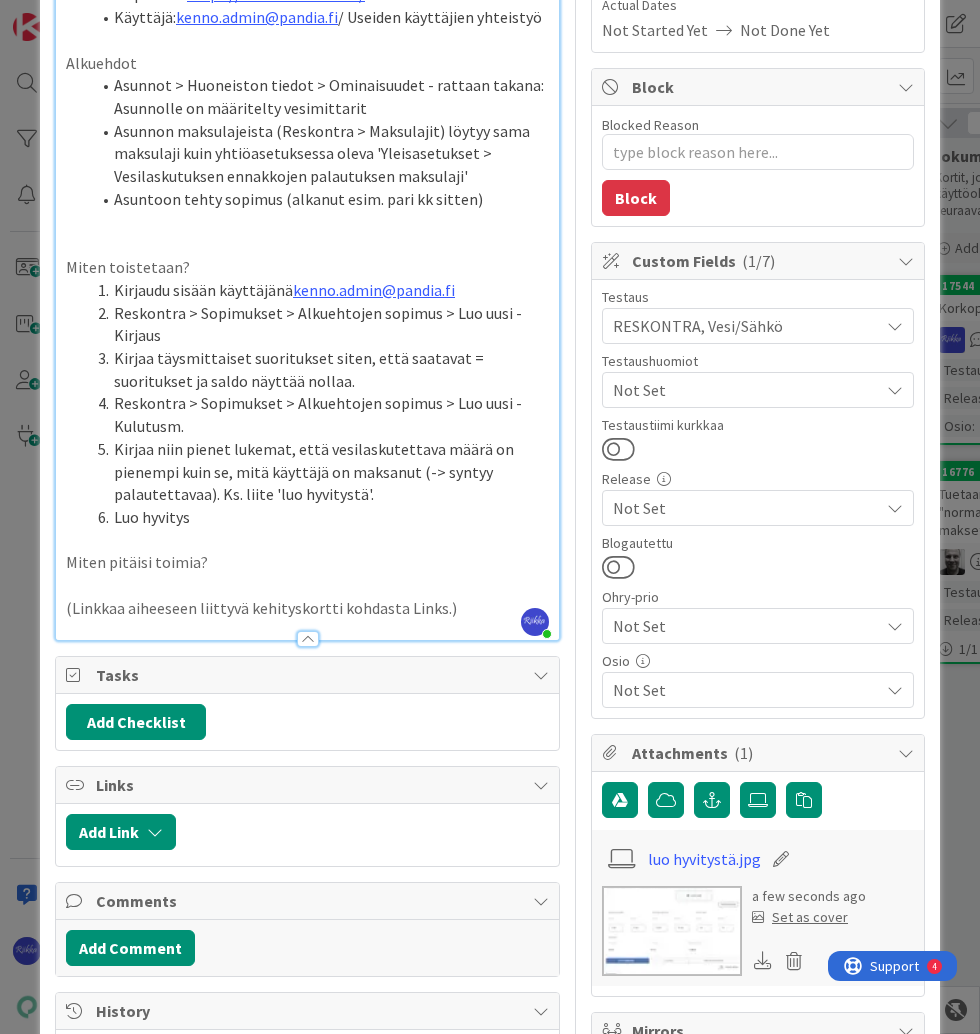scroll, scrollTop: 320, scrollLeft: 0, axis: vertical 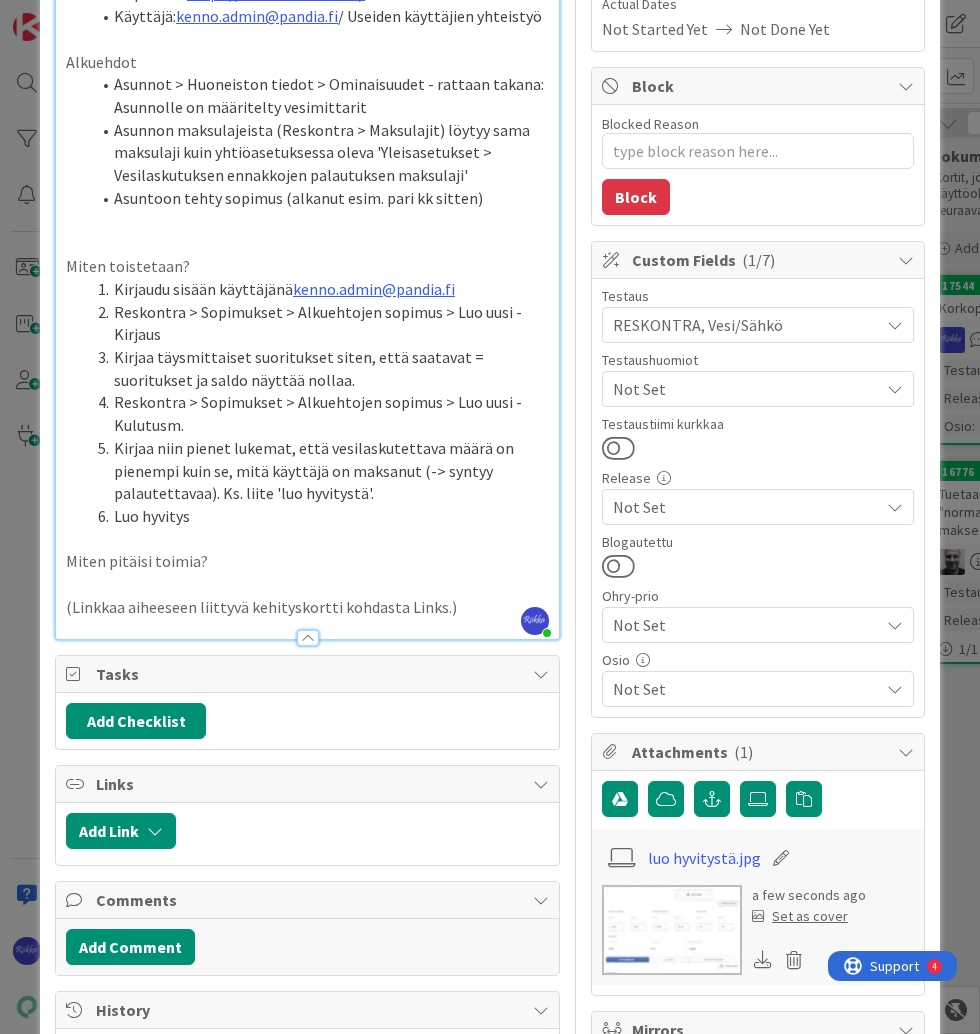 click on "Luo hyvitys" at bounding box center (319, 516) 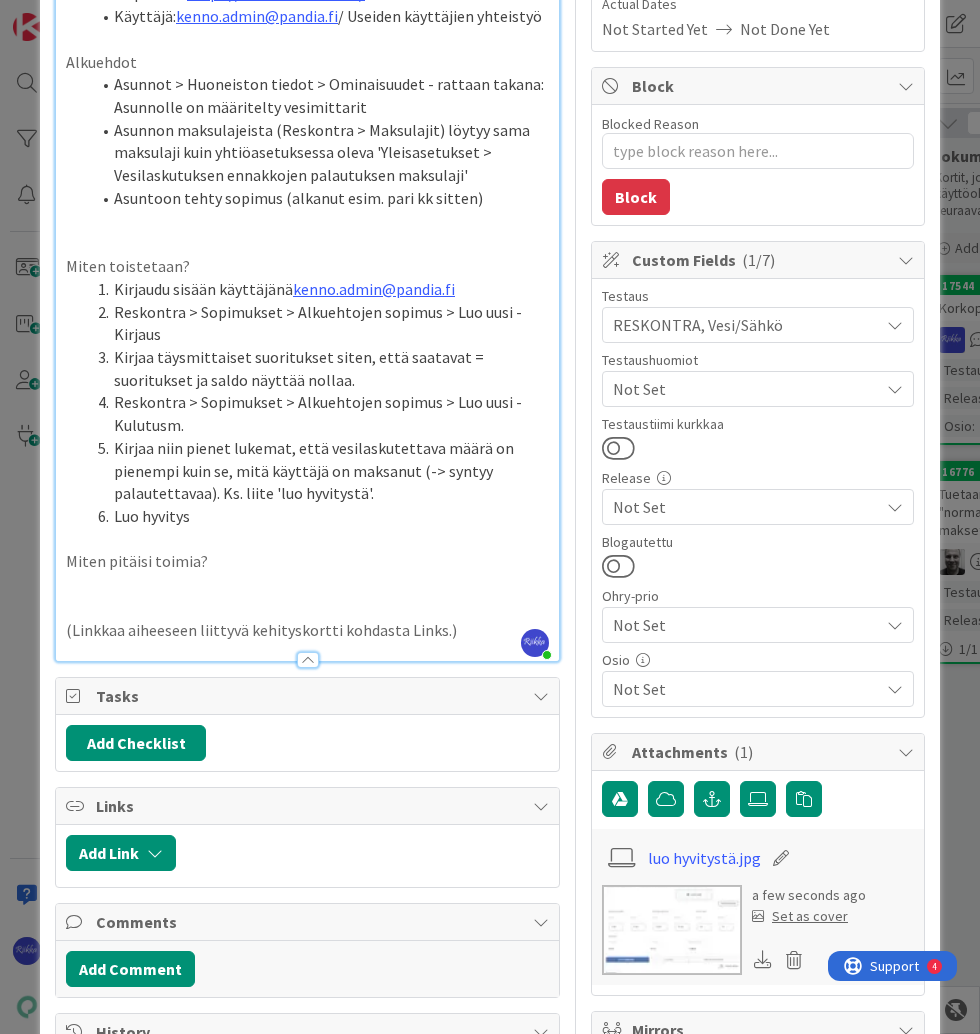click on "Luo hyvitys" at bounding box center [319, 516] 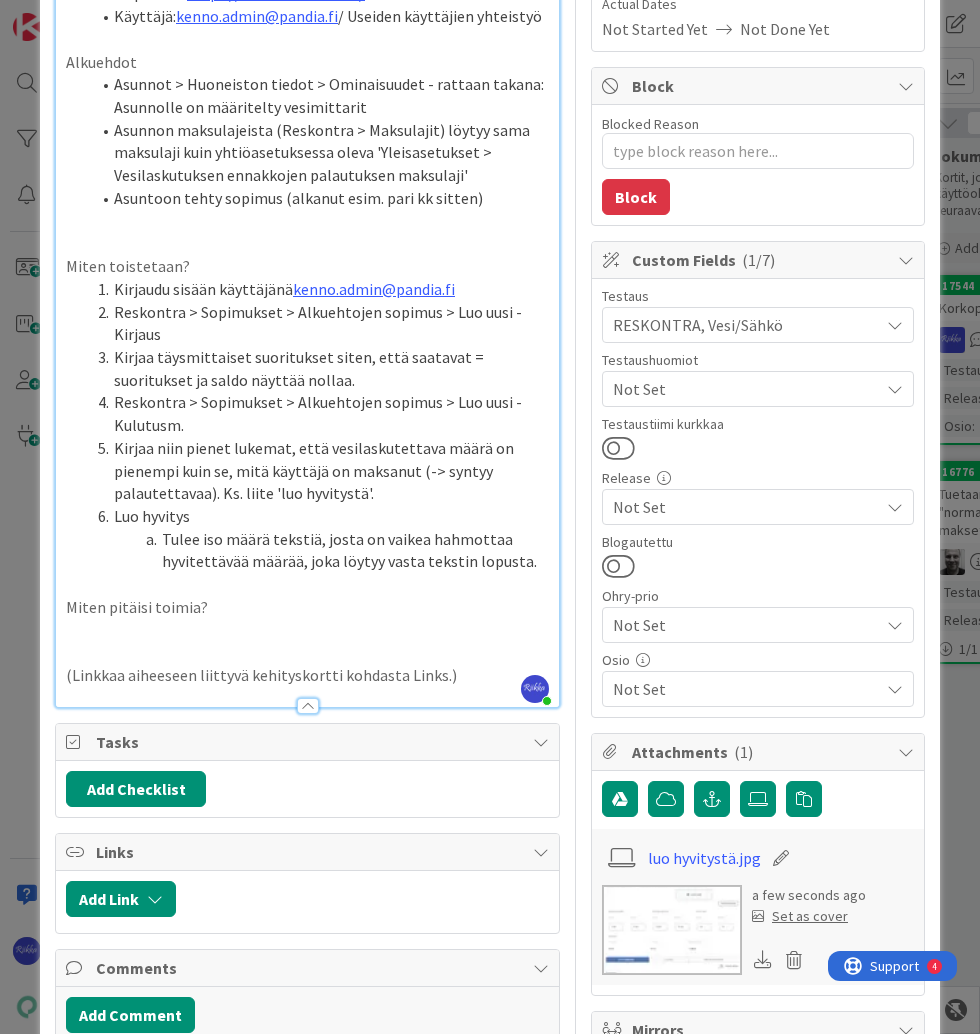 click on "Miten pitäisi toimia?" at bounding box center [307, 607] 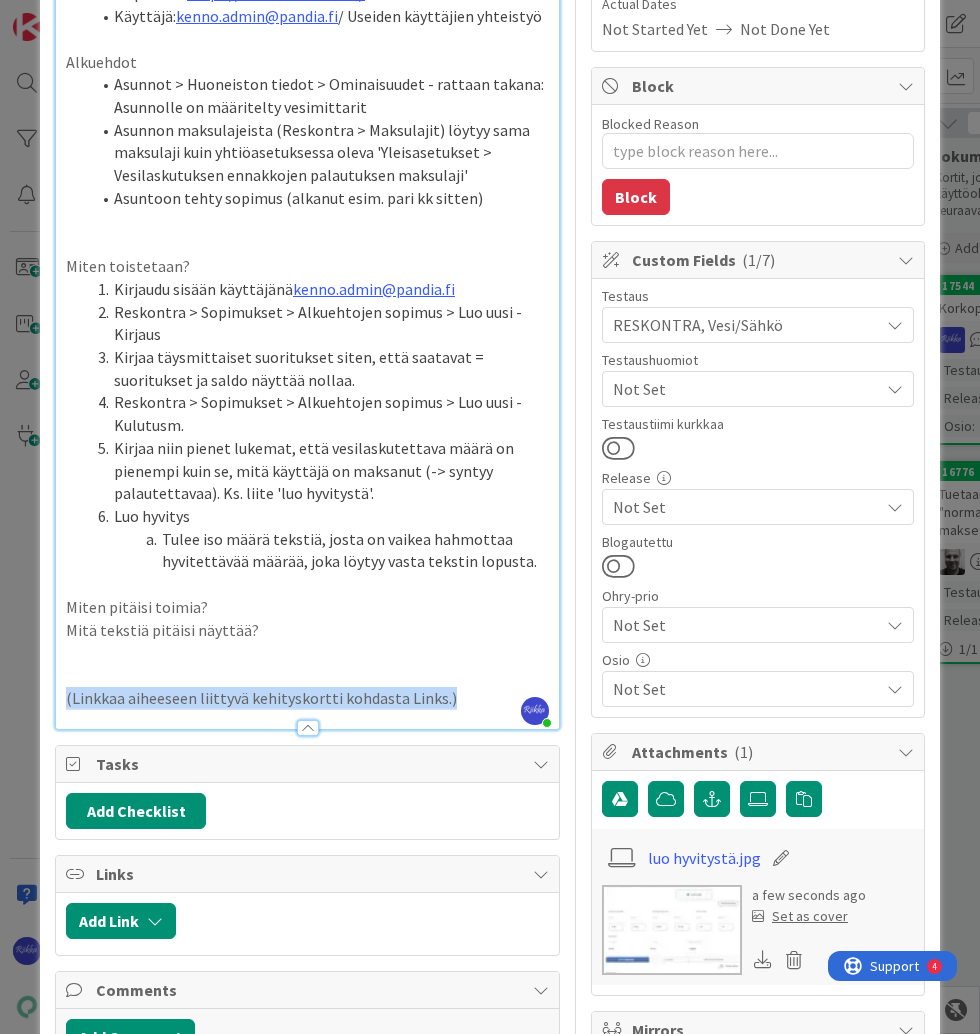 drag, startPoint x: 470, startPoint y: 700, endPoint x: 53, endPoint y: 695, distance: 417.02997 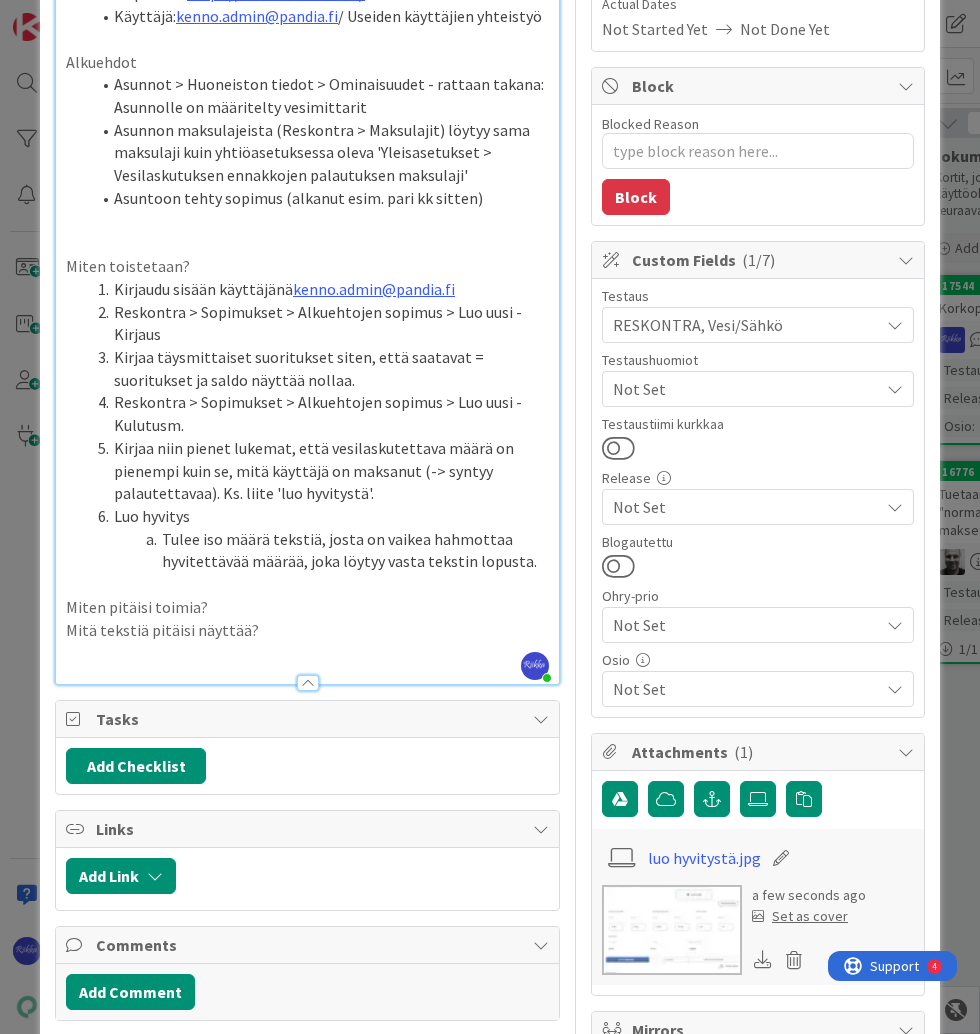 drag, startPoint x: 180, startPoint y: 659, endPoint x: 194, endPoint y: 658, distance: 14.035668 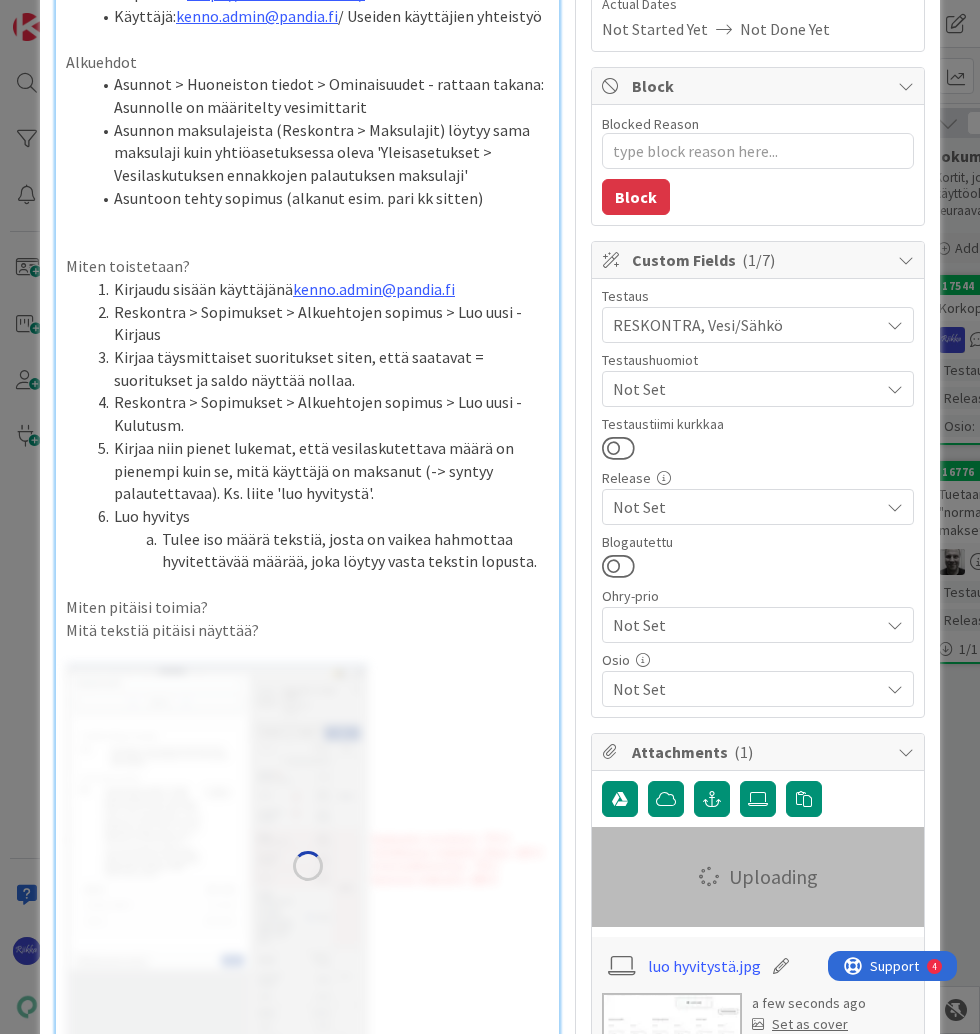 click on "Mitä tekstiä pitäisi näyttää?" at bounding box center (307, 630) 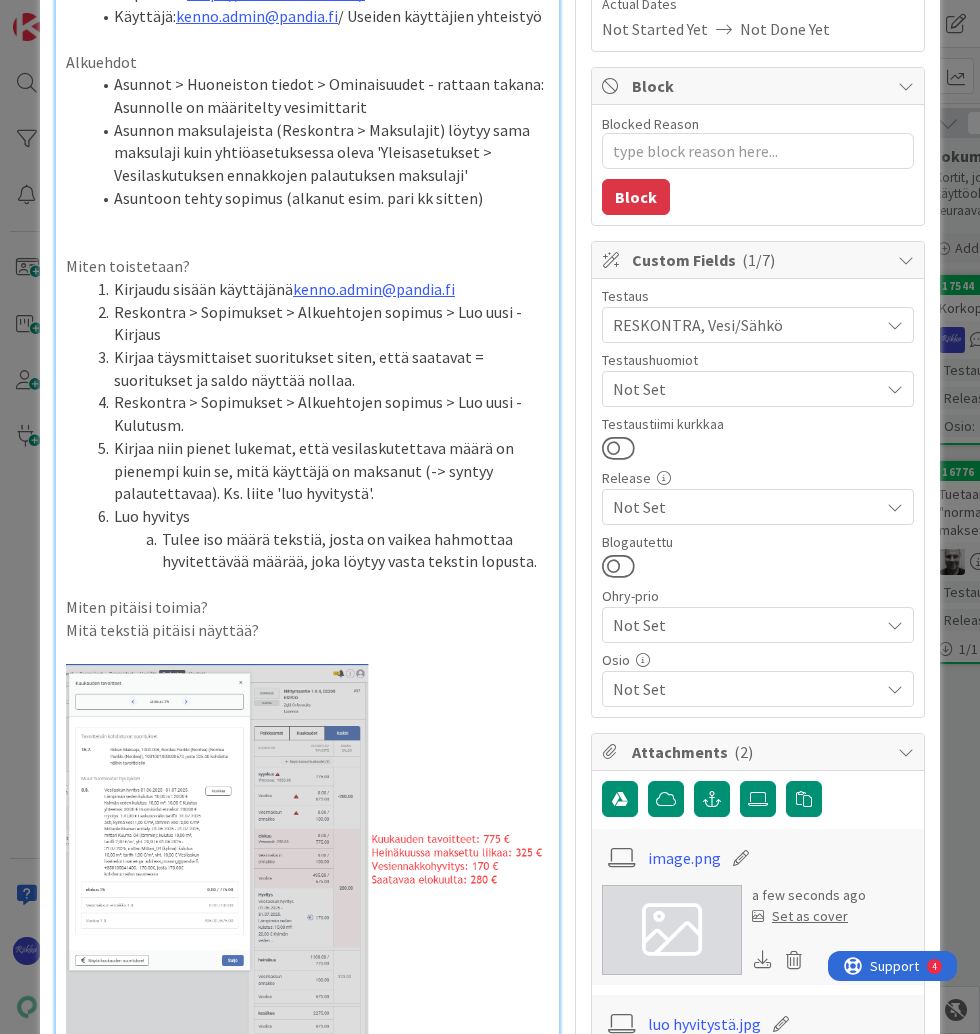 drag, startPoint x: 272, startPoint y: 631, endPoint x: 35, endPoint y: 630, distance: 237.0021 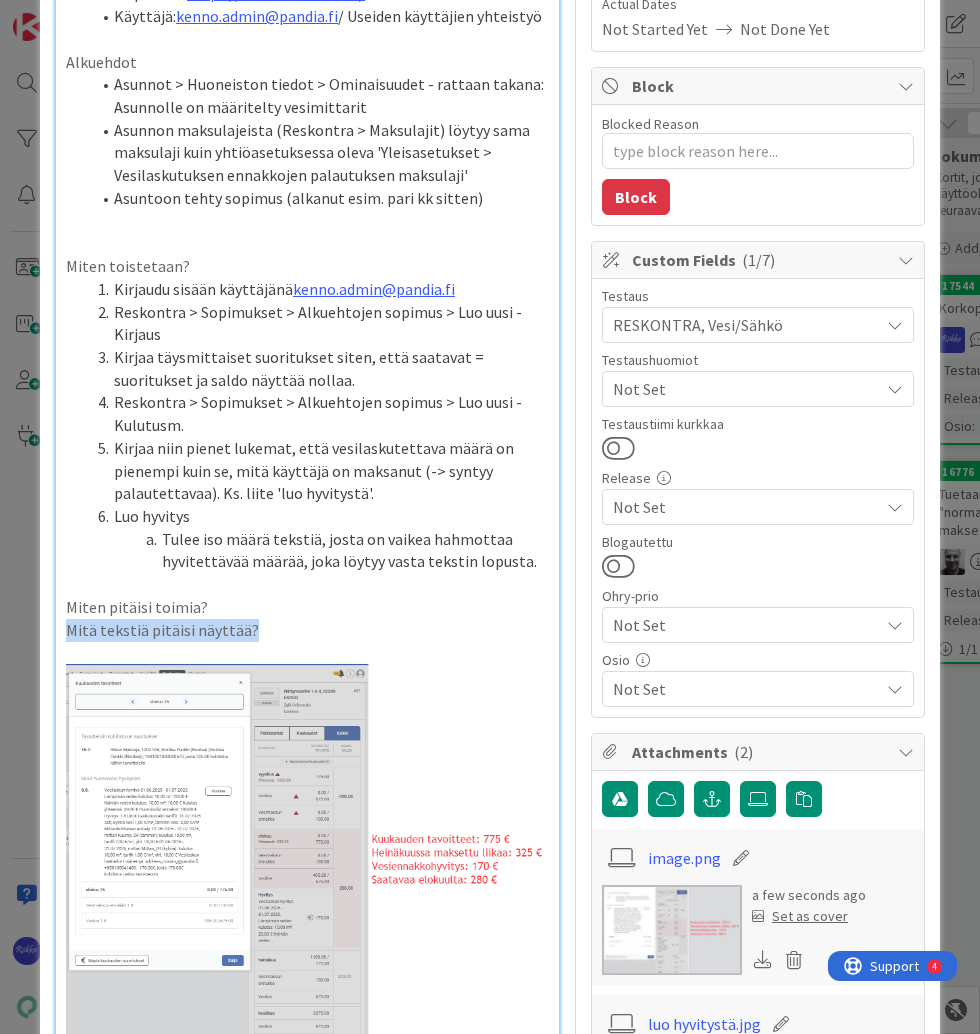 drag, startPoint x: 287, startPoint y: 628, endPoint x: 63, endPoint y: 635, distance: 224.10934 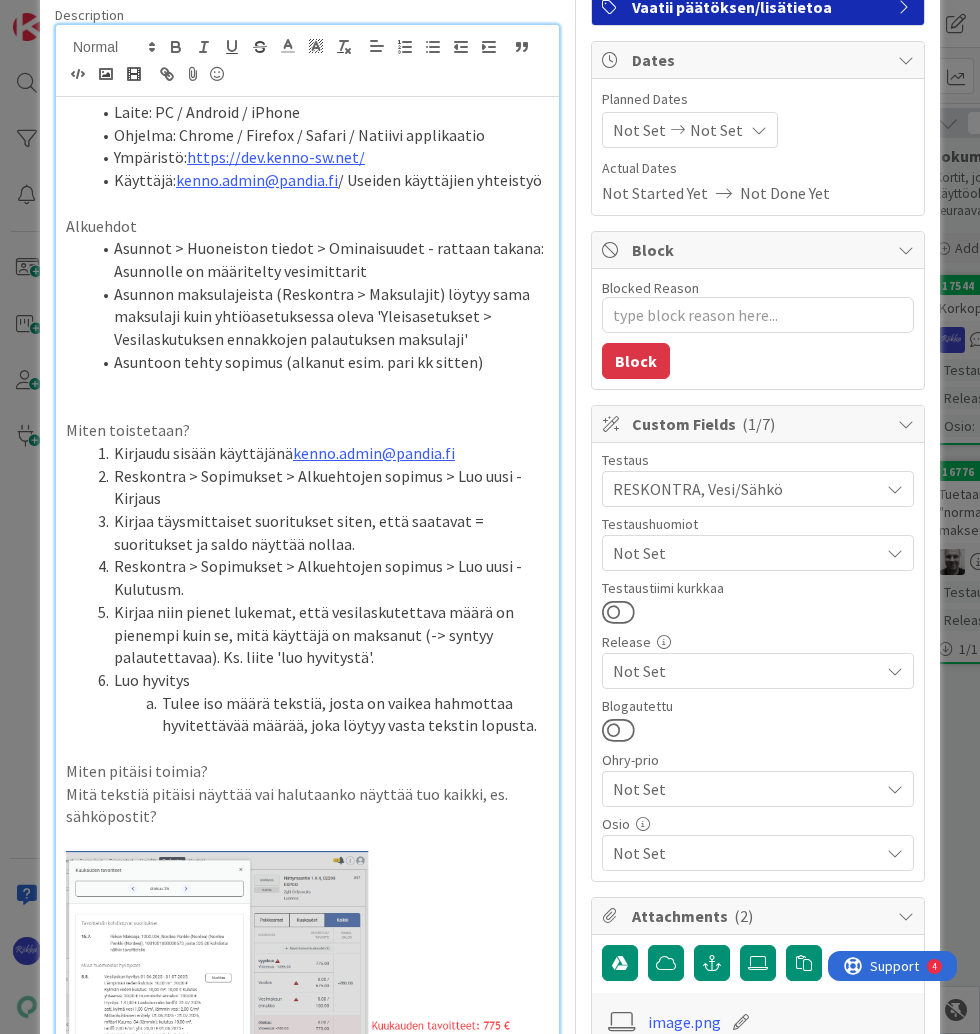 scroll, scrollTop: 0, scrollLeft: 0, axis: both 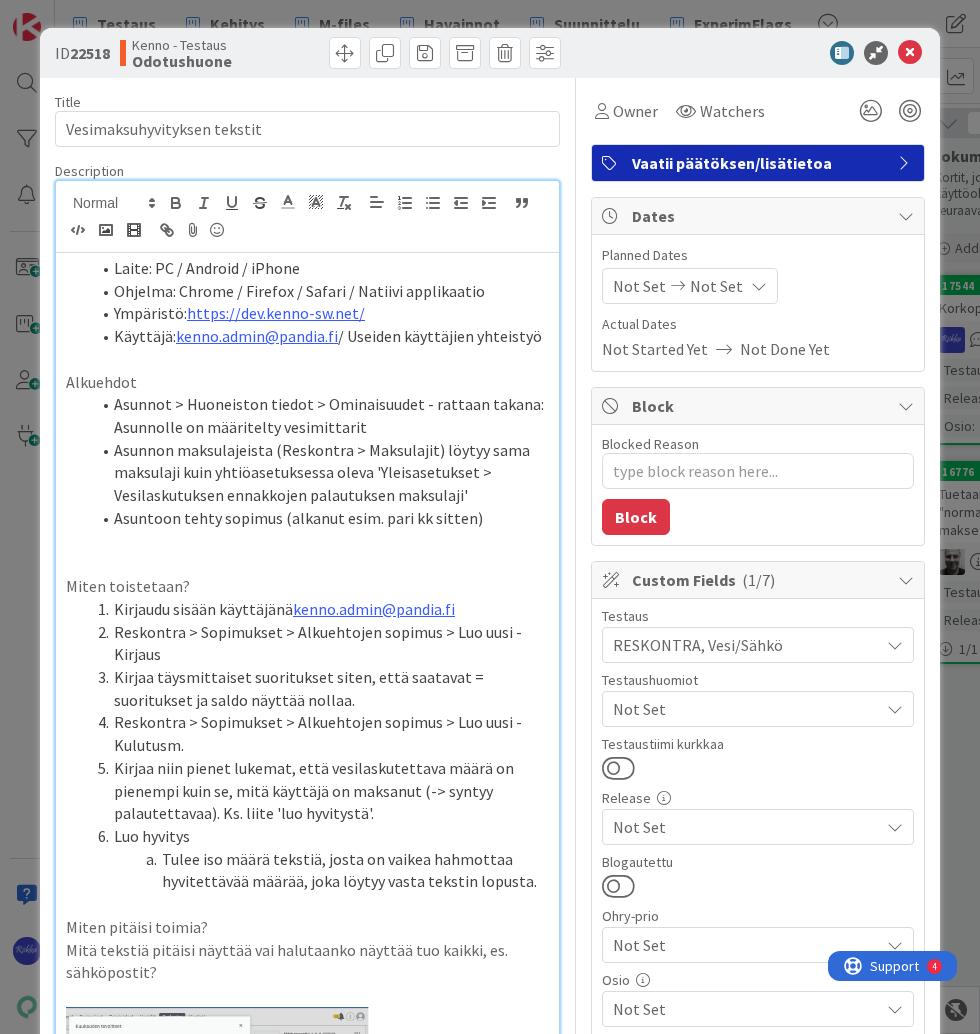 type on "x" 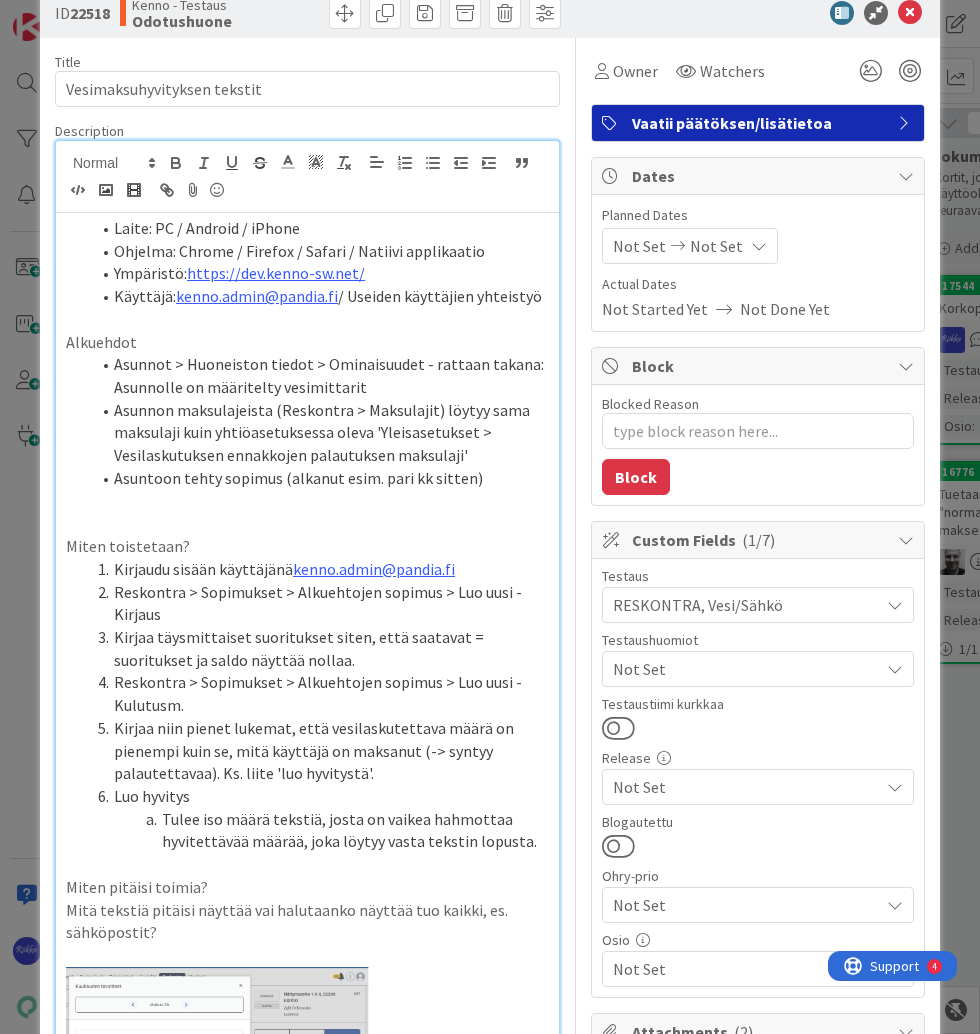 scroll, scrollTop: 0, scrollLeft: 0, axis: both 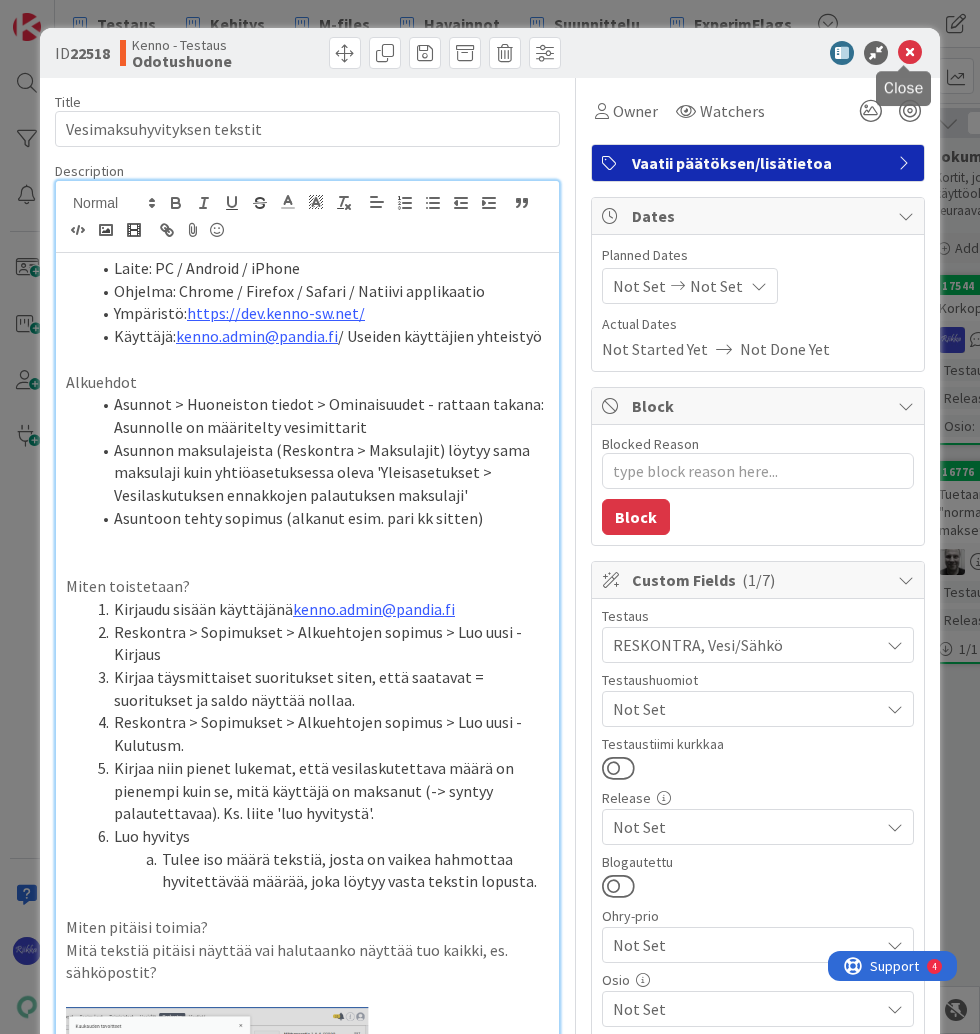 click at bounding box center (910, 53) 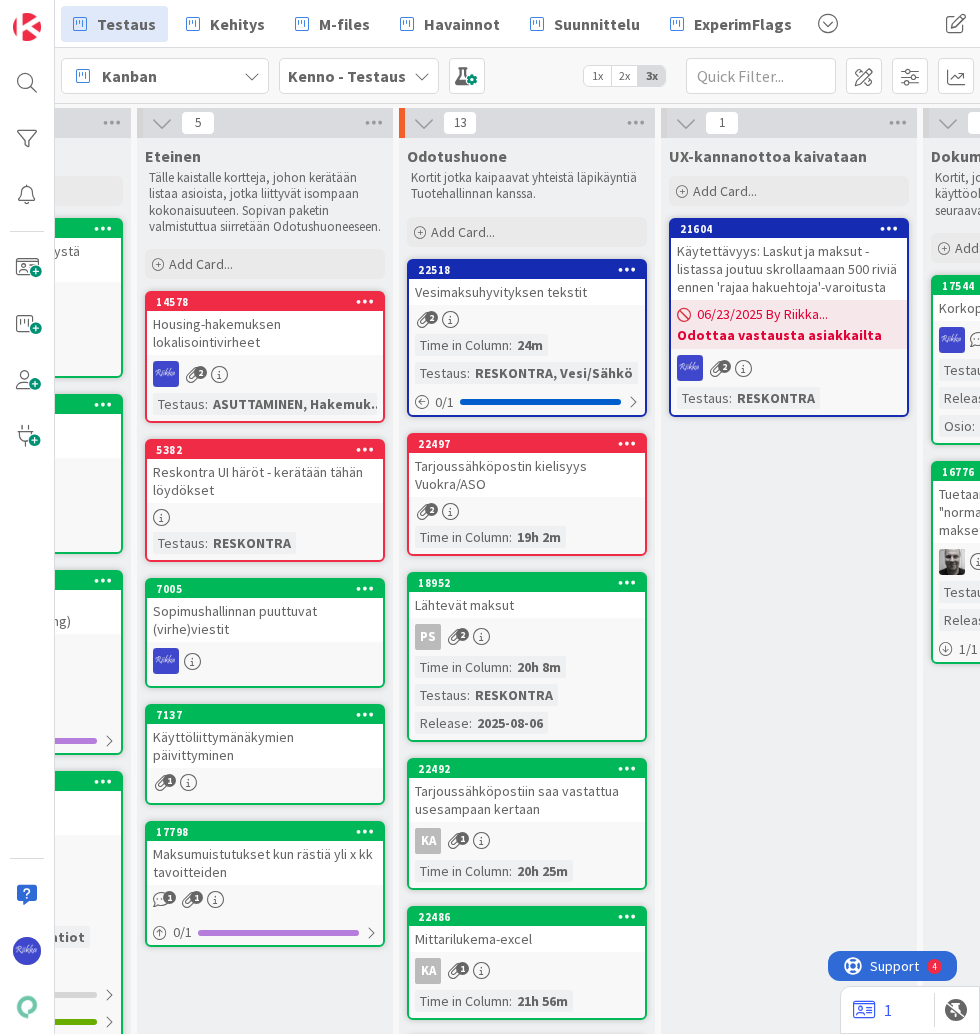 scroll, scrollTop: 0, scrollLeft: 0, axis: both 